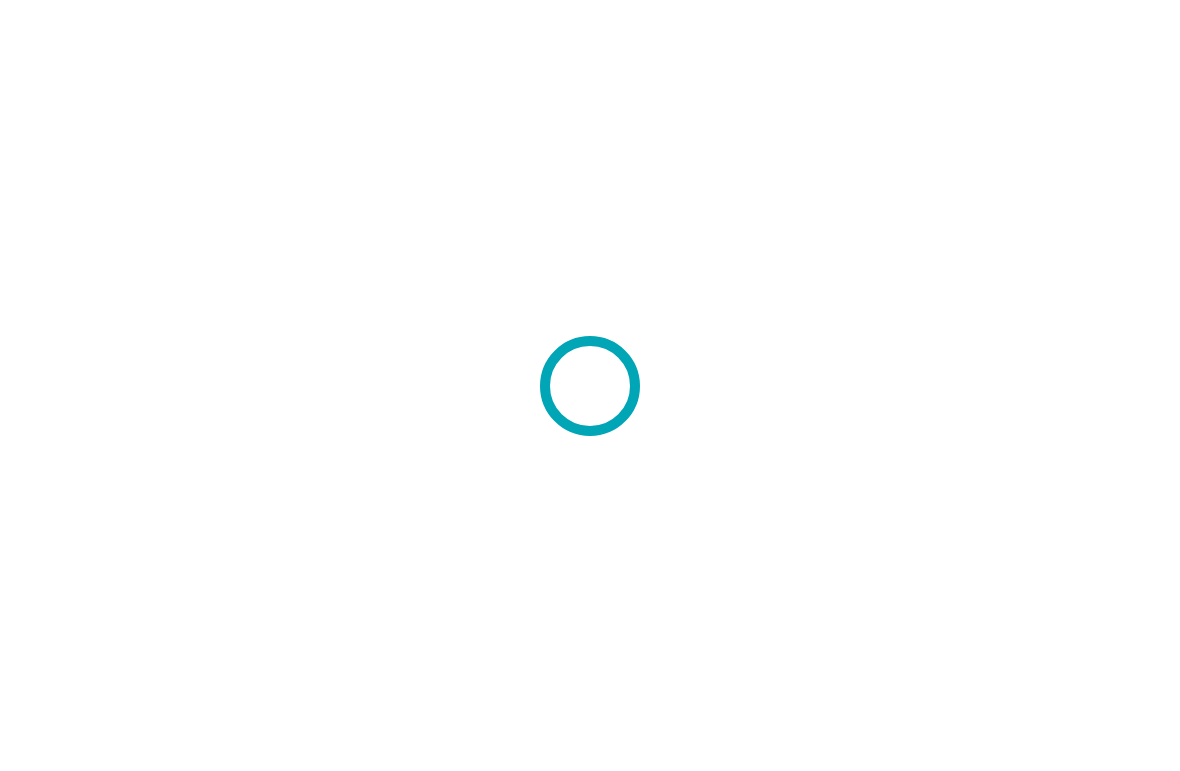 scroll, scrollTop: 0, scrollLeft: 0, axis: both 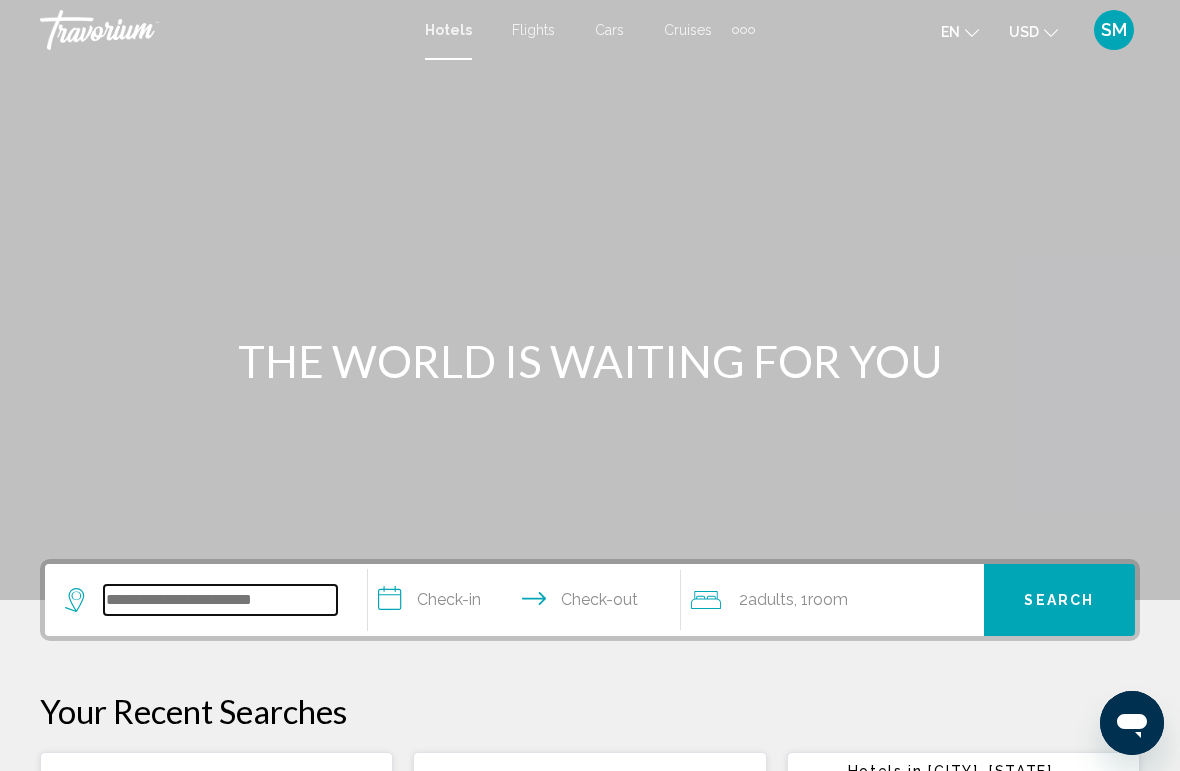 click at bounding box center [220, 600] 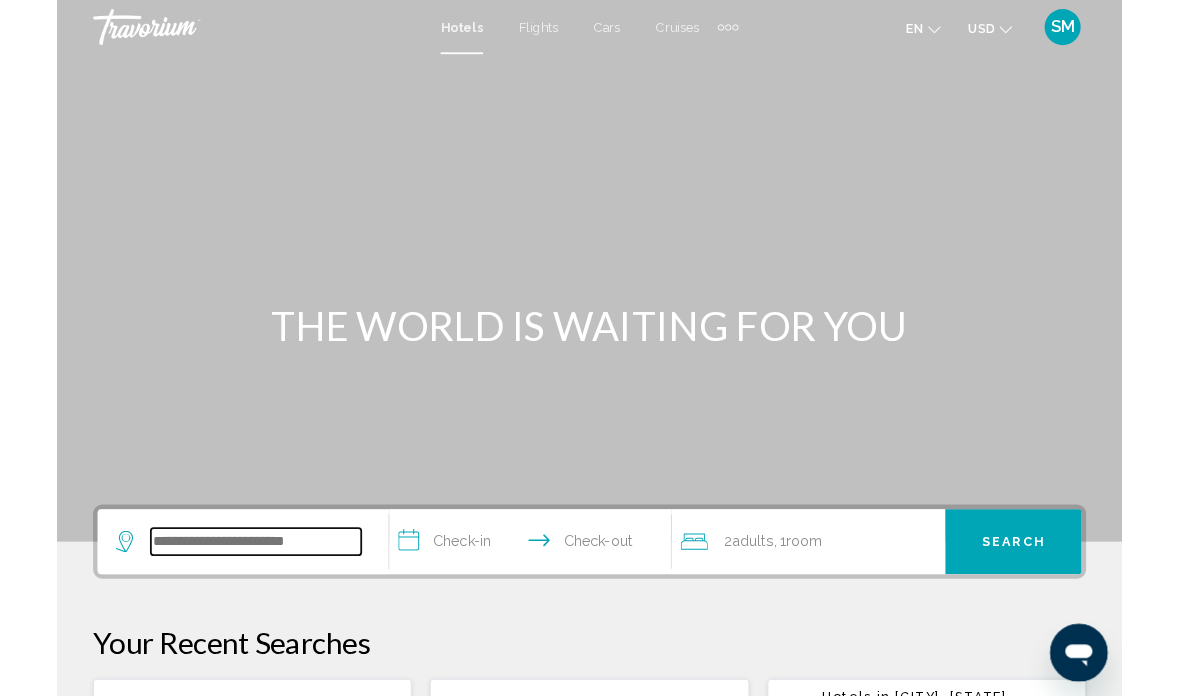 scroll, scrollTop: 229, scrollLeft: 0, axis: vertical 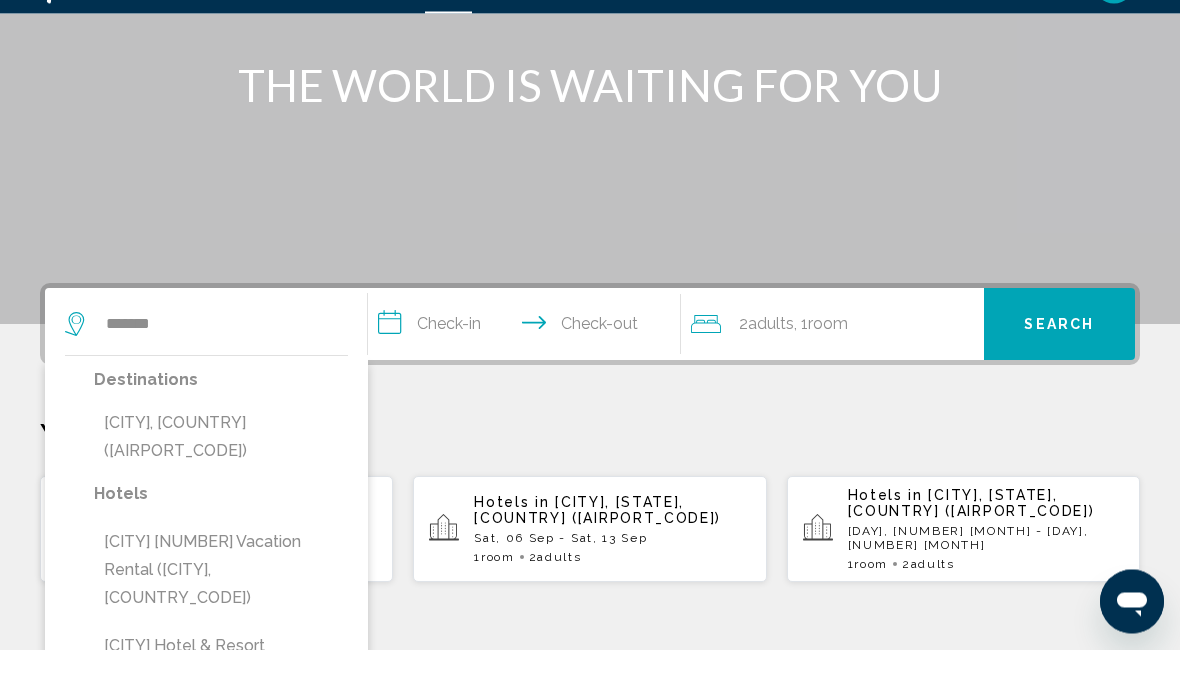 click on "[CITY], [COUNTRY] ([AIRPORT_CODE])" at bounding box center [221, 484] 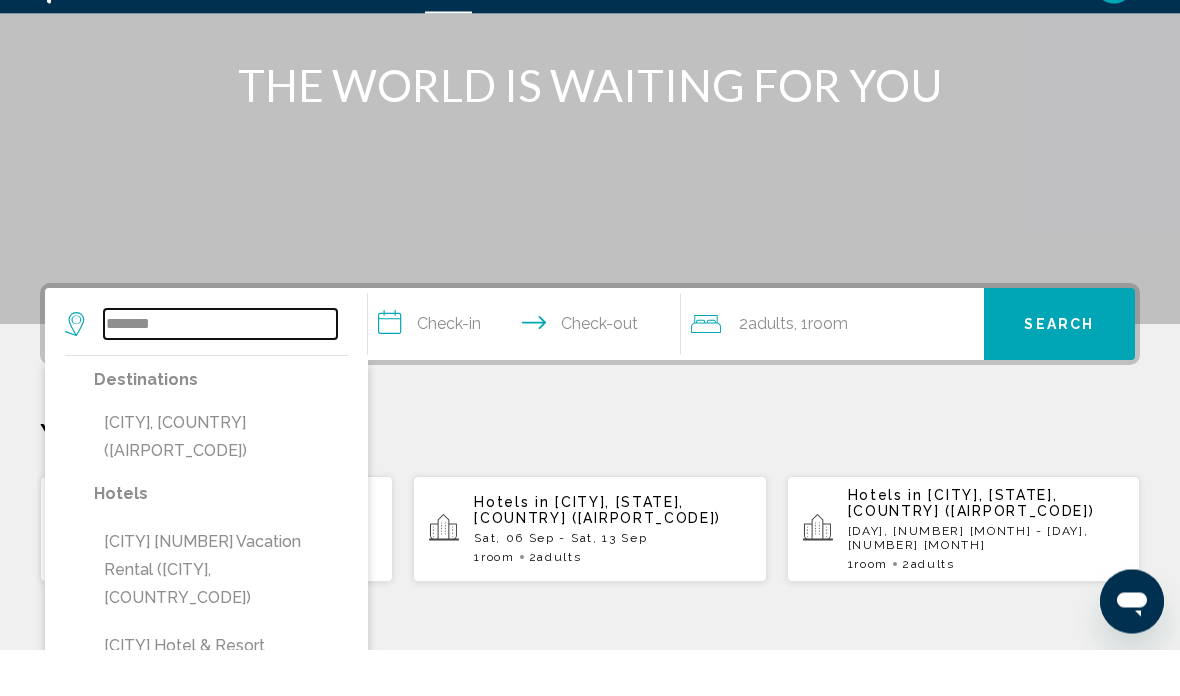 type on "**********" 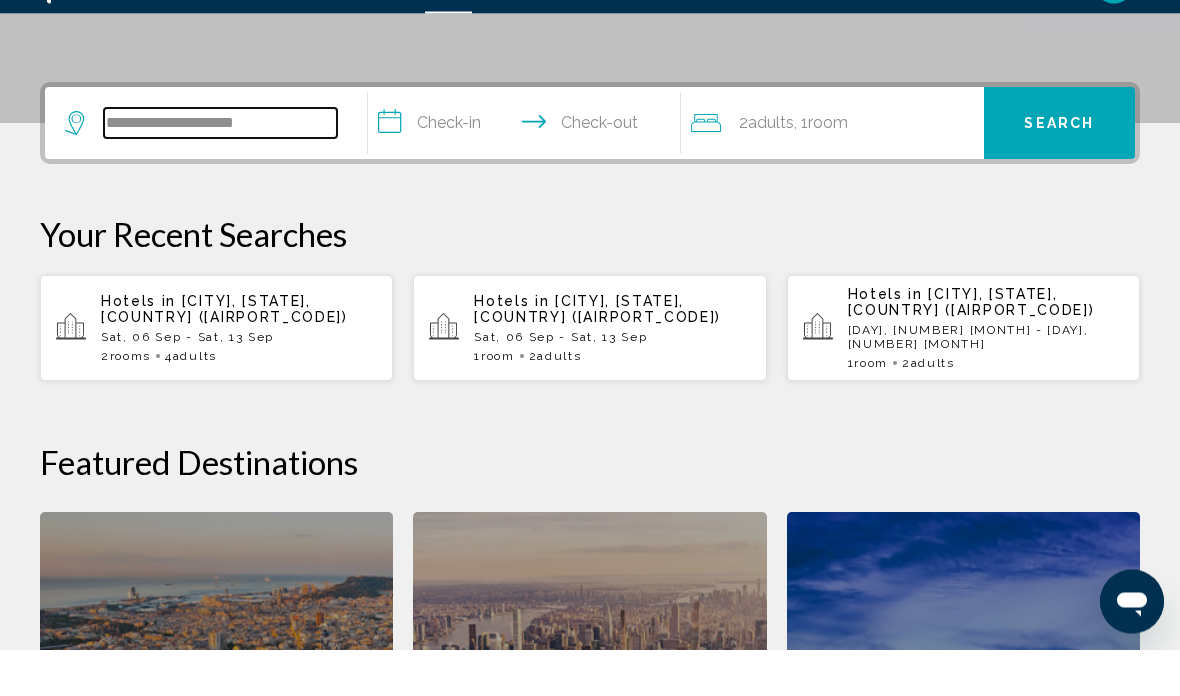 scroll, scrollTop: 447, scrollLeft: 0, axis: vertical 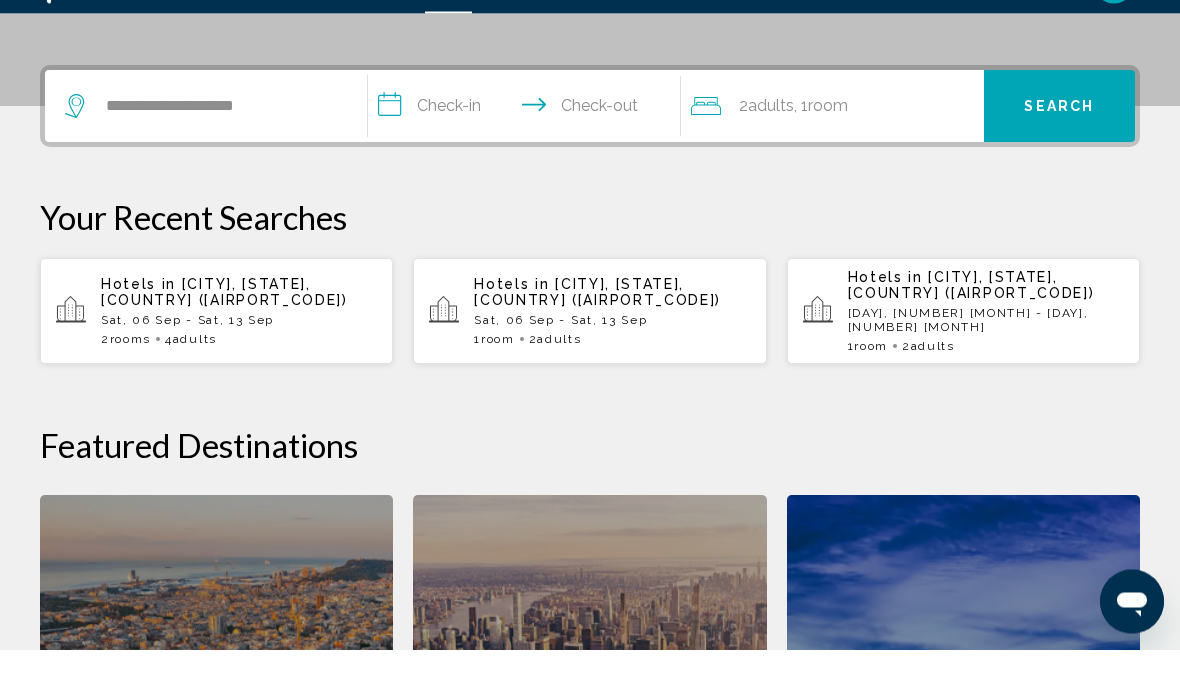 click on "**********" at bounding box center [528, 156] 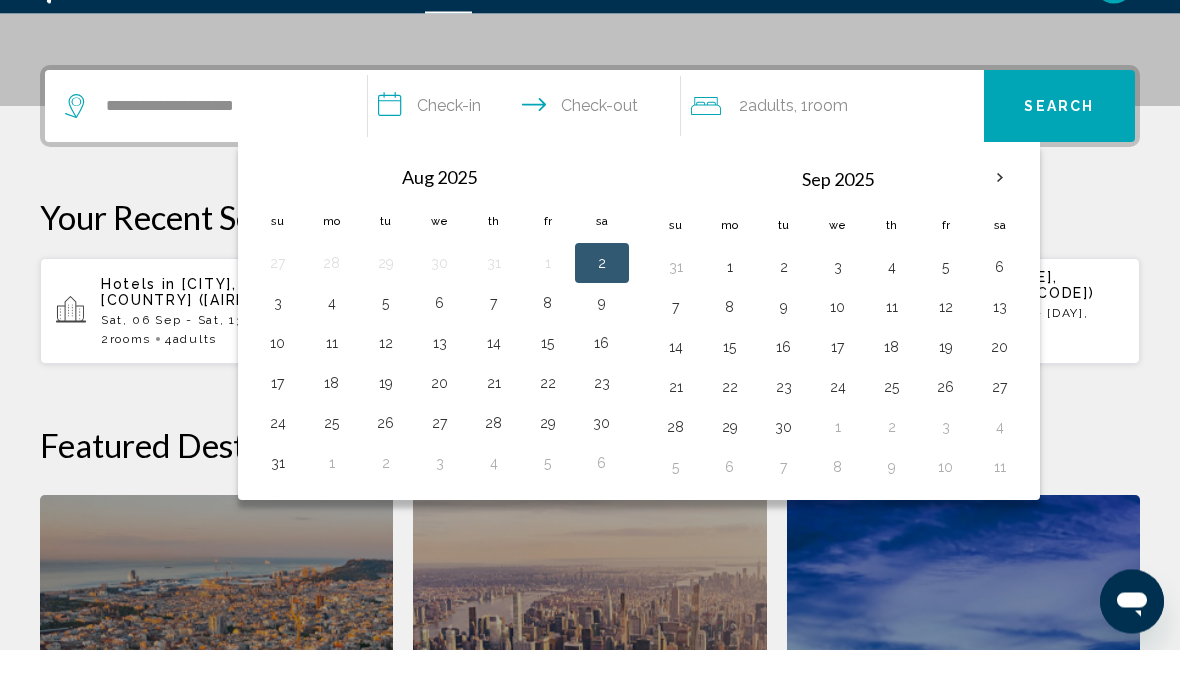 scroll, scrollTop: 494, scrollLeft: 0, axis: vertical 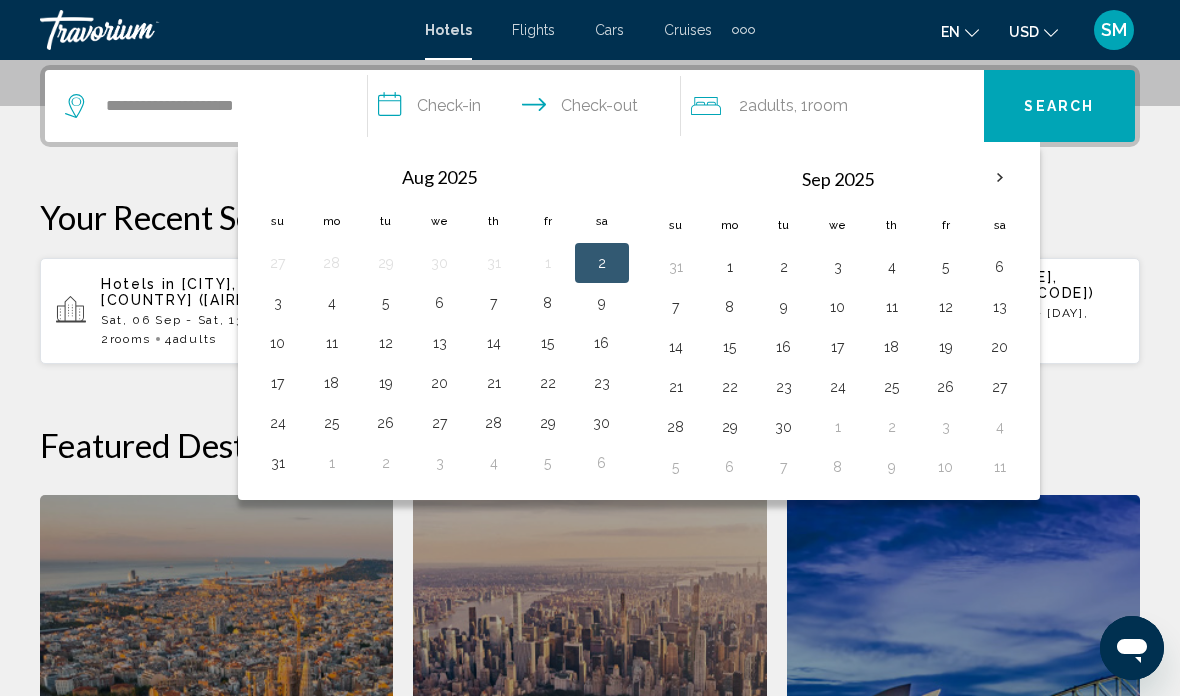click at bounding box center (1000, 178) 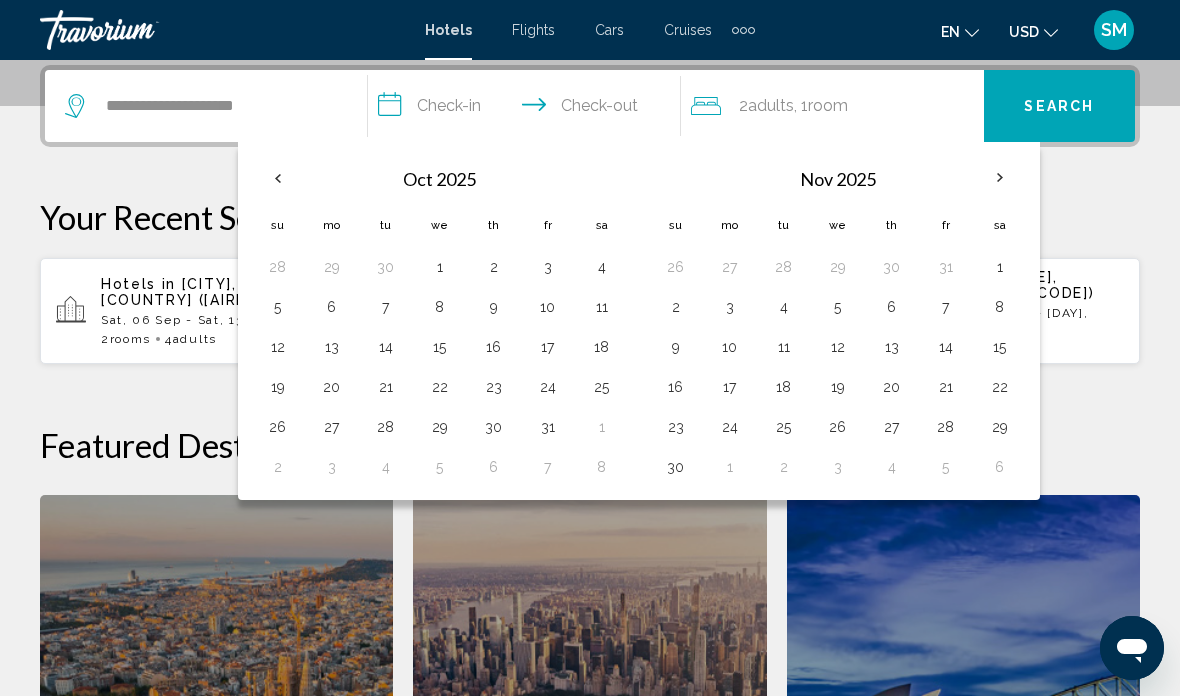 click at bounding box center [1000, 178] 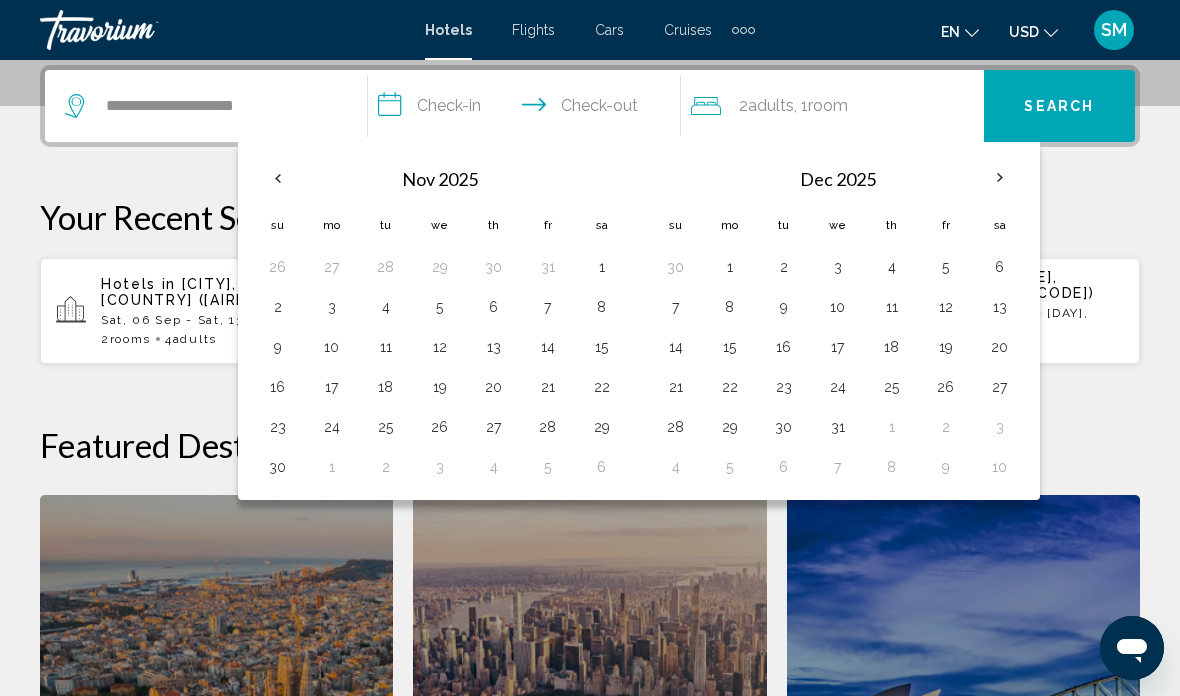 click at bounding box center [1000, 178] 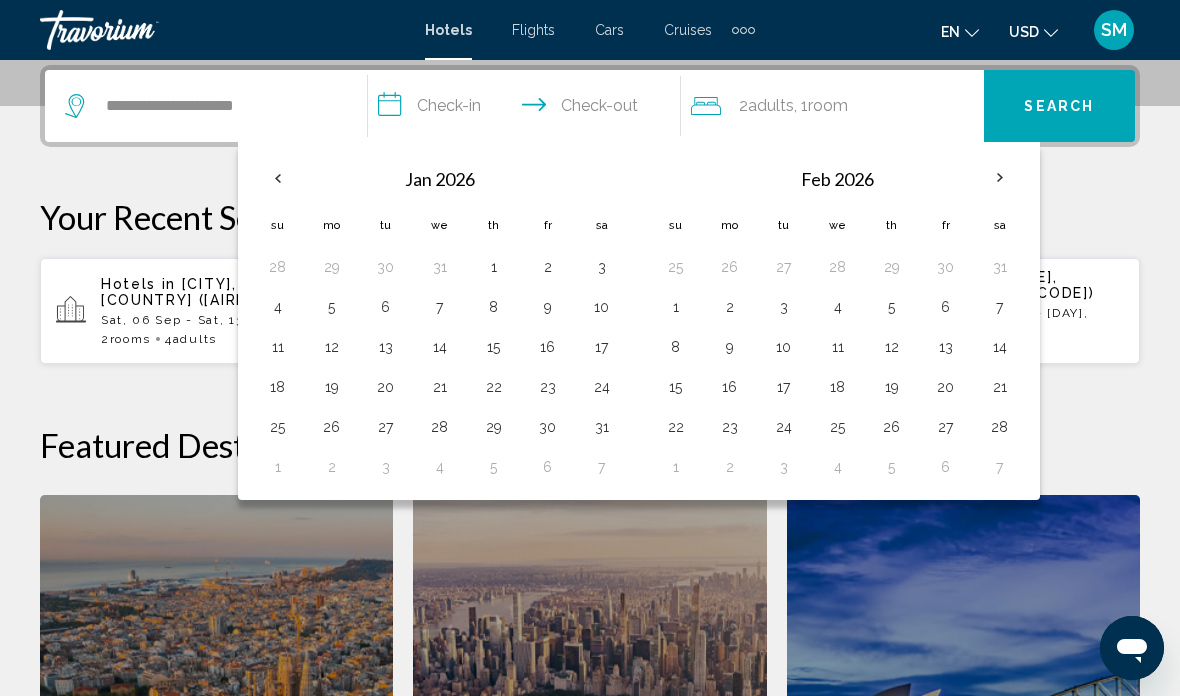 click at bounding box center (1000, 178) 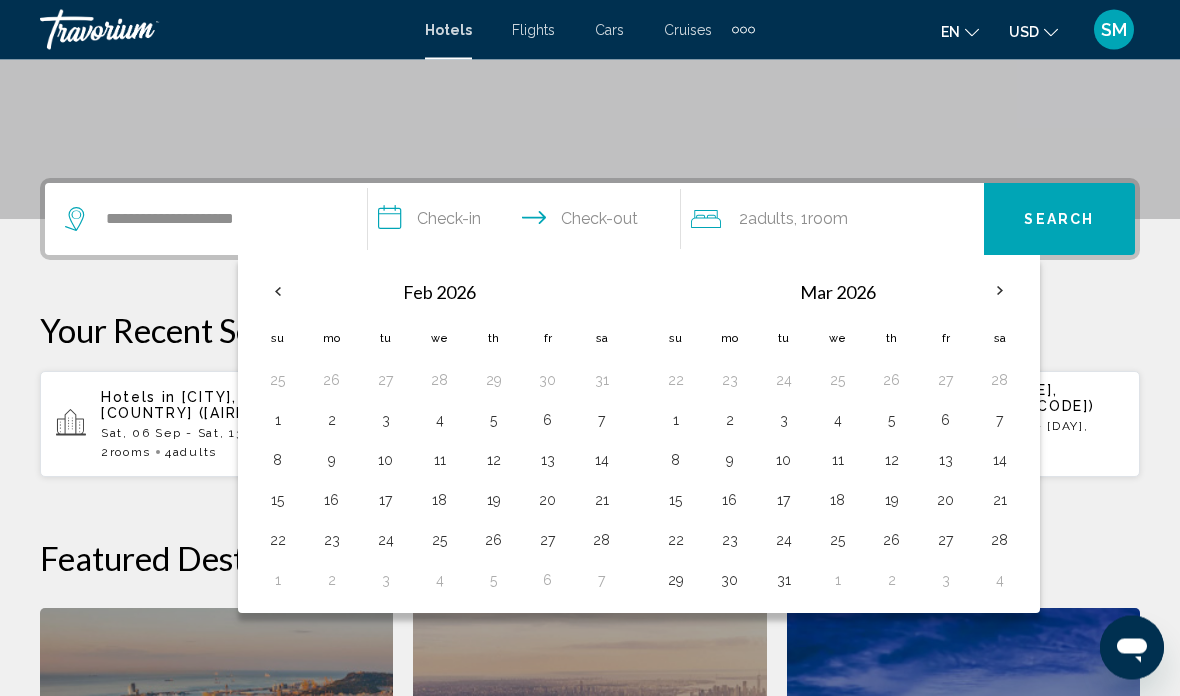 click at bounding box center (1000, 292) 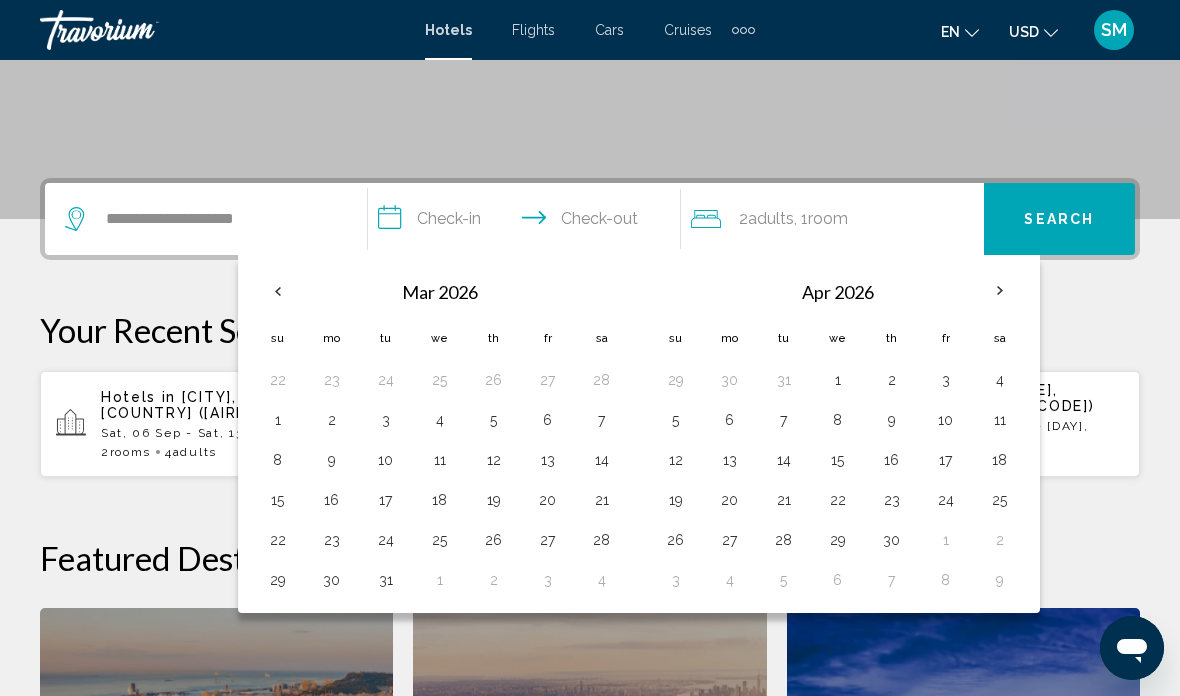 click at bounding box center (1000, 291) 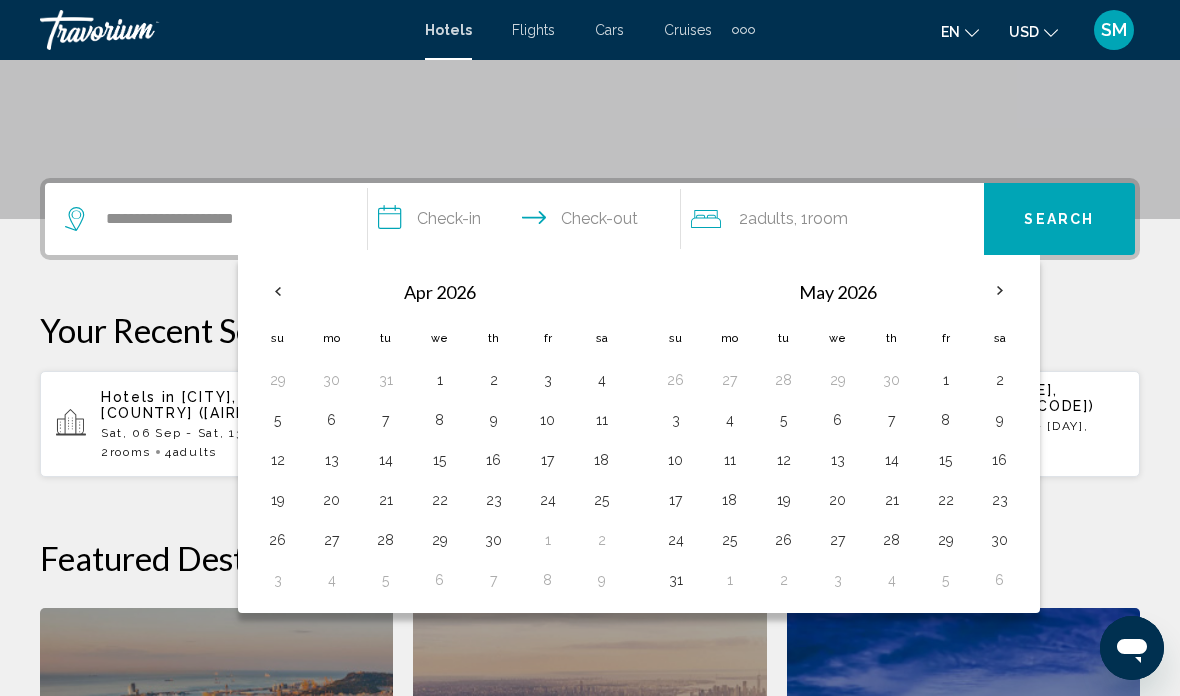 click at bounding box center [1000, 291] 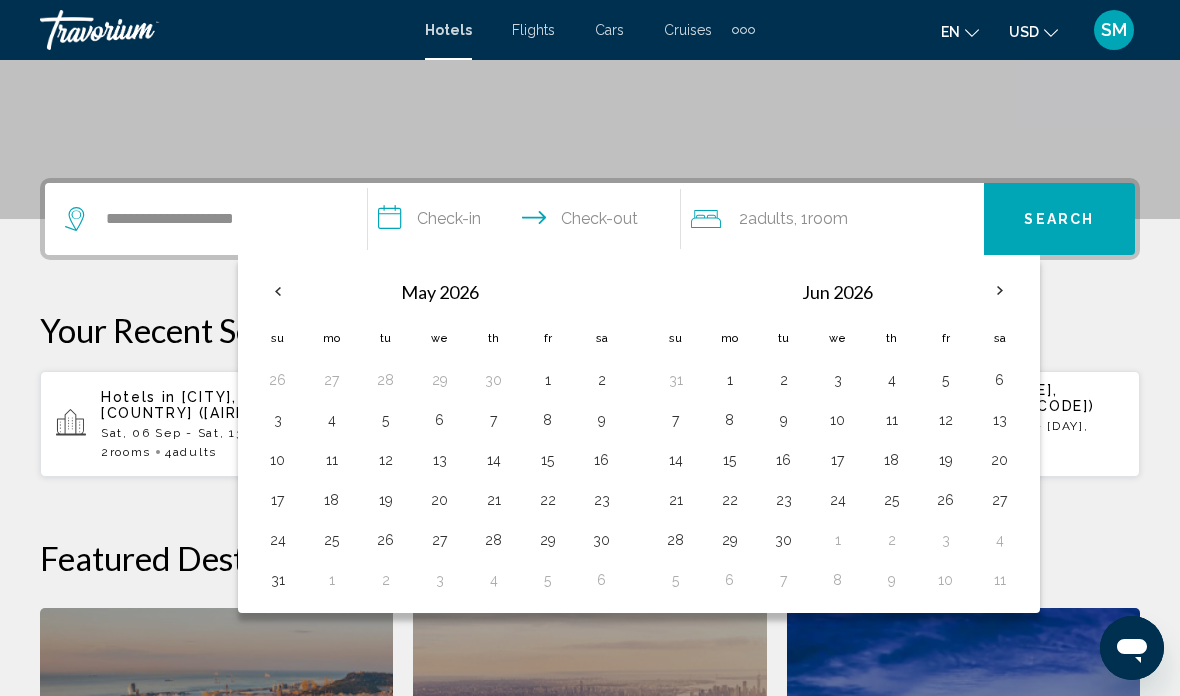 click at bounding box center [1000, 291] 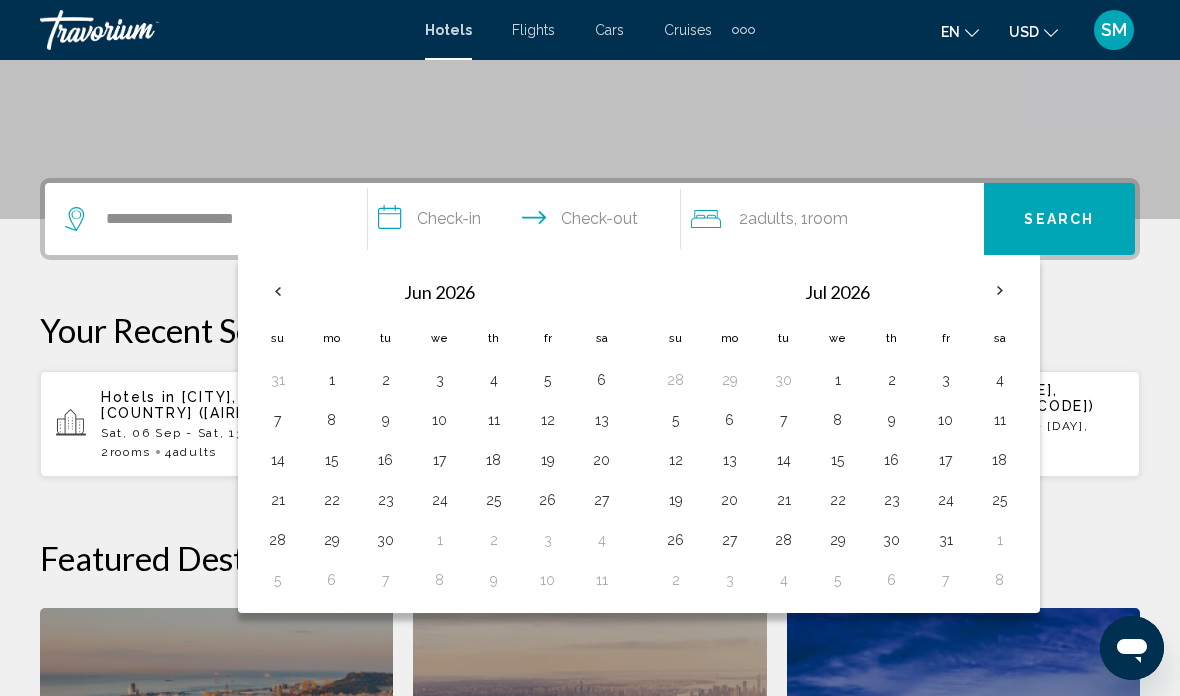 click on "1" at bounding box center (838, 380) 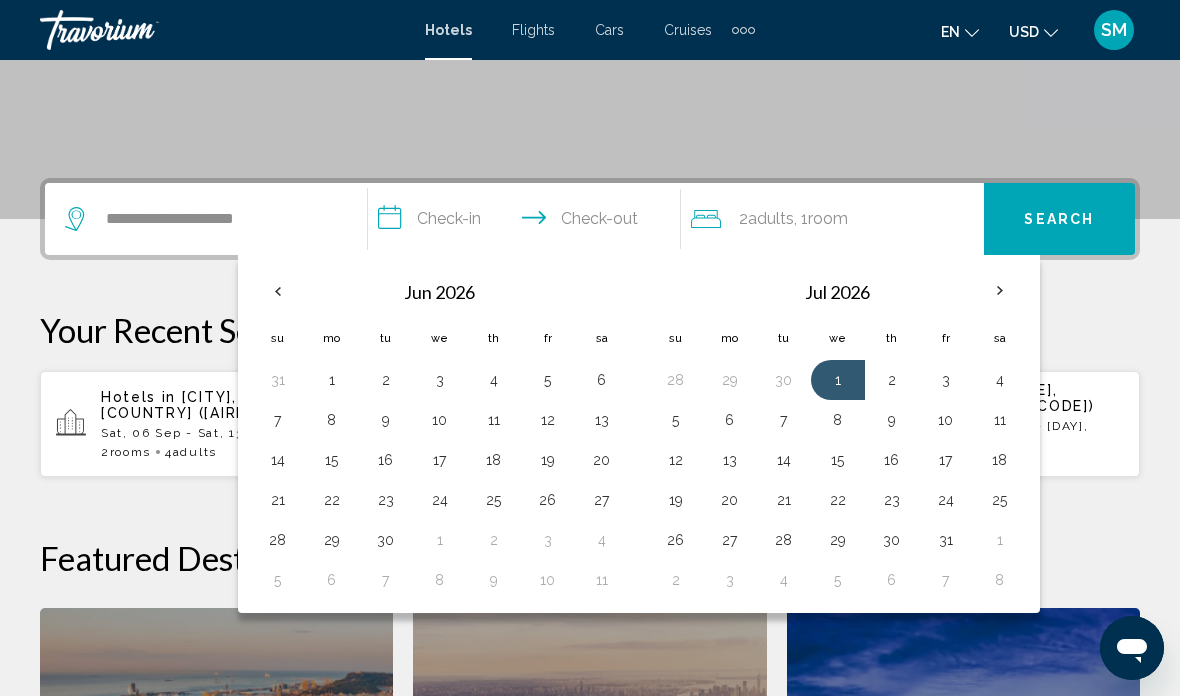 click on "7" at bounding box center (784, 420) 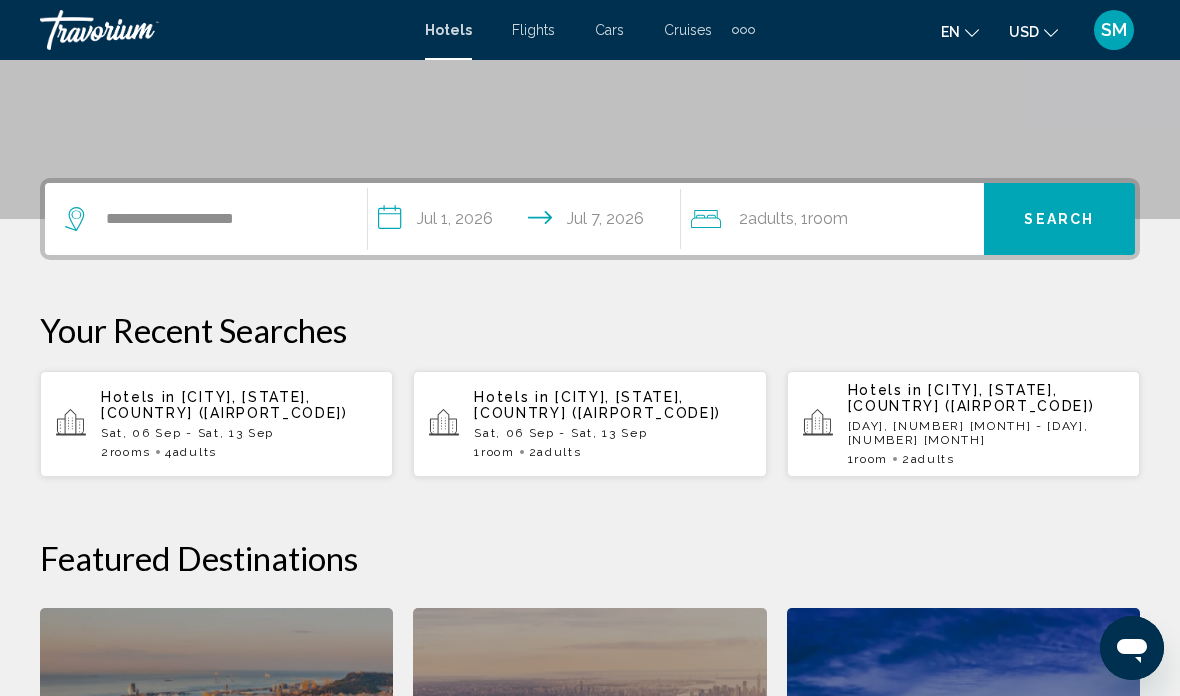 click on ", 1  Room rooms" 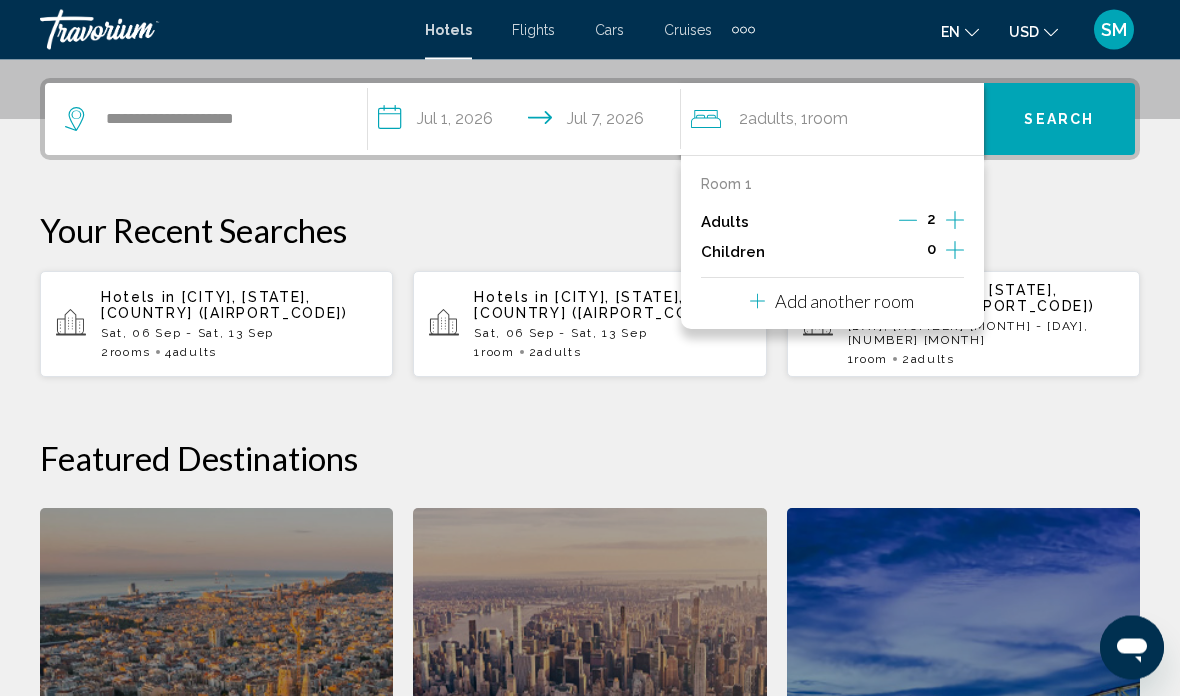 scroll, scrollTop: 494, scrollLeft: 0, axis: vertical 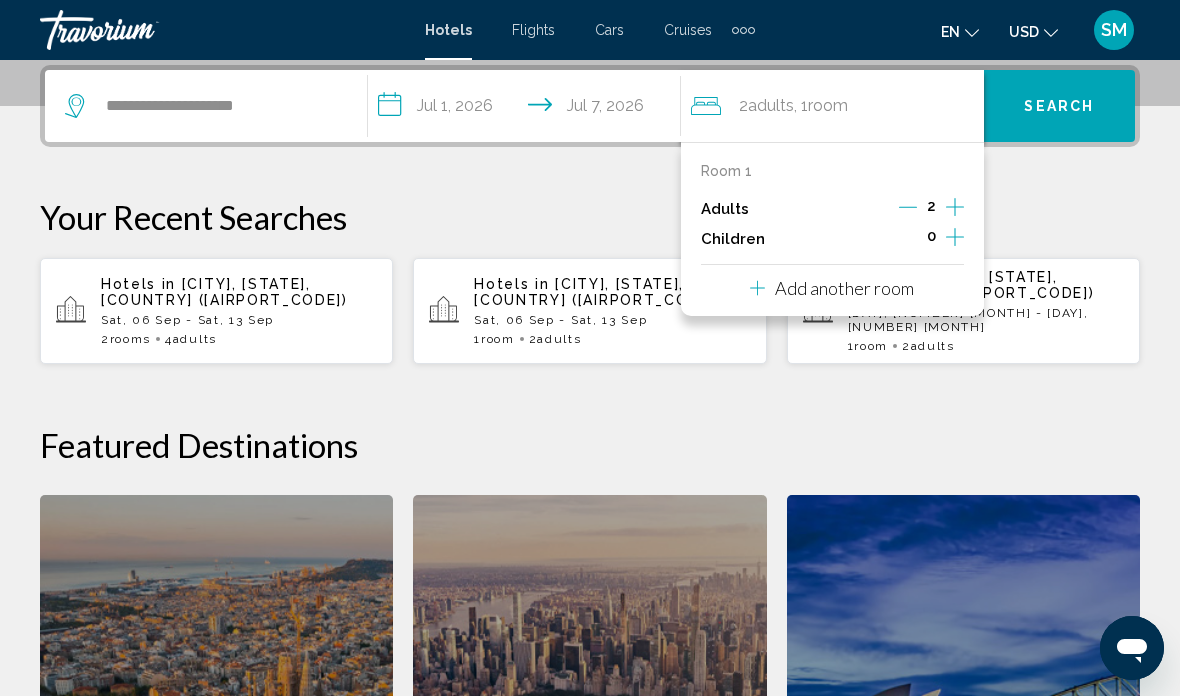 click 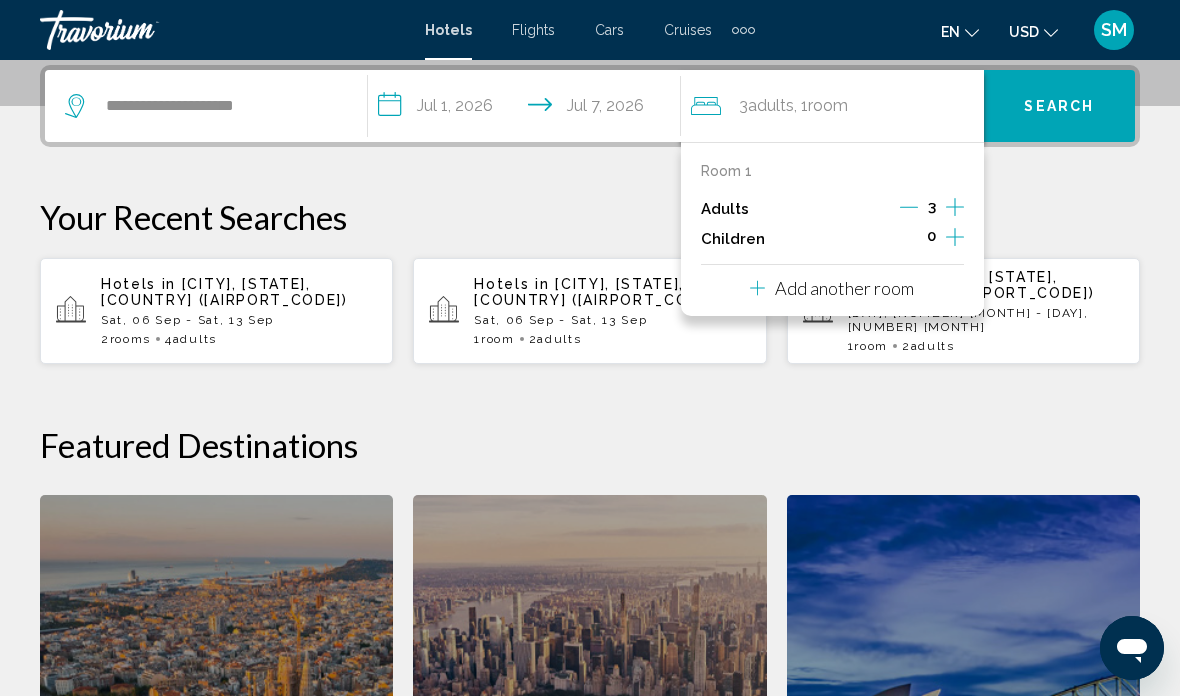 click 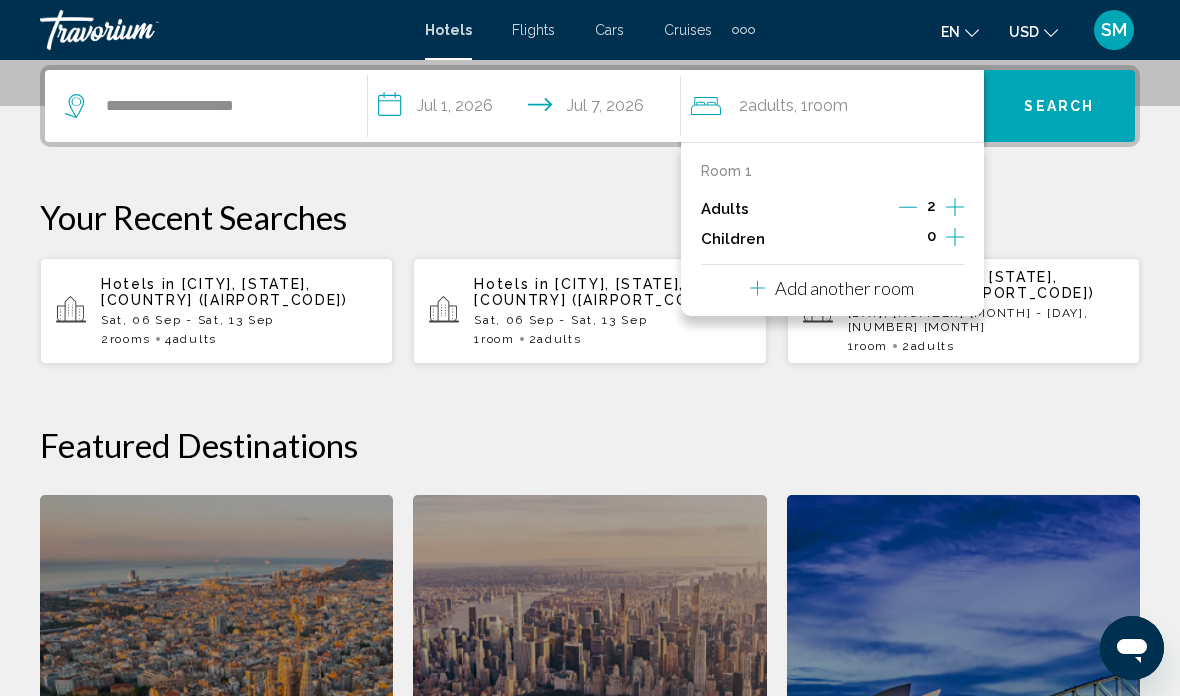click on "Add another room" at bounding box center [844, 288] 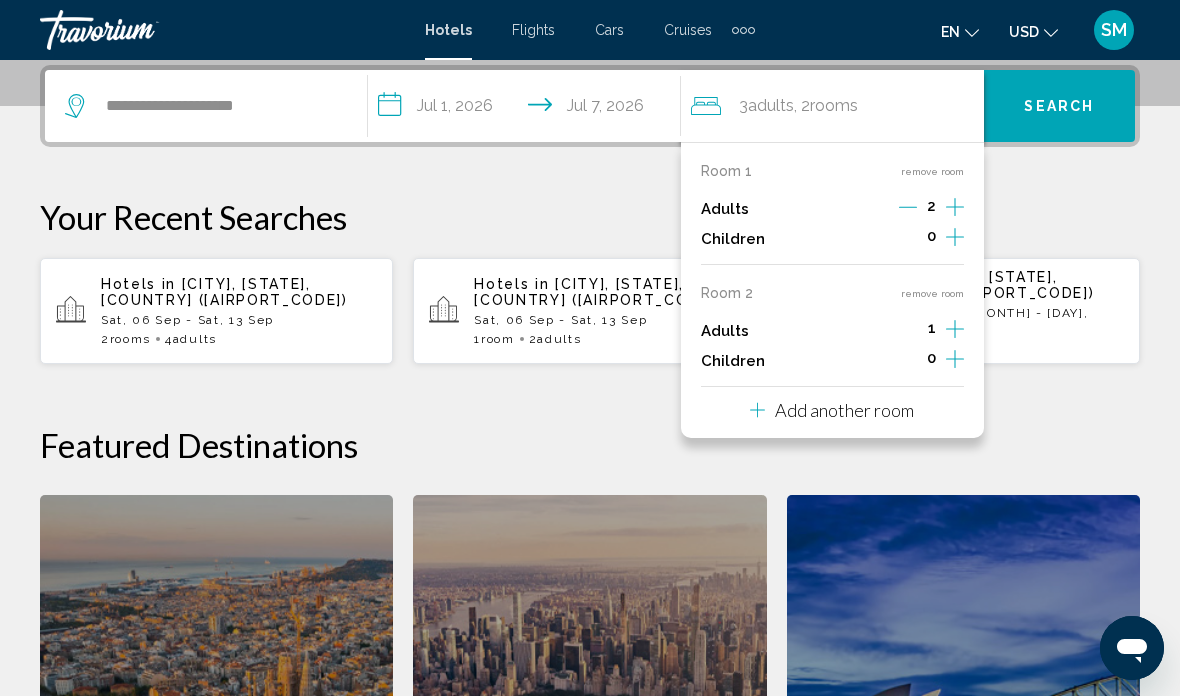 click 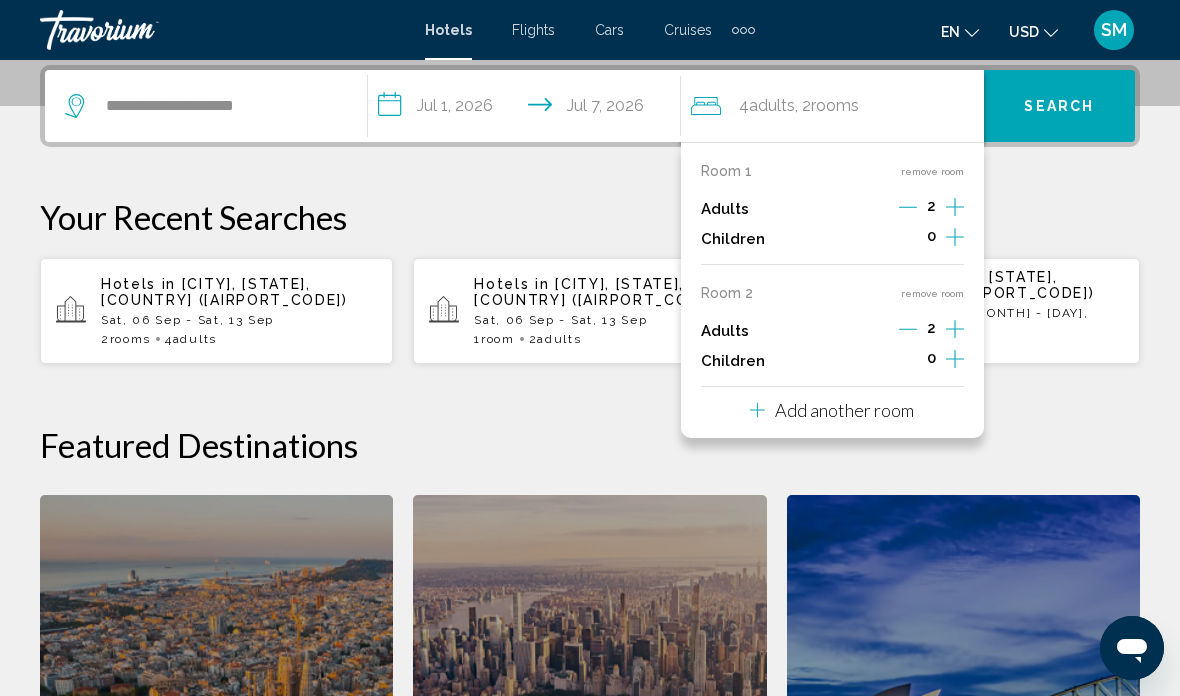 click on "Add another room" at bounding box center (844, 410) 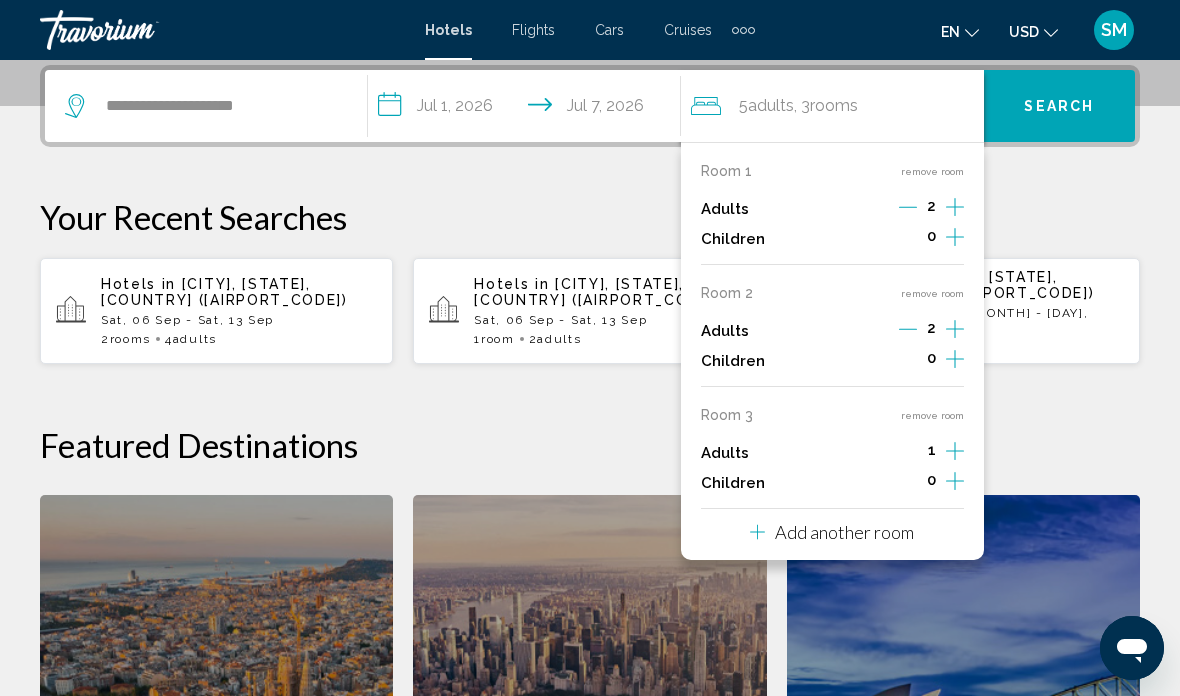 click 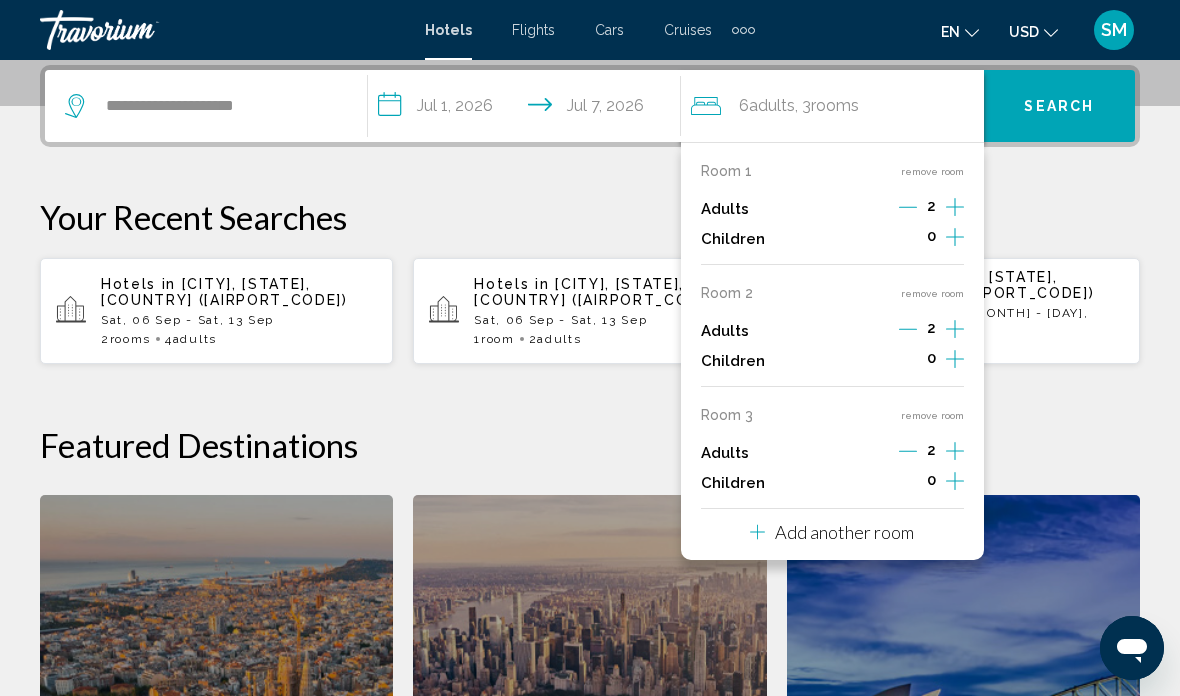 click on "Add another room" at bounding box center [844, 532] 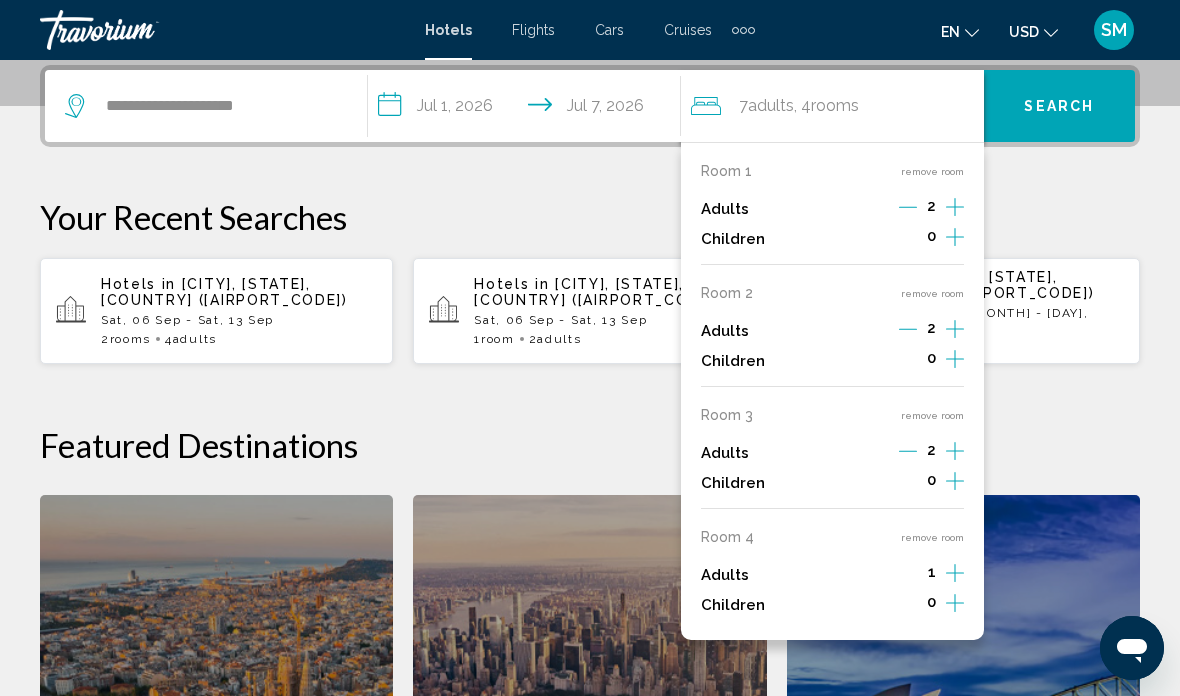 click 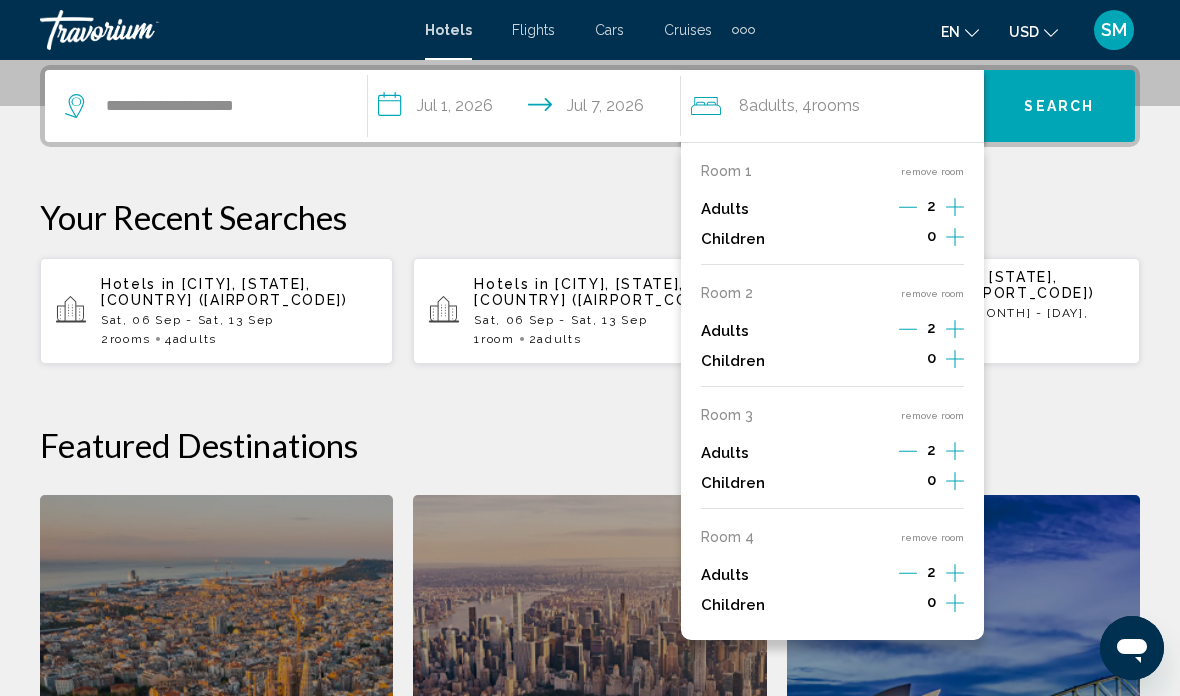 click 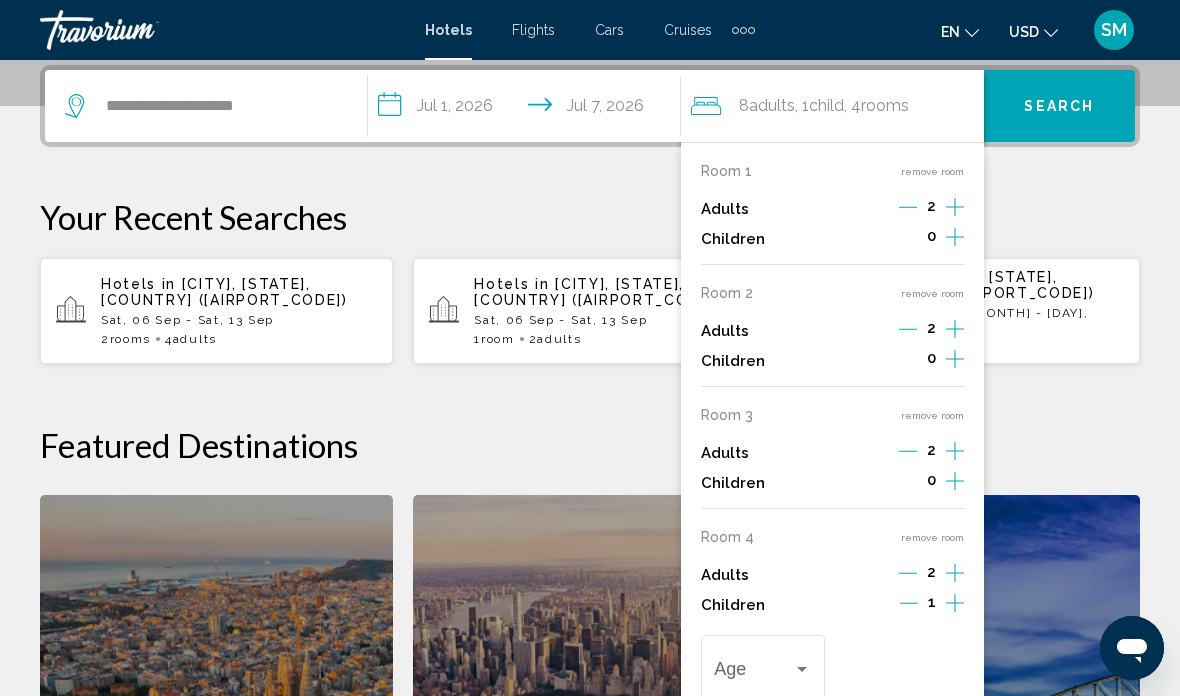 click on "Age" at bounding box center [762, 665] 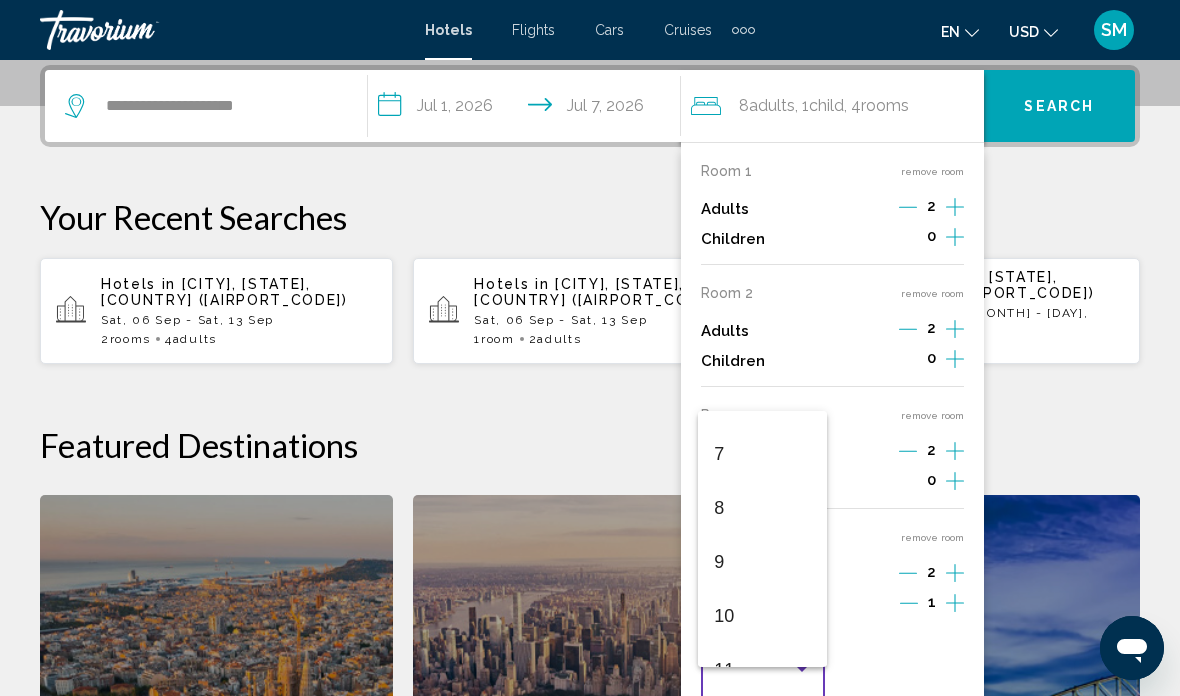 scroll, scrollTop: 362, scrollLeft: 0, axis: vertical 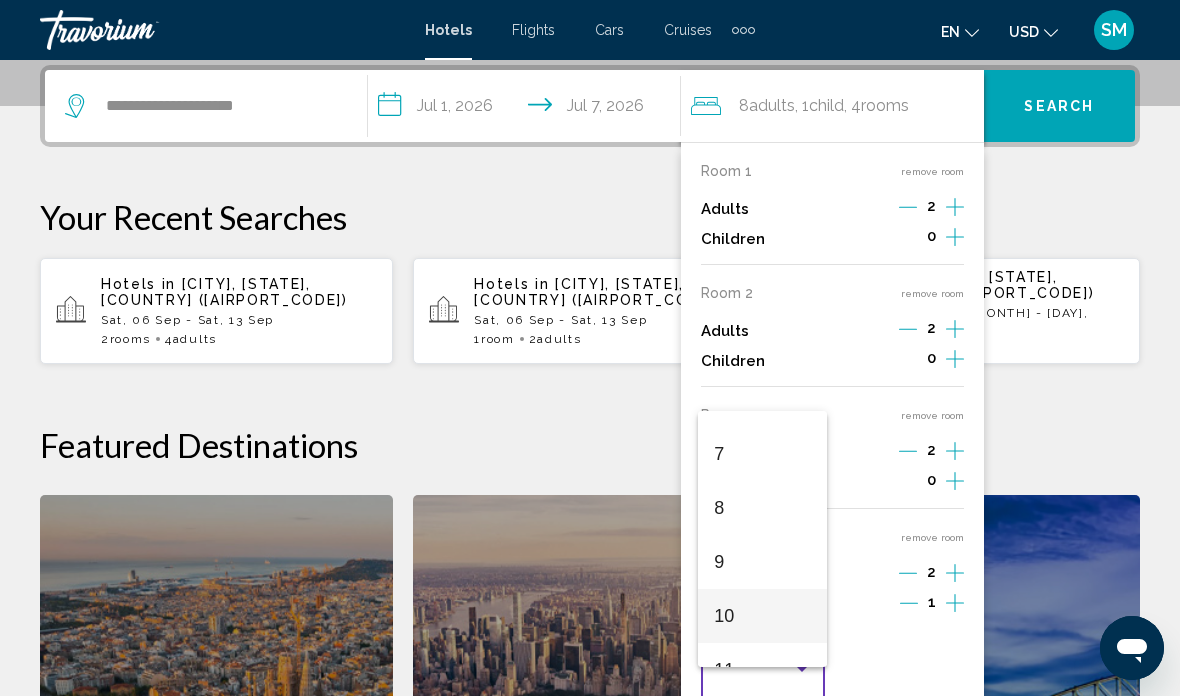 click on "10" at bounding box center [762, 616] 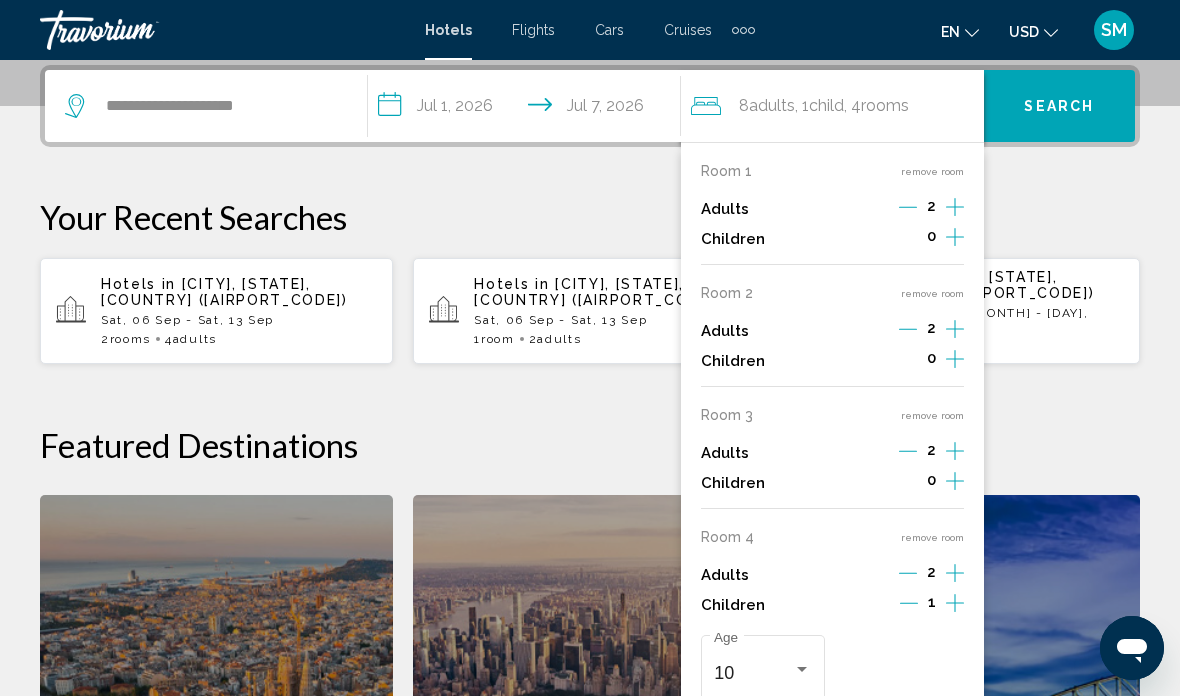 click on "Featured Destinations" 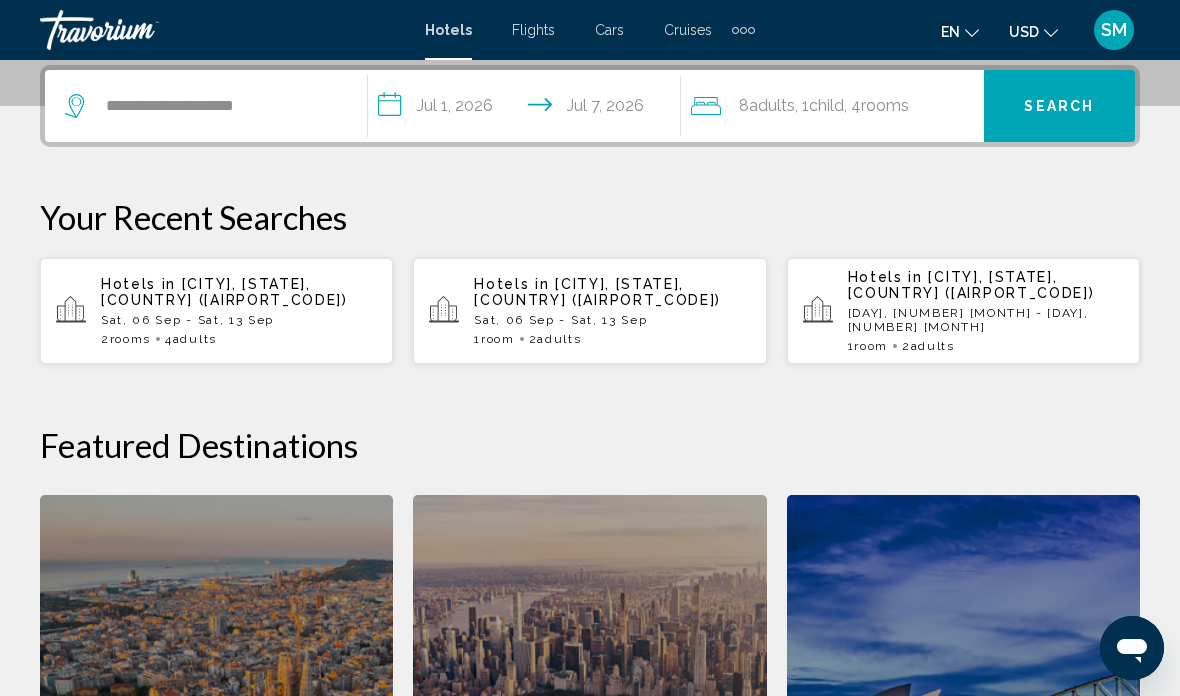 click on "Search" at bounding box center (1059, 107) 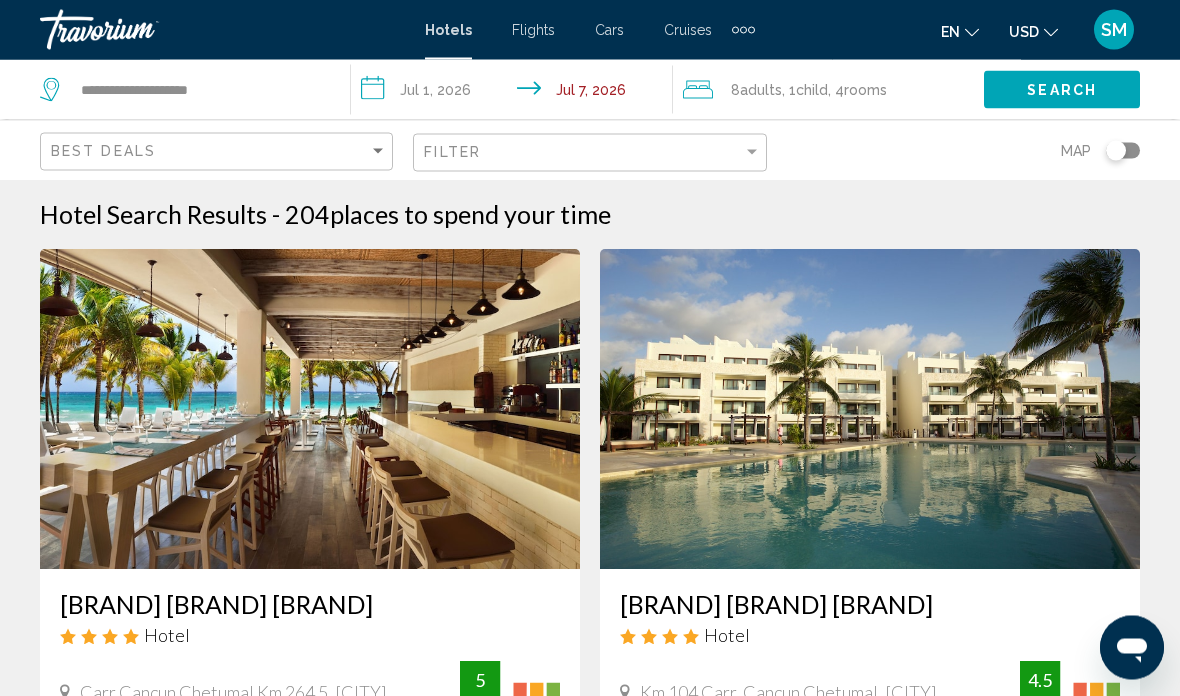 scroll, scrollTop: 0, scrollLeft: 0, axis: both 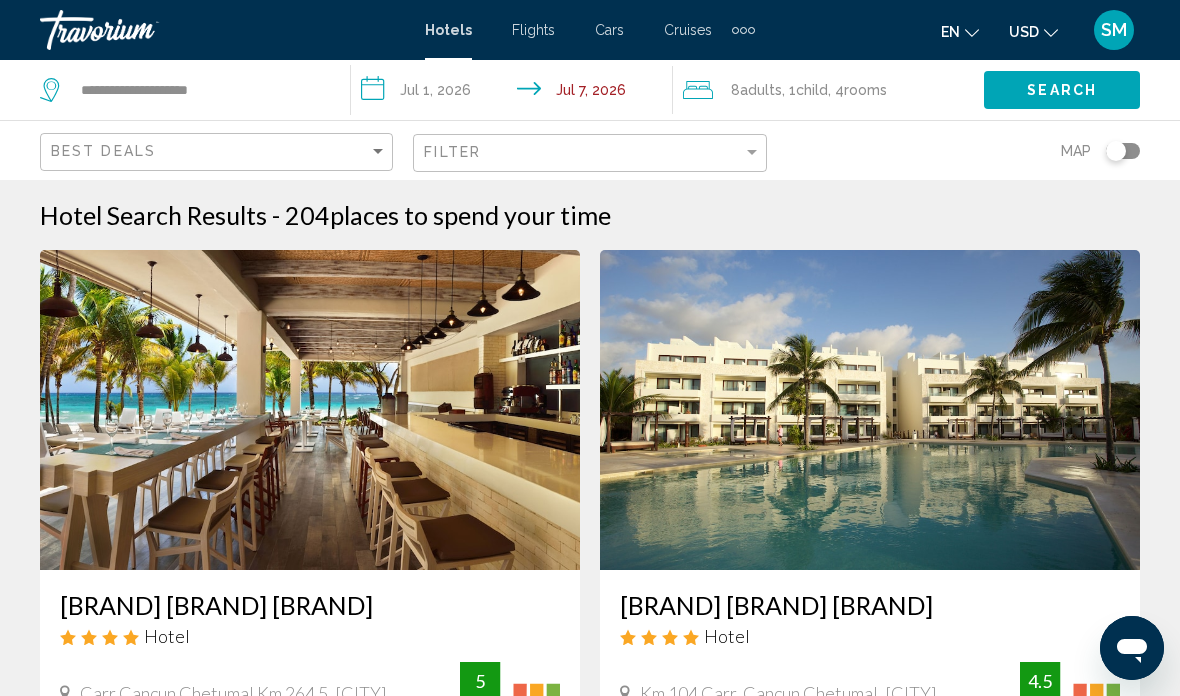 click on ", 4  Room rooms" 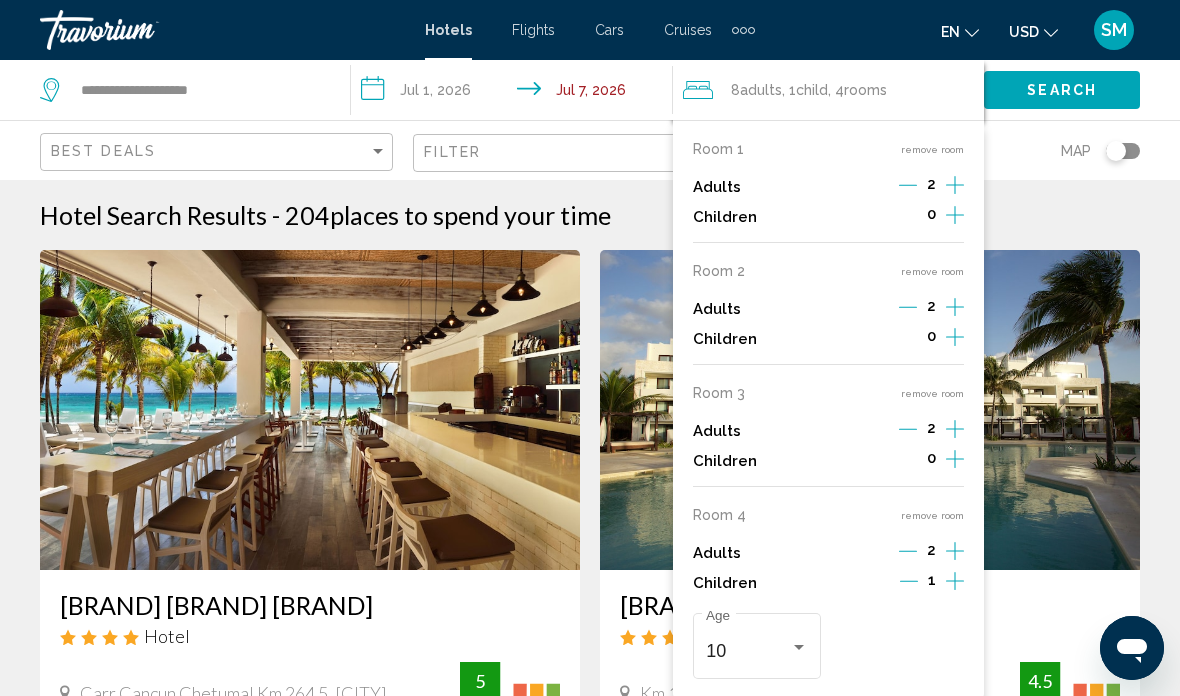 click at bounding box center [908, 553] 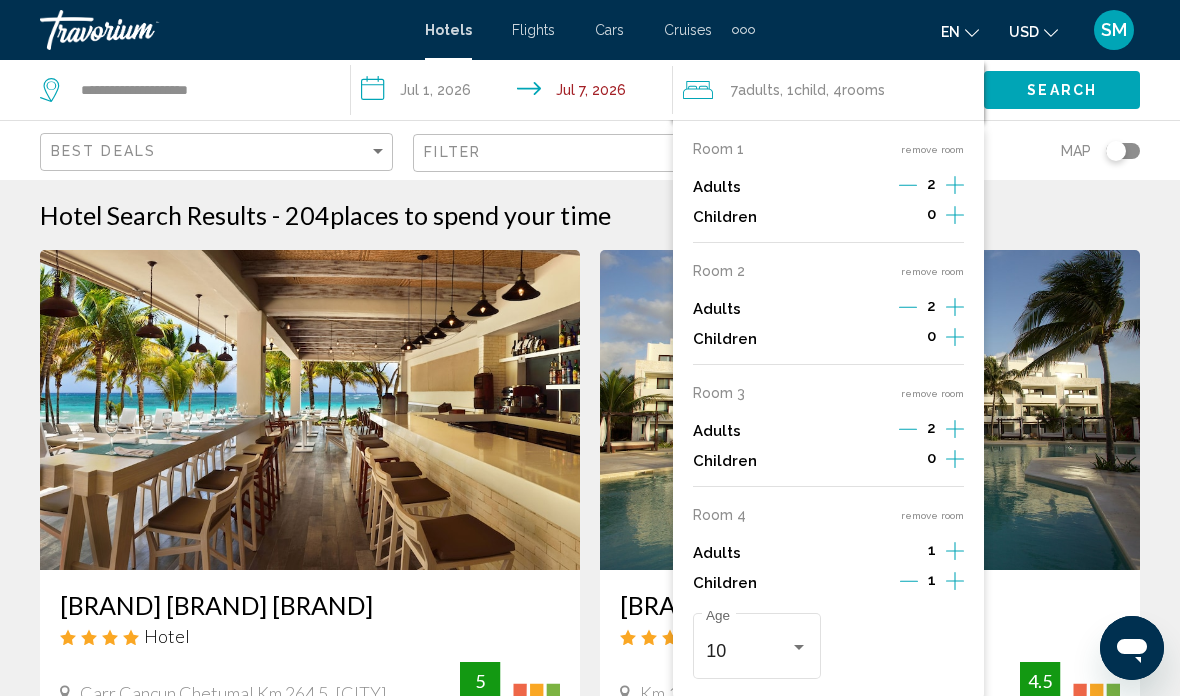 click on "1" at bounding box center (932, 583) 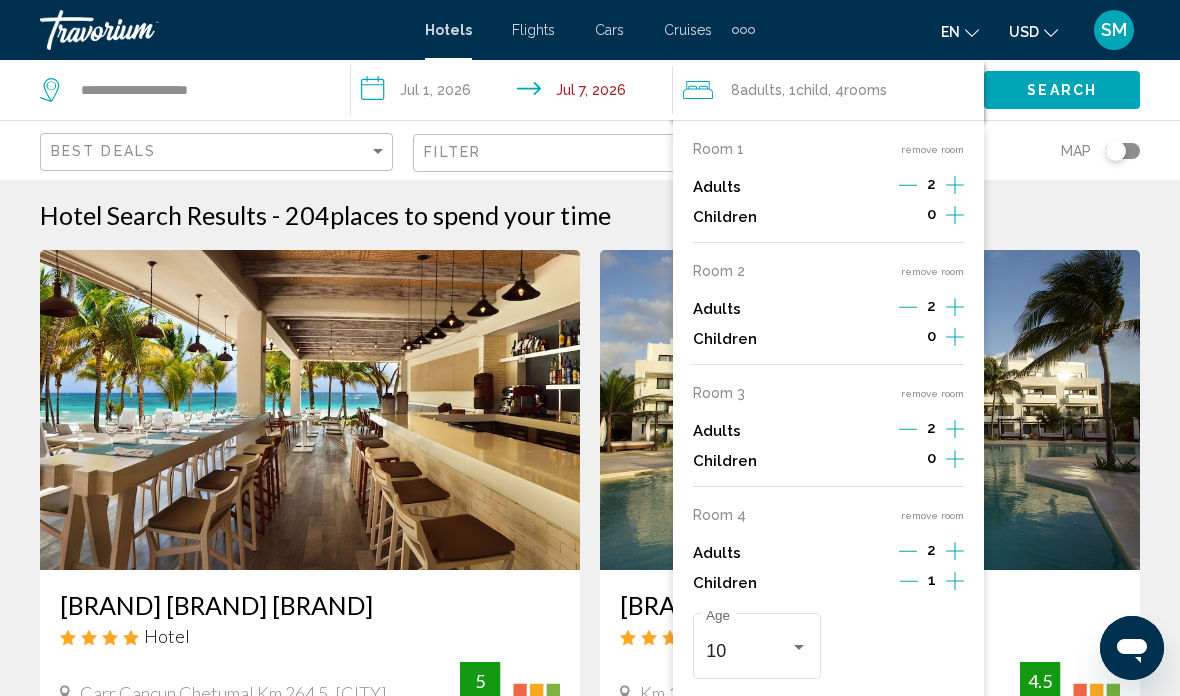 click 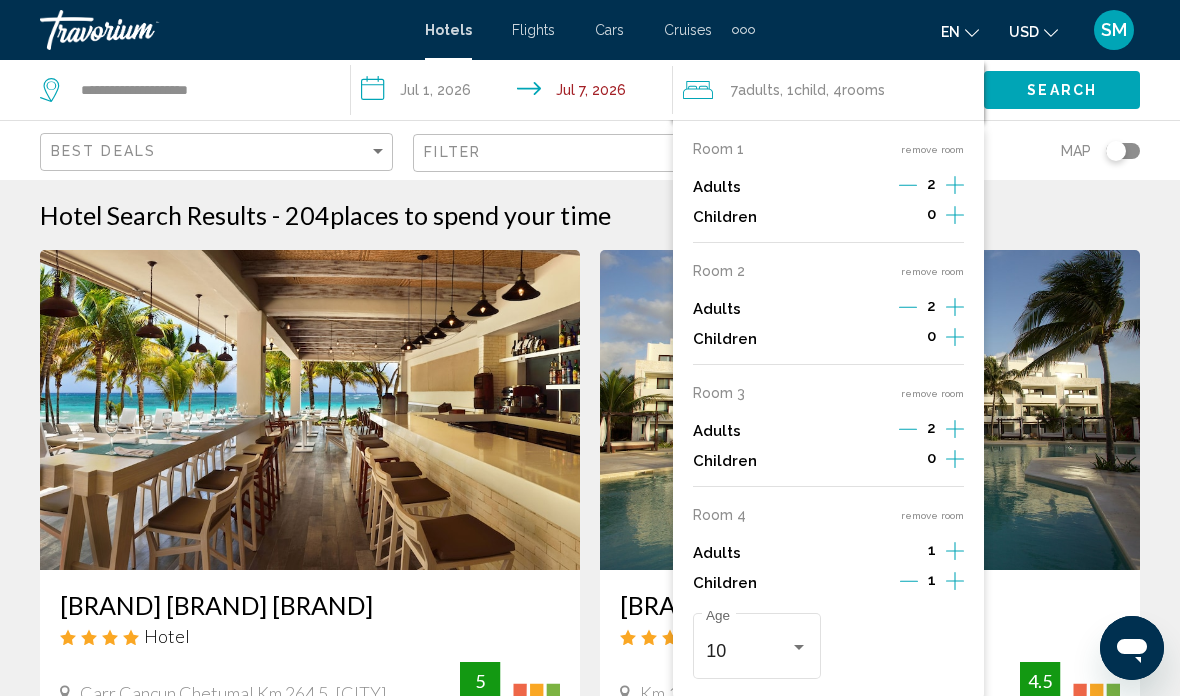 click at bounding box center [955, 217] 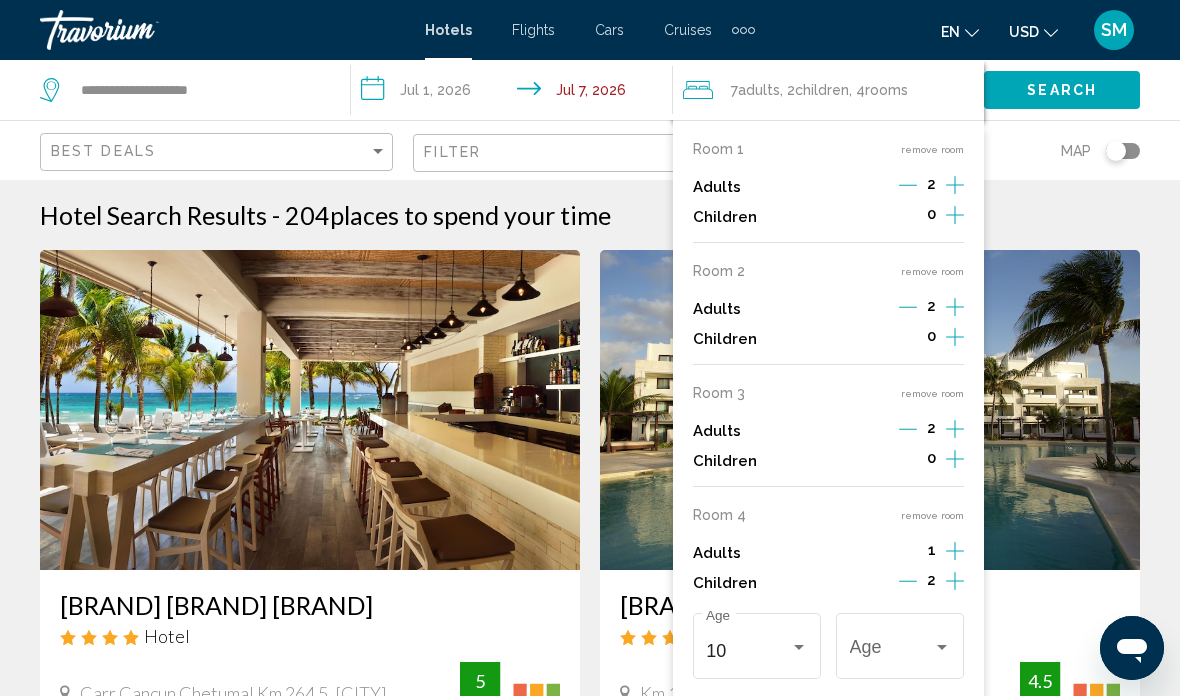 click on "Age" at bounding box center [900, 643] 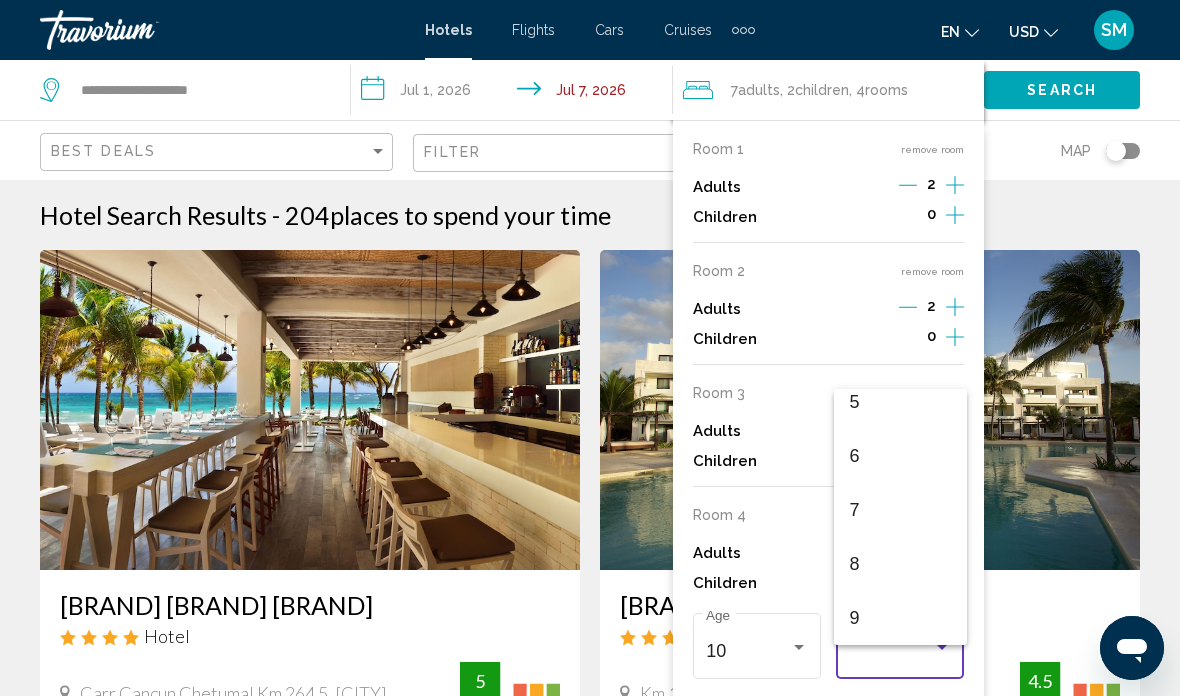 scroll, scrollTop: 297, scrollLeft: 0, axis: vertical 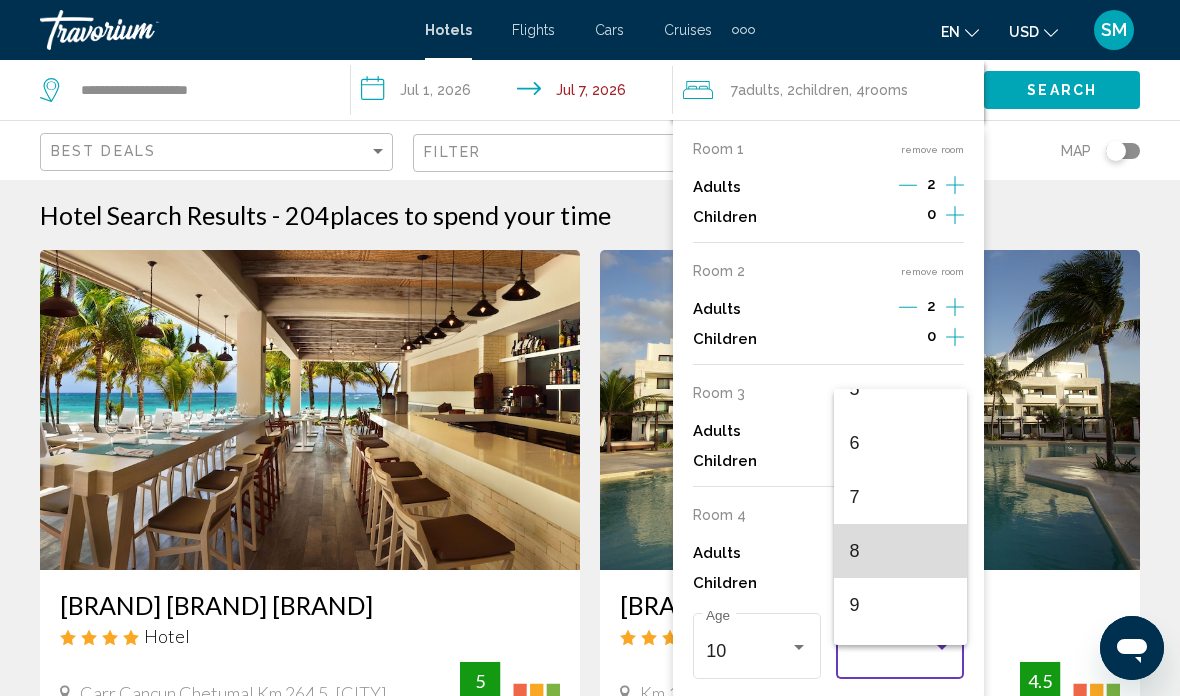click on "8" at bounding box center (900, 551) 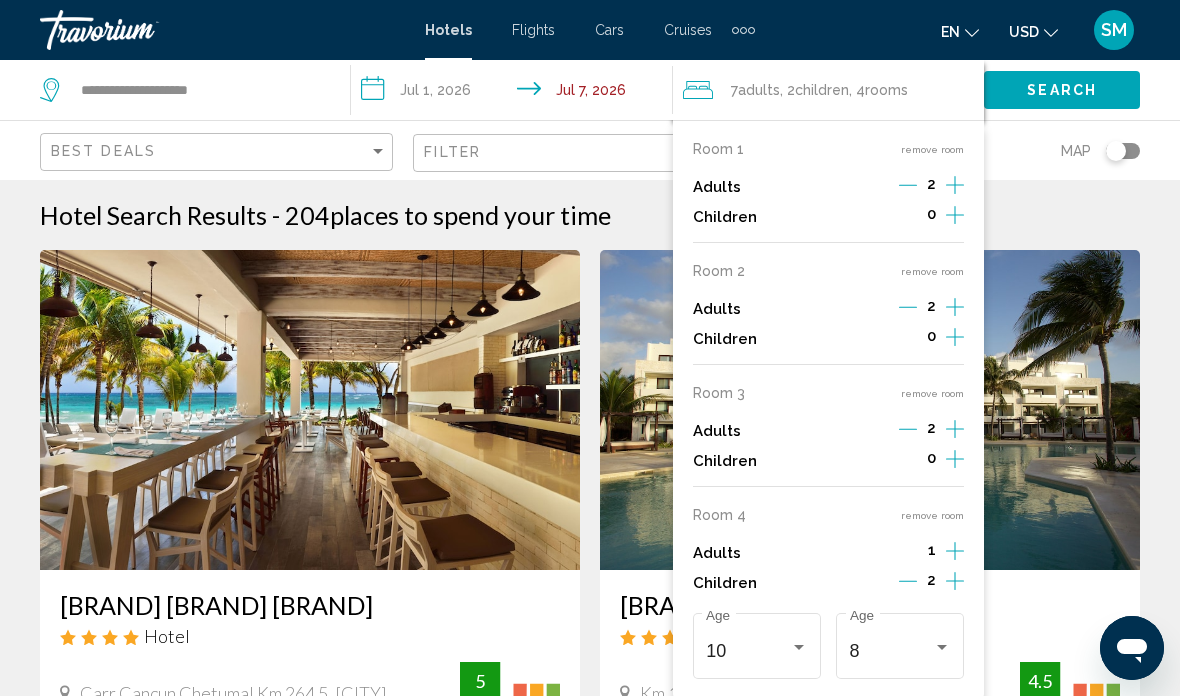 click 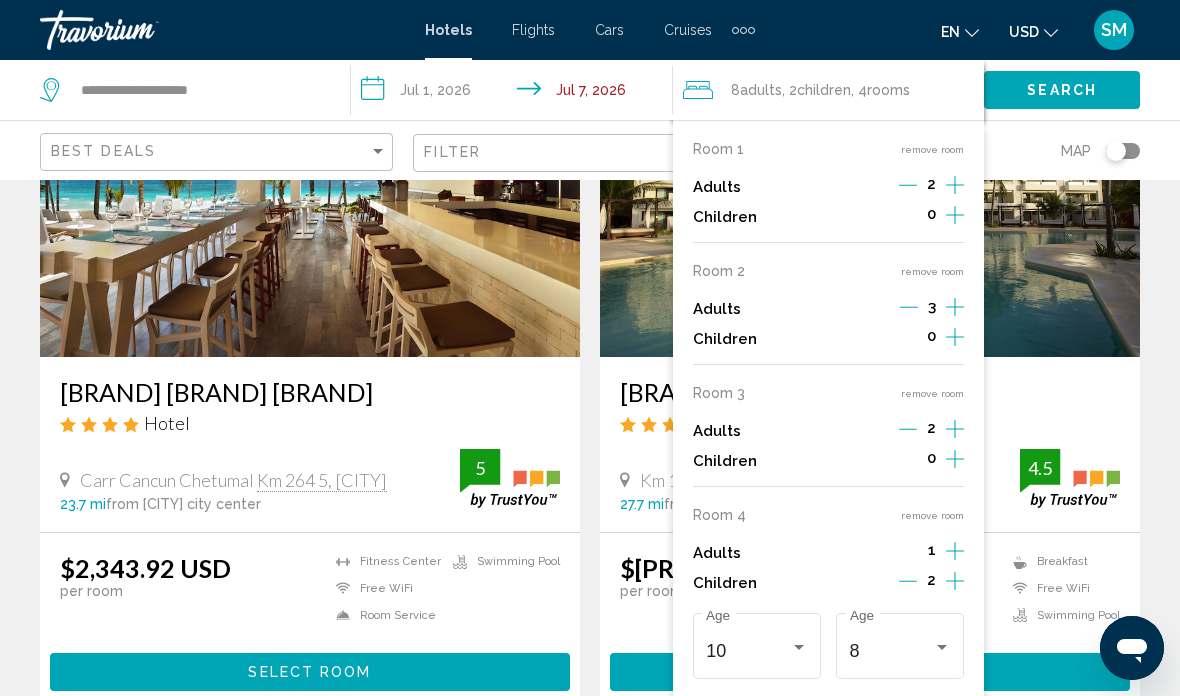 scroll, scrollTop: 182, scrollLeft: 0, axis: vertical 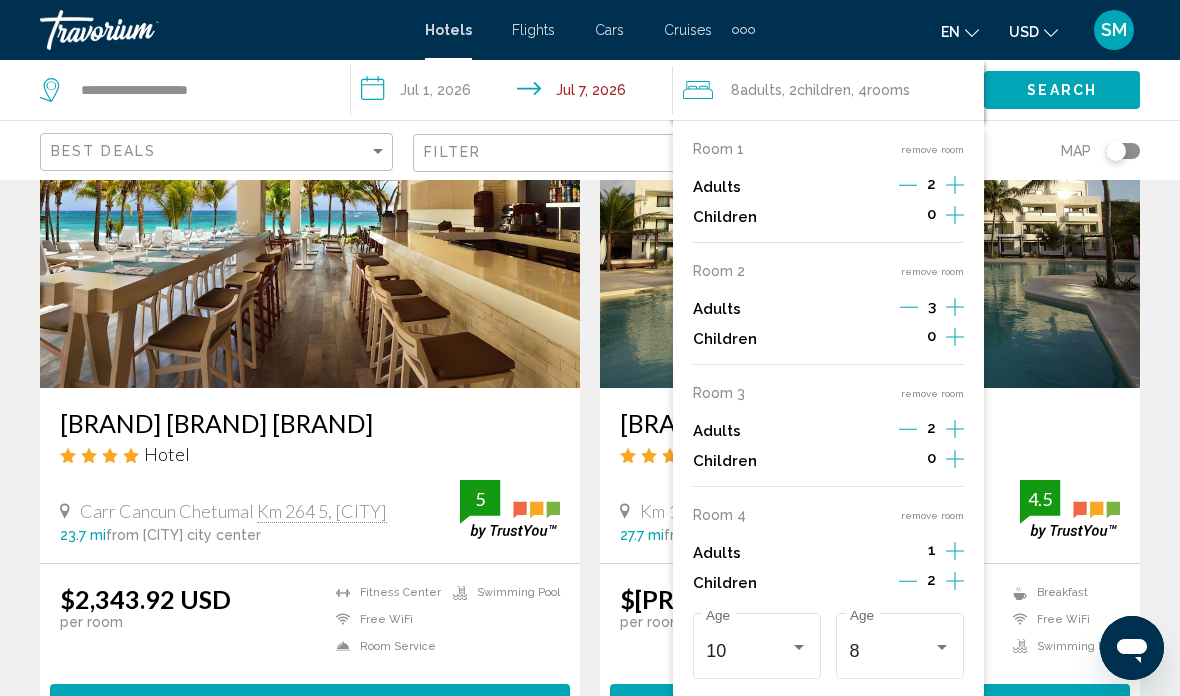 click on "Search" 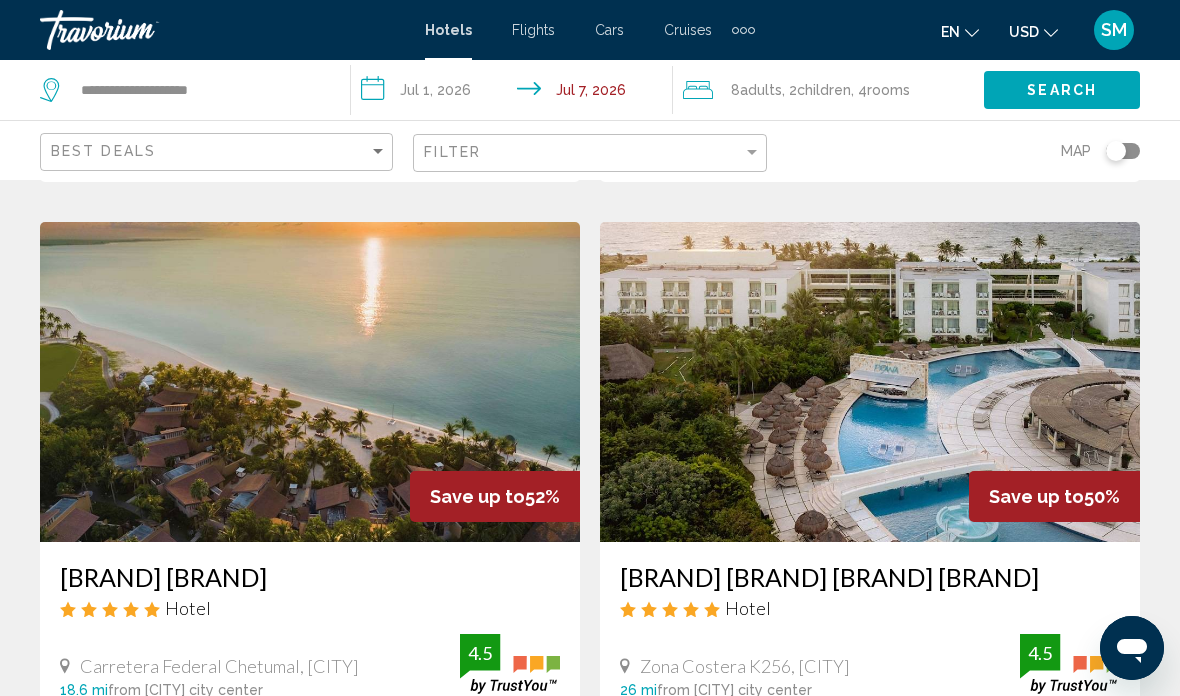 scroll, scrollTop: 1503, scrollLeft: 0, axis: vertical 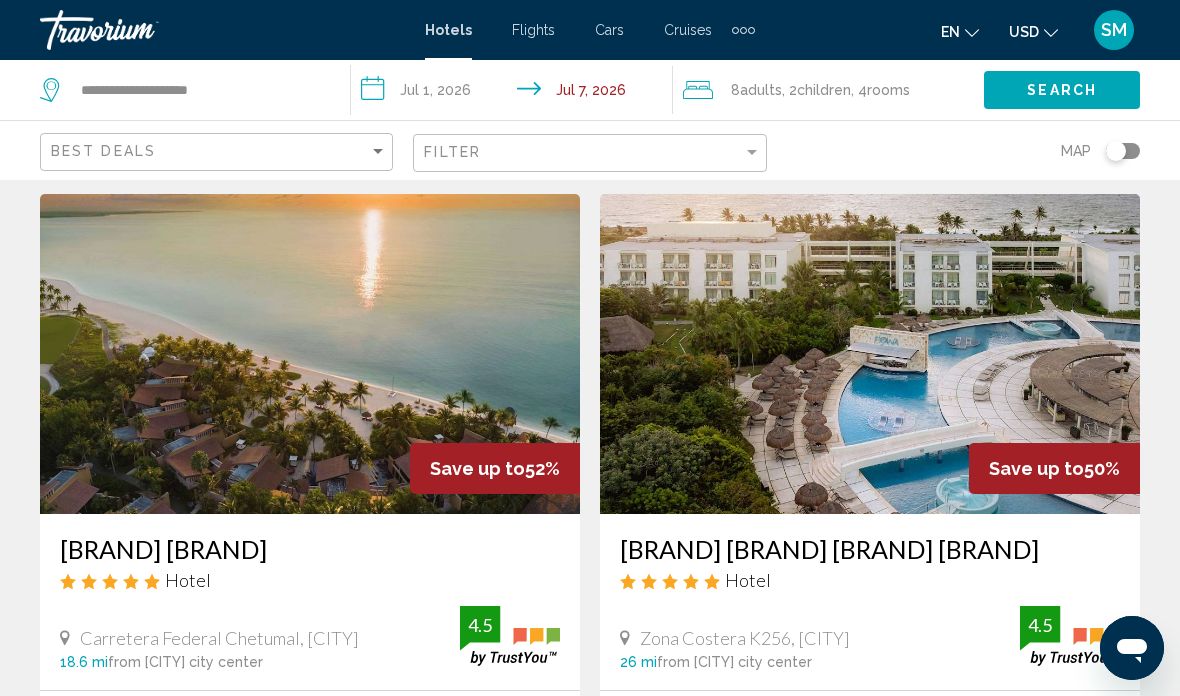 click at bounding box center (870, 354) 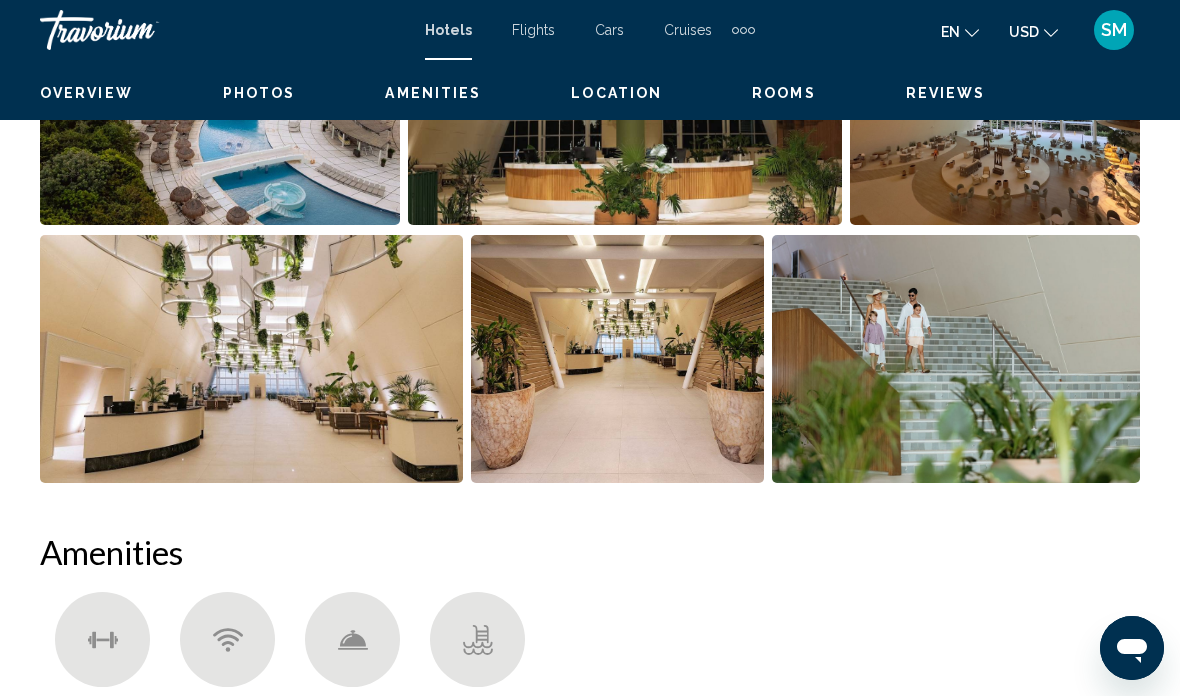 scroll, scrollTop: 0, scrollLeft: 0, axis: both 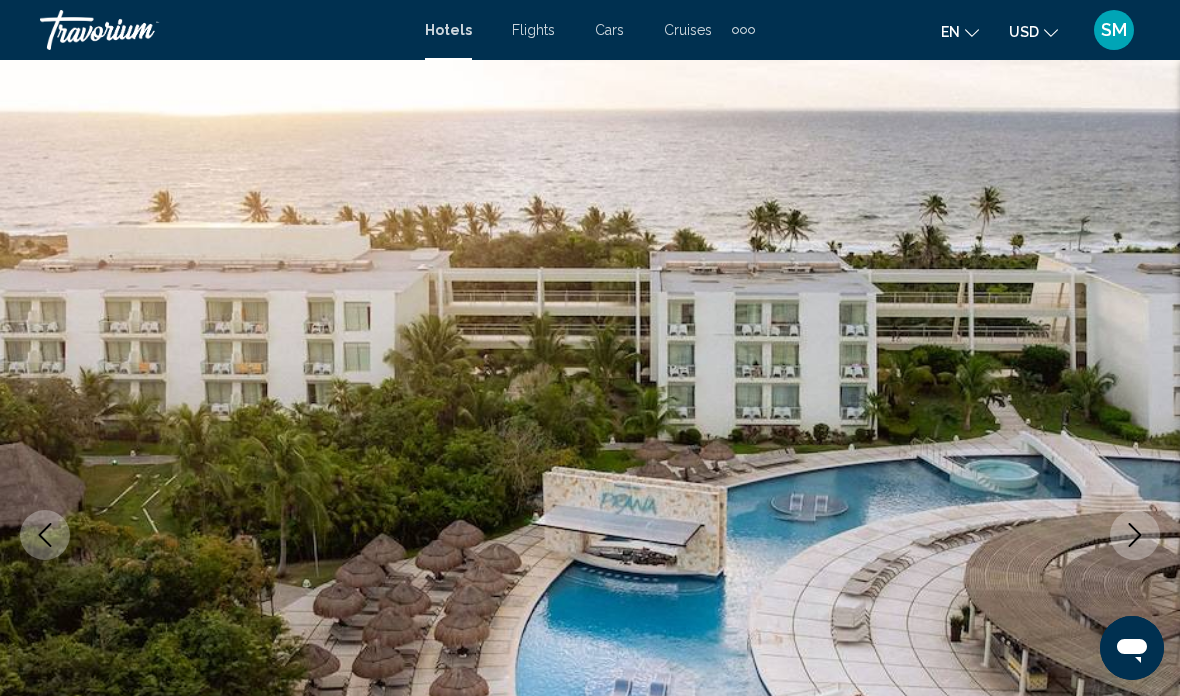 click 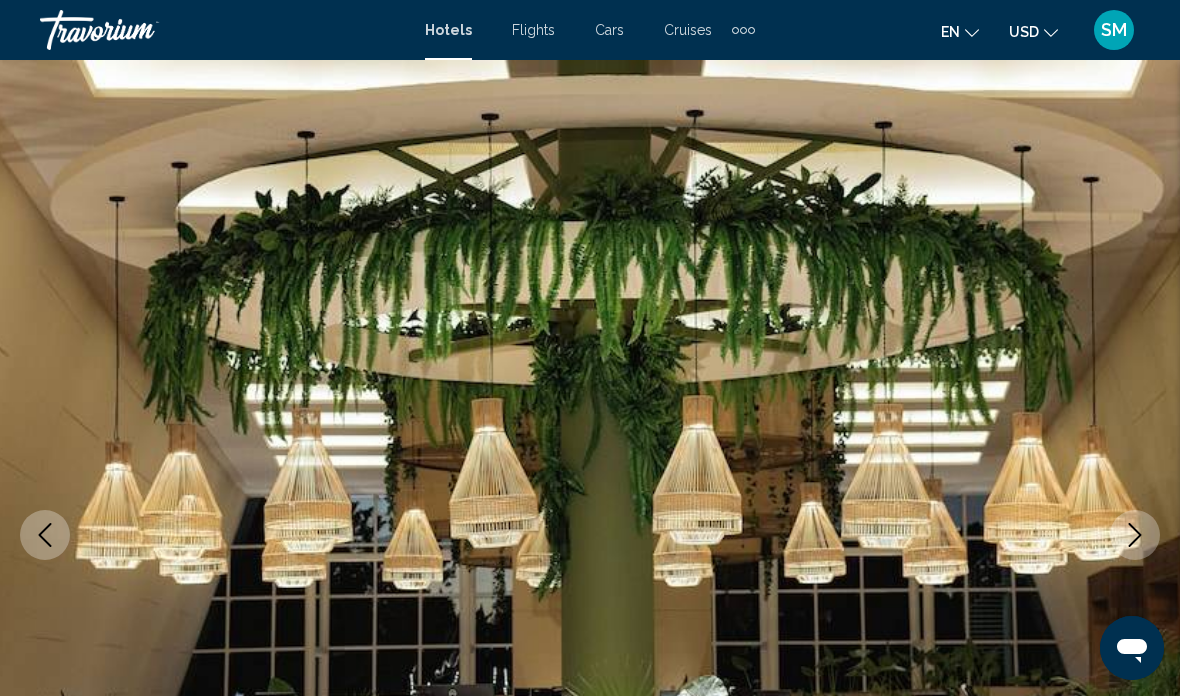 click 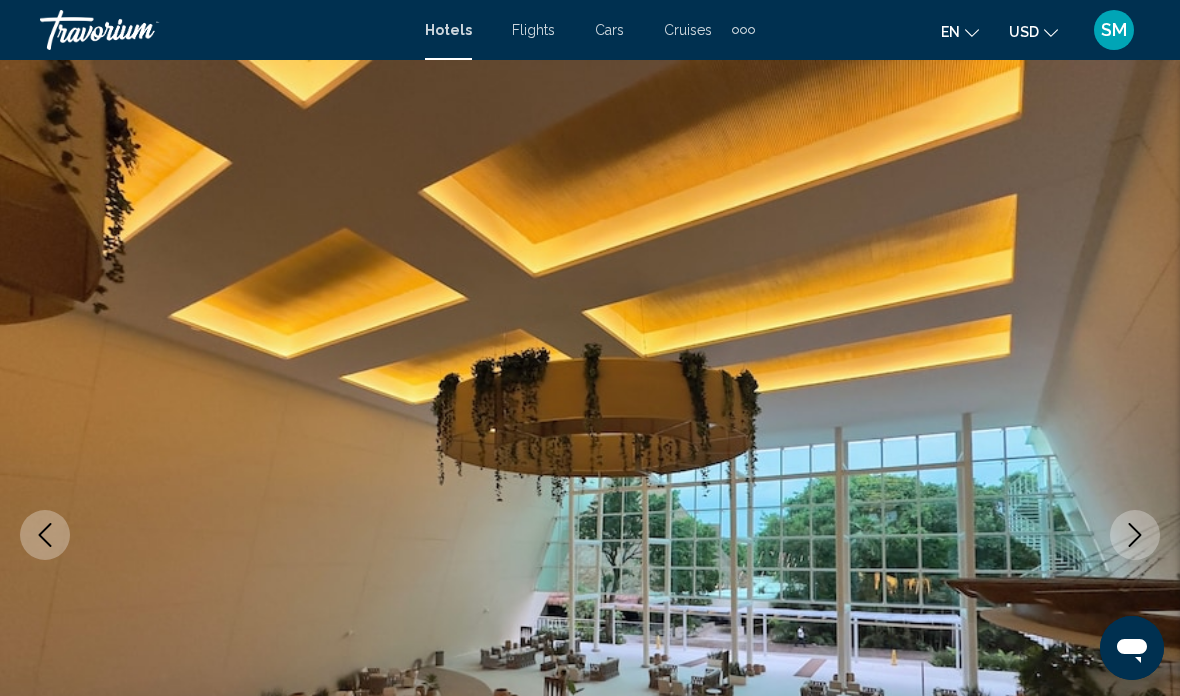 click 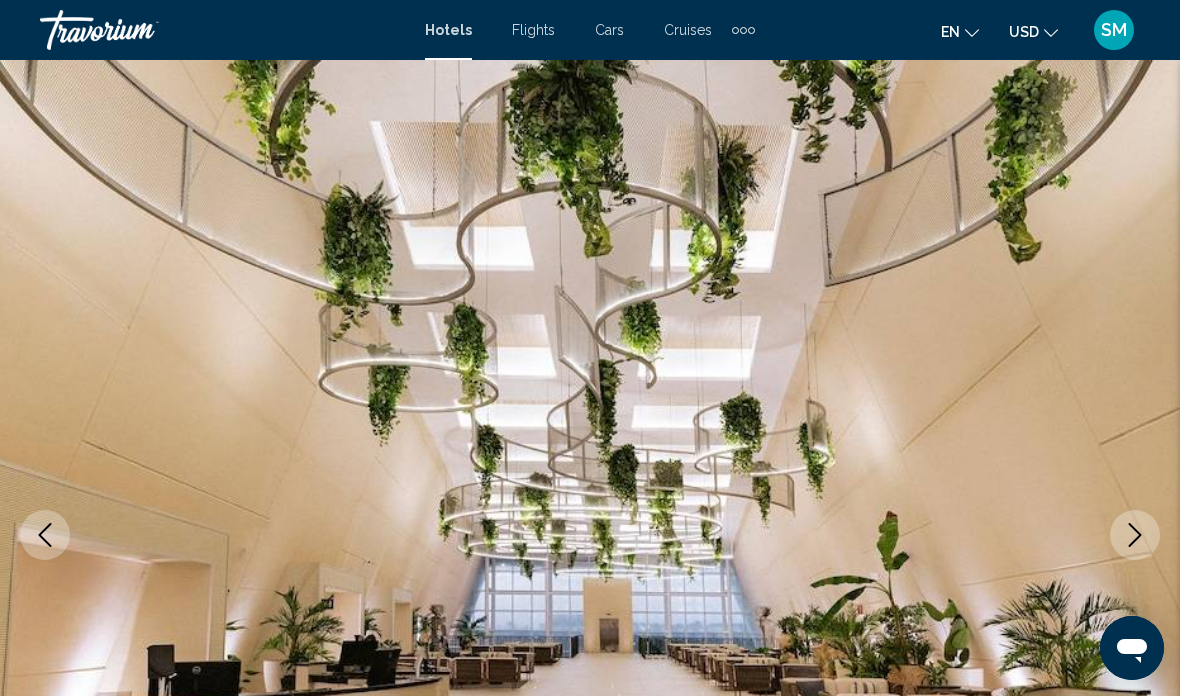 click 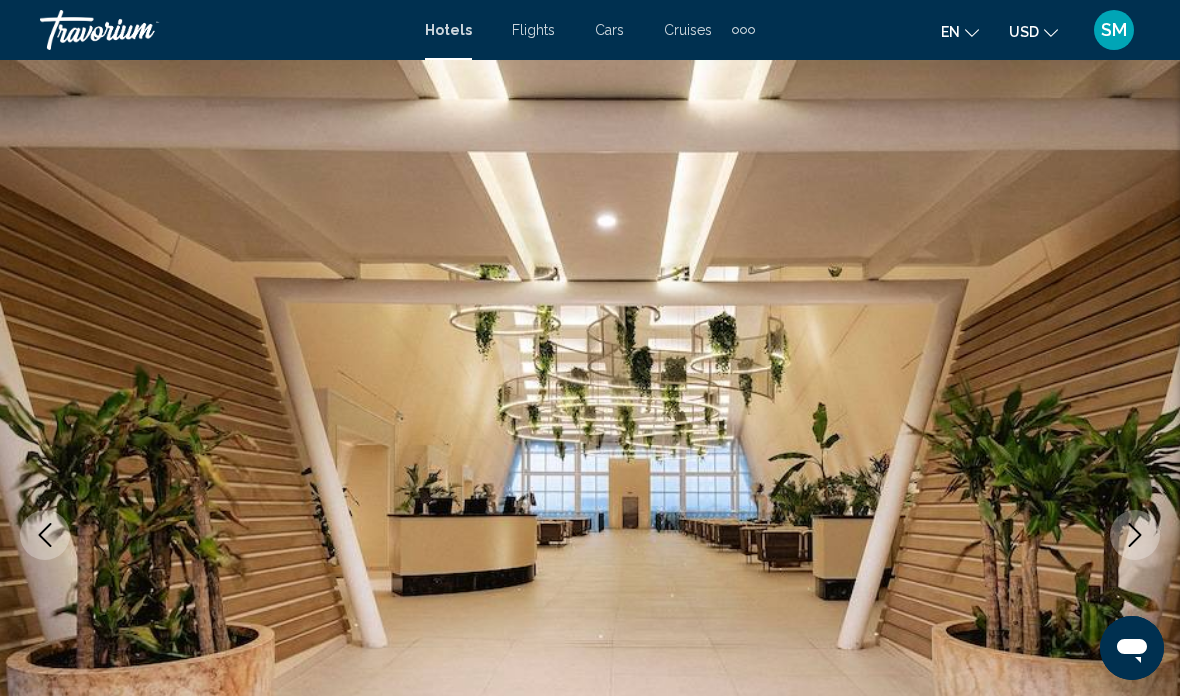click 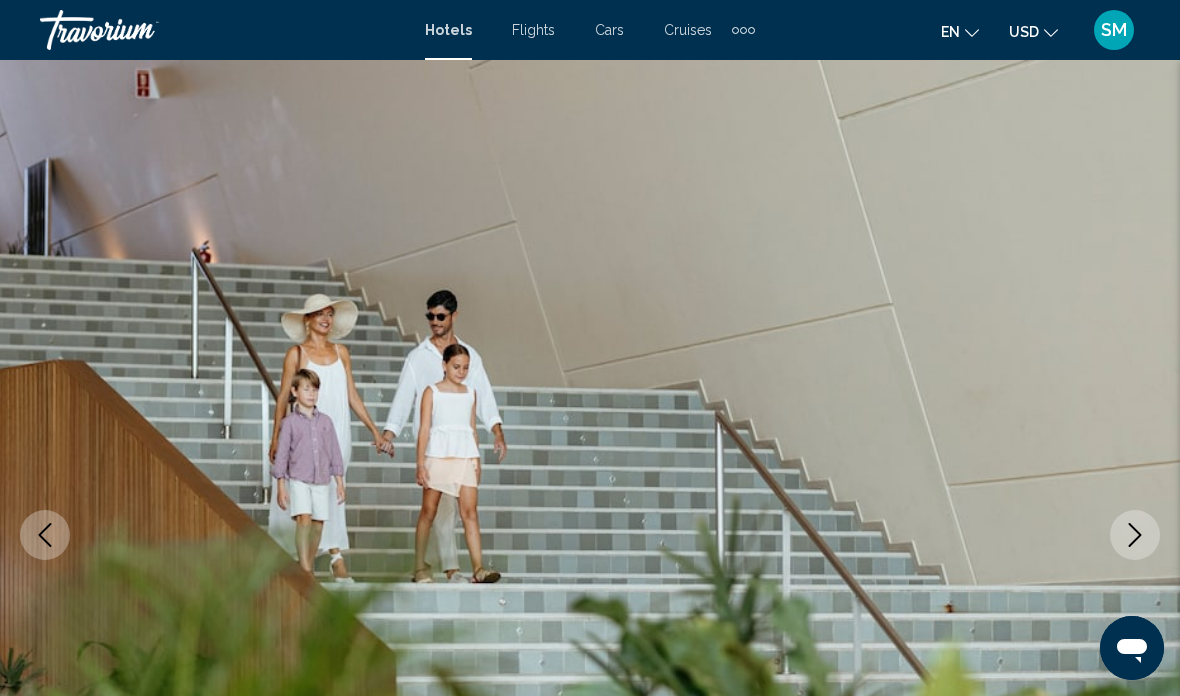 click 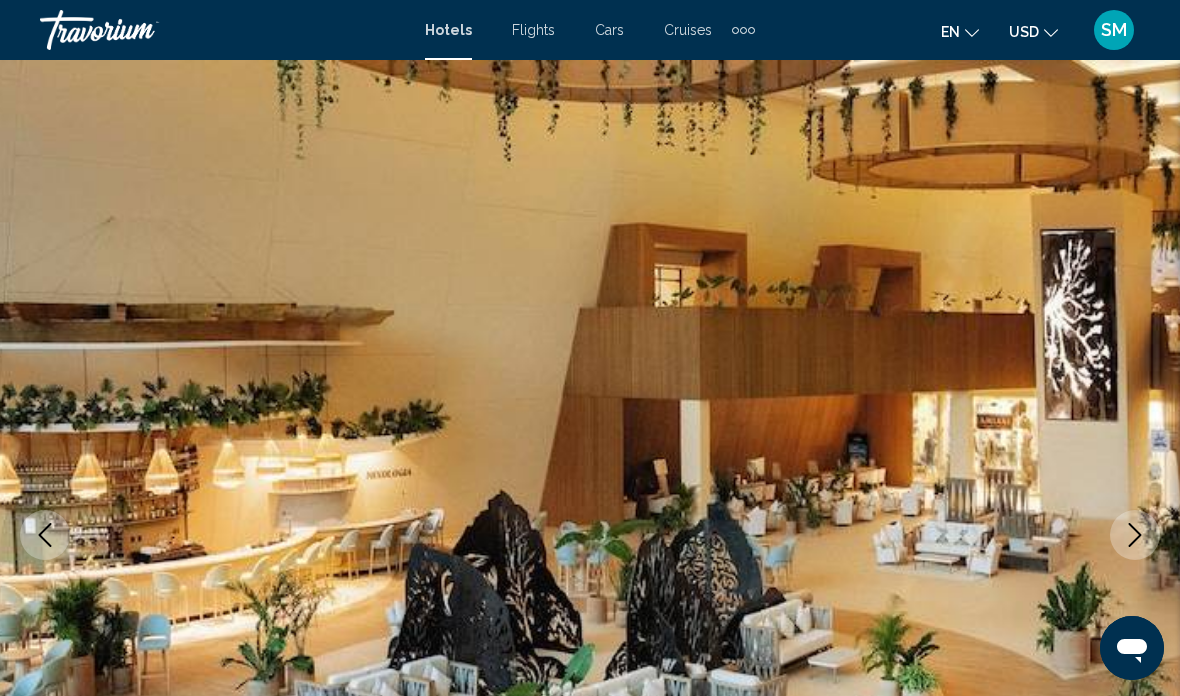 click 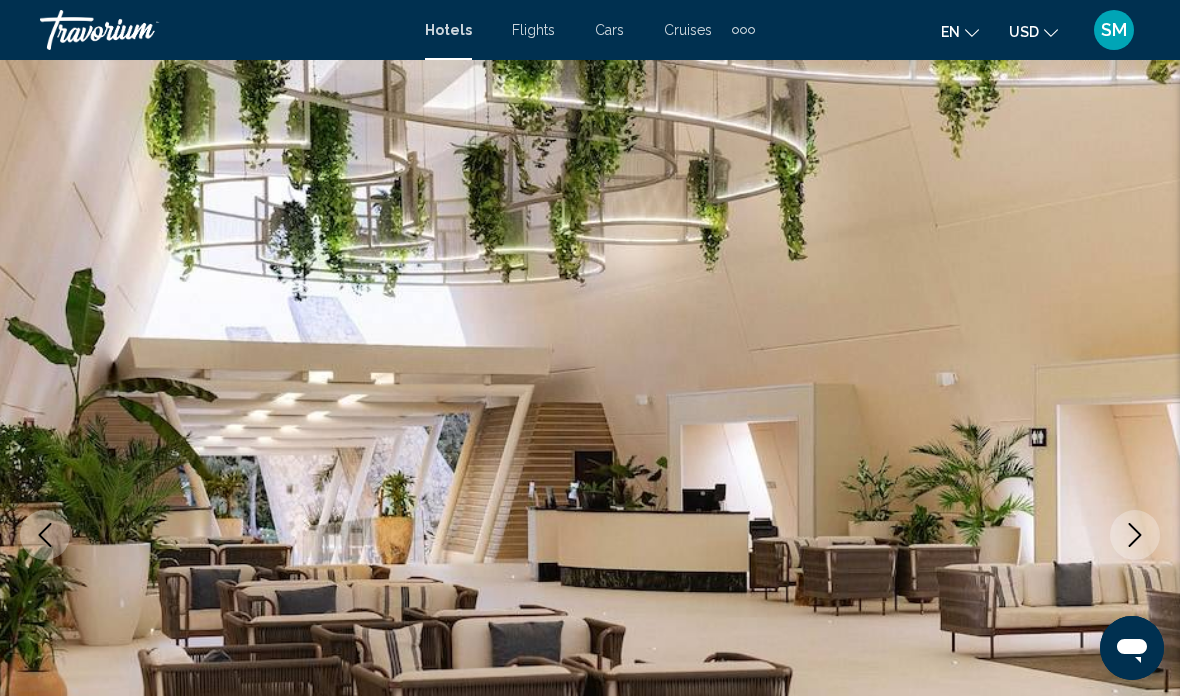 click 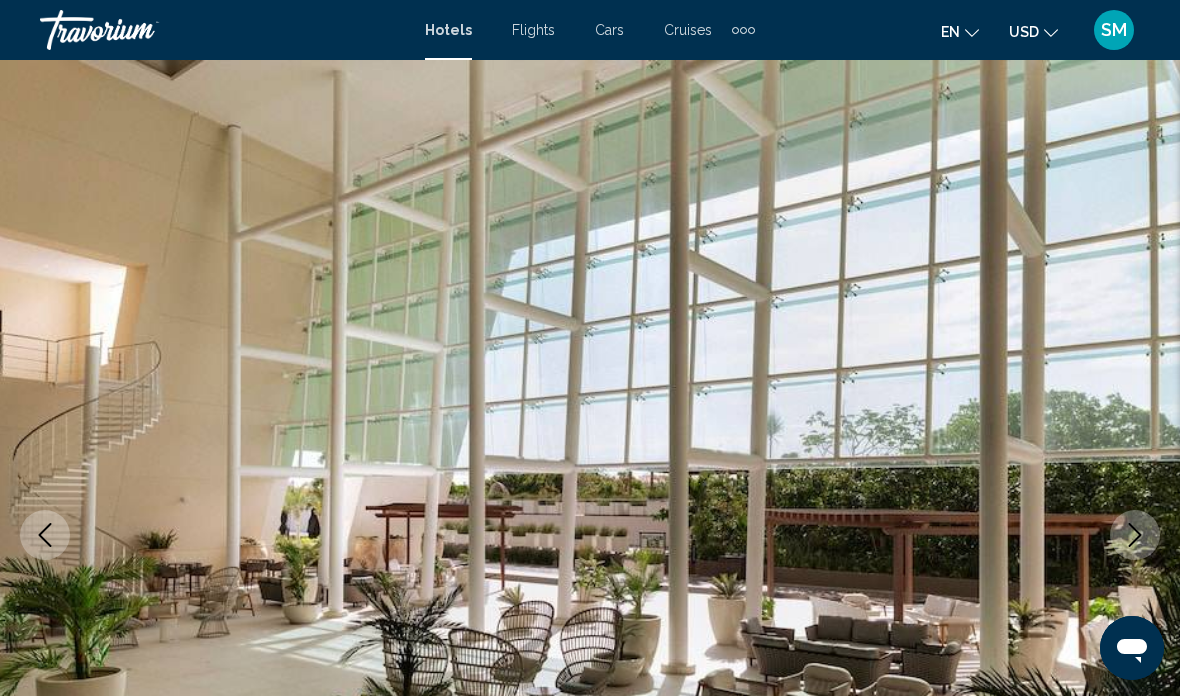 click at bounding box center (1135, 535) 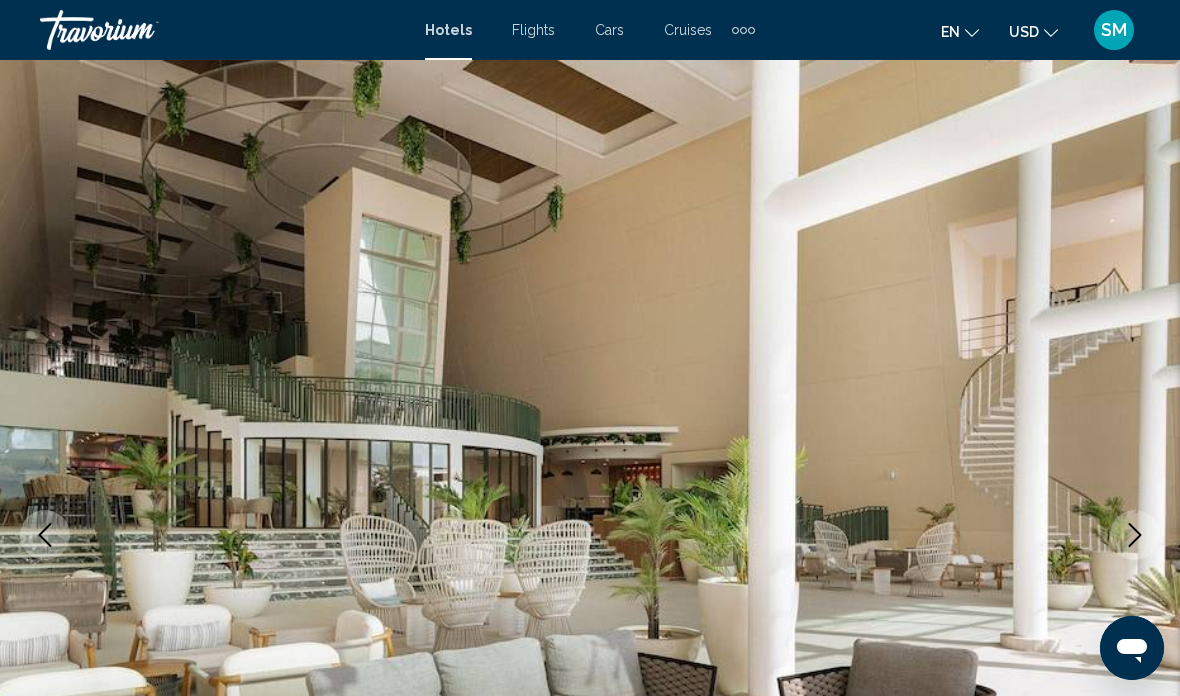 click at bounding box center (1135, 535) 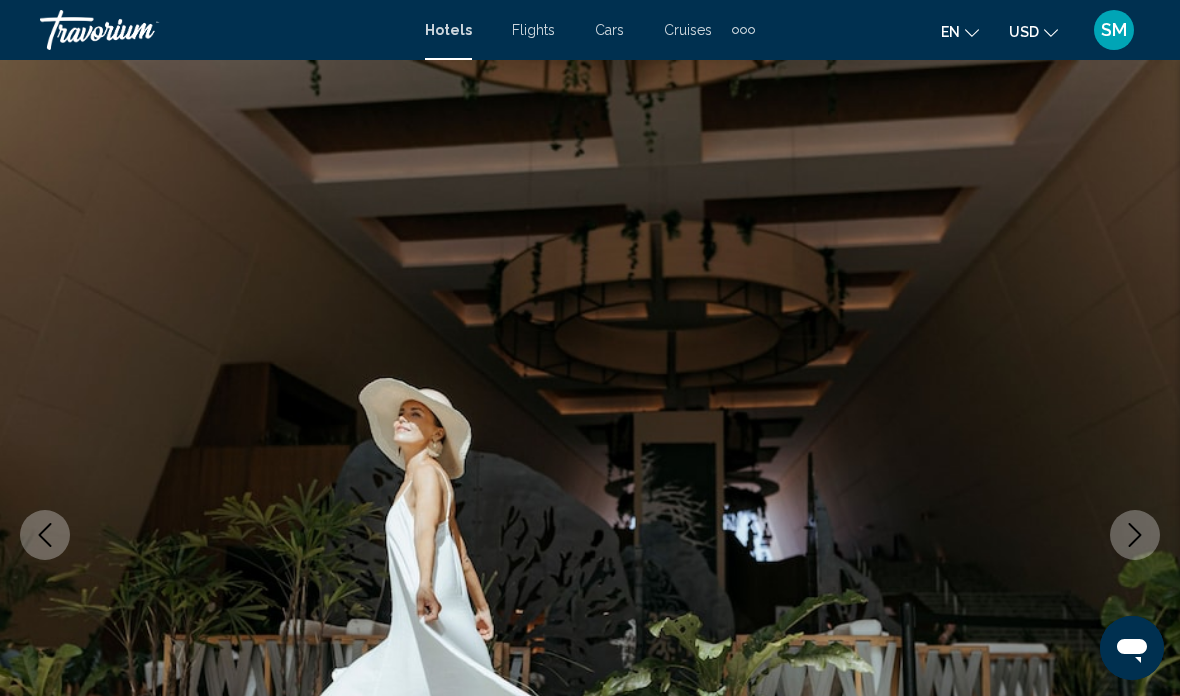 click at bounding box center (1135, 535) 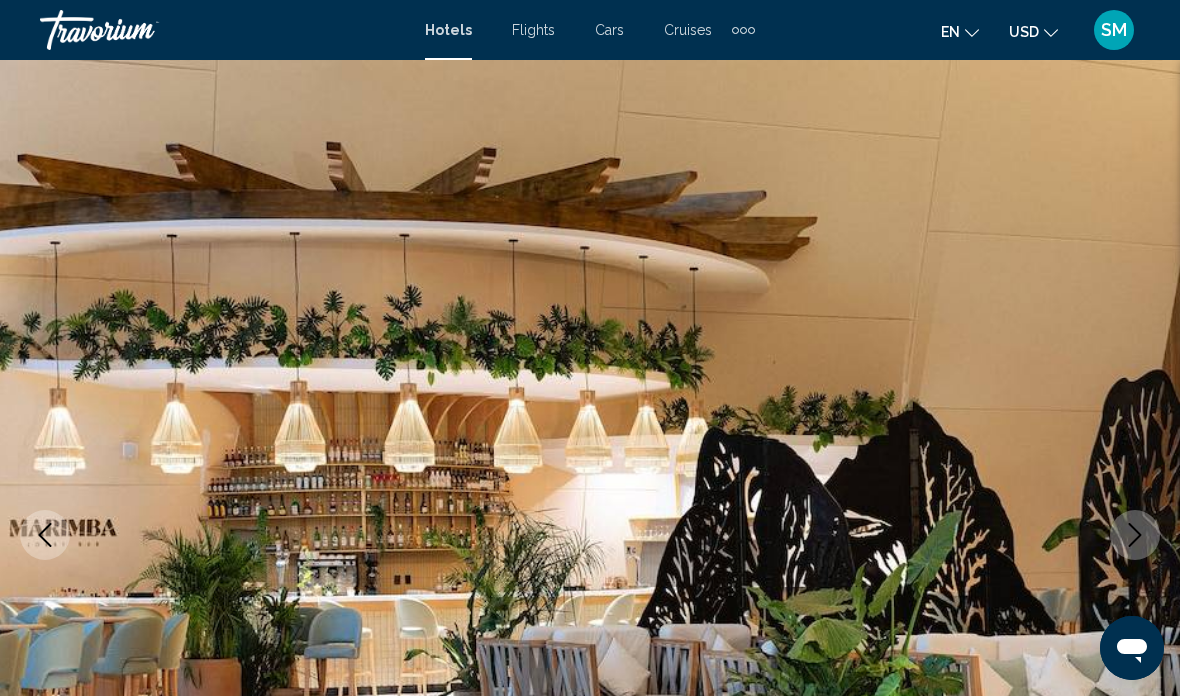 click at bounding box center [1135, 535] 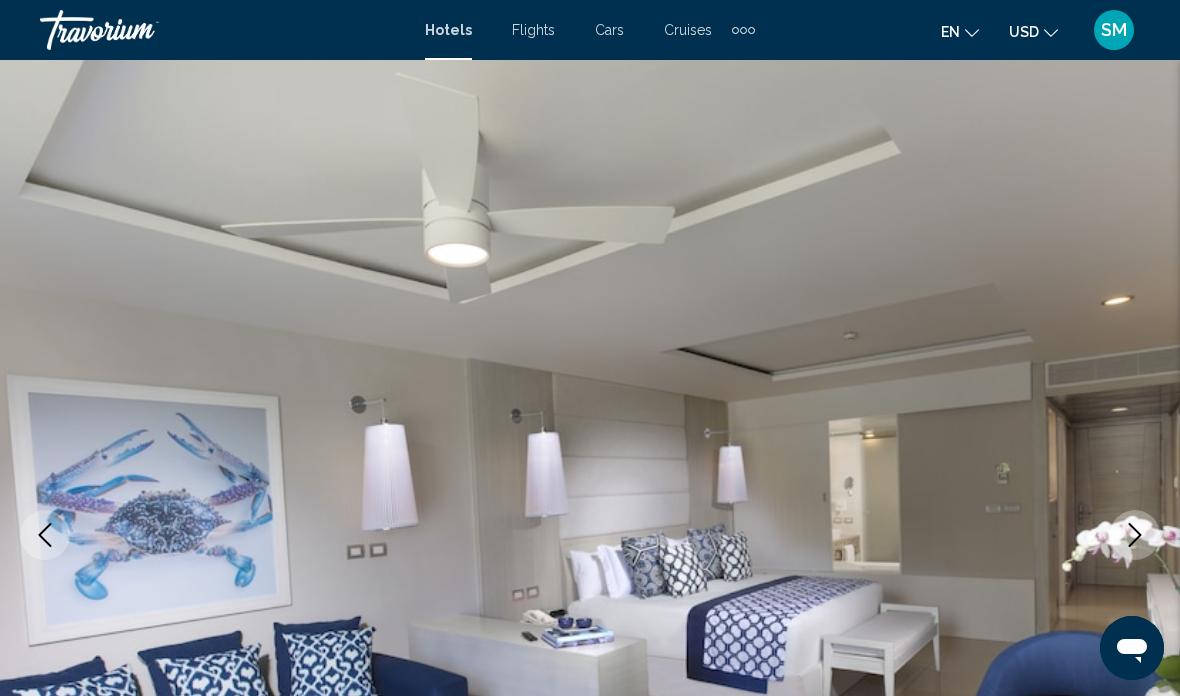 click at bounding box center [1135, 535] 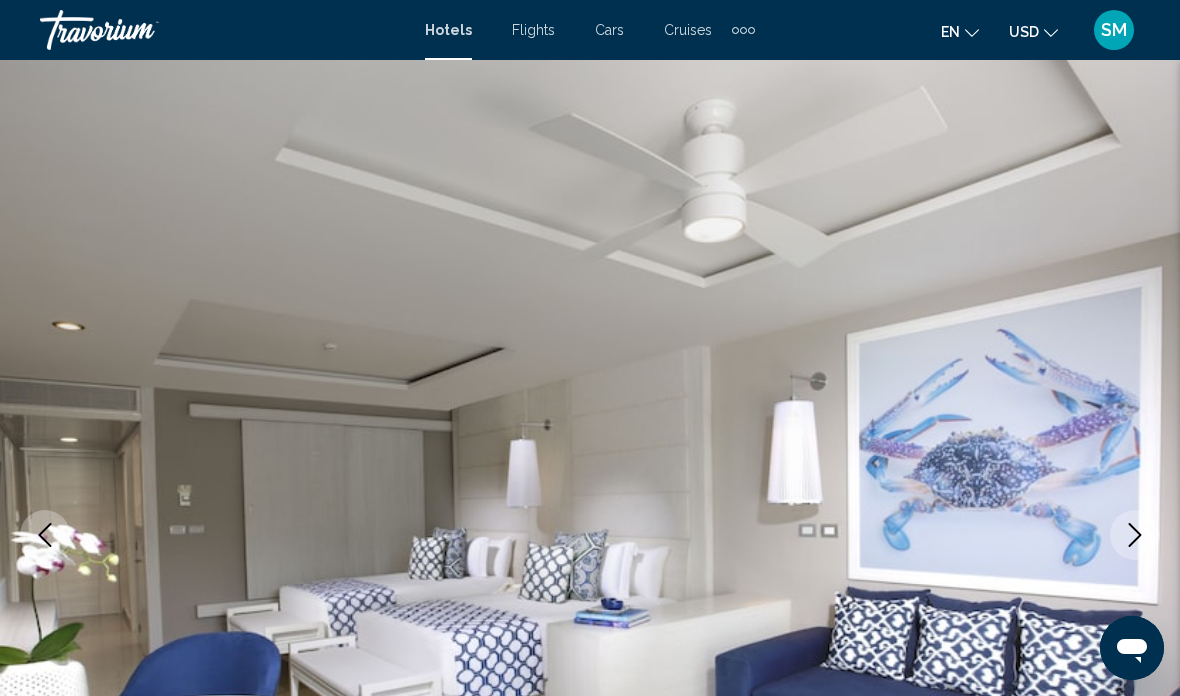 click at bounding box center (1135, 535) 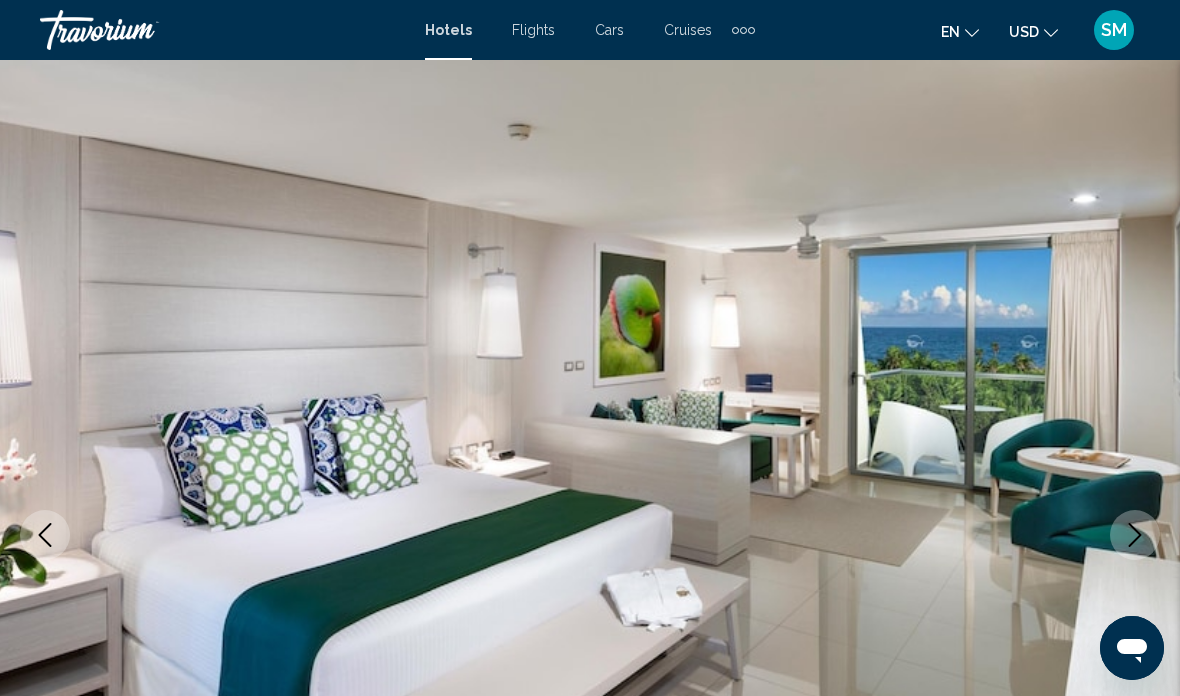 click at bounding box center (1135, 535) 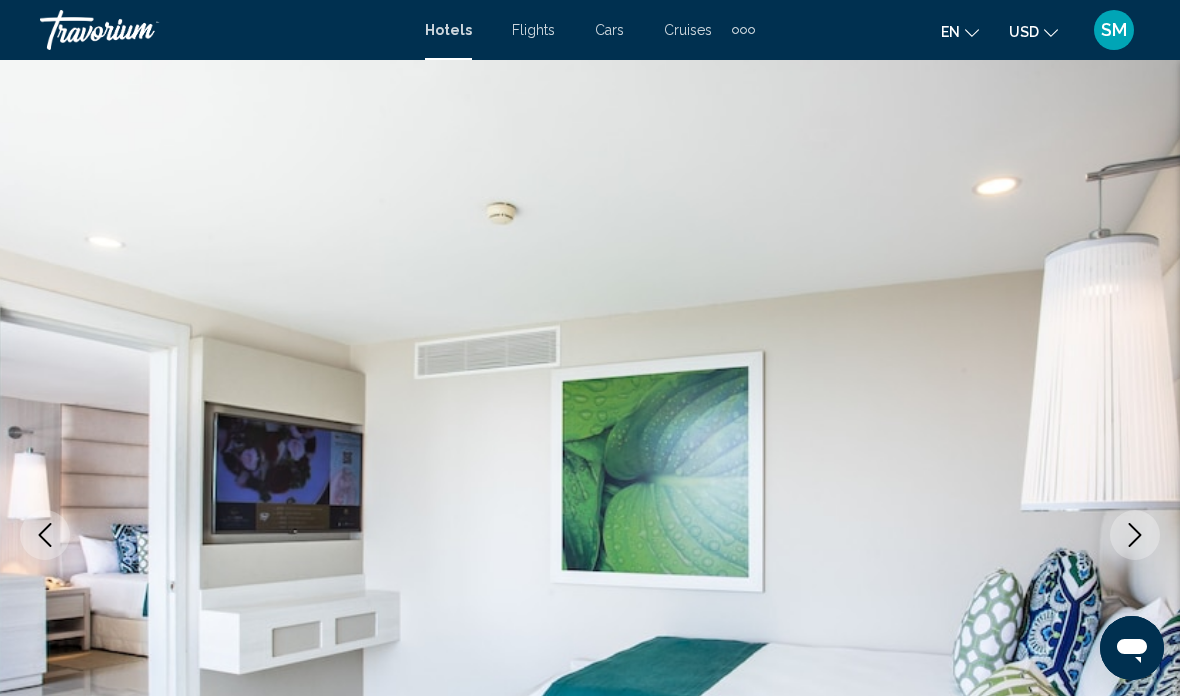 click at bounding box center [1135, 535] 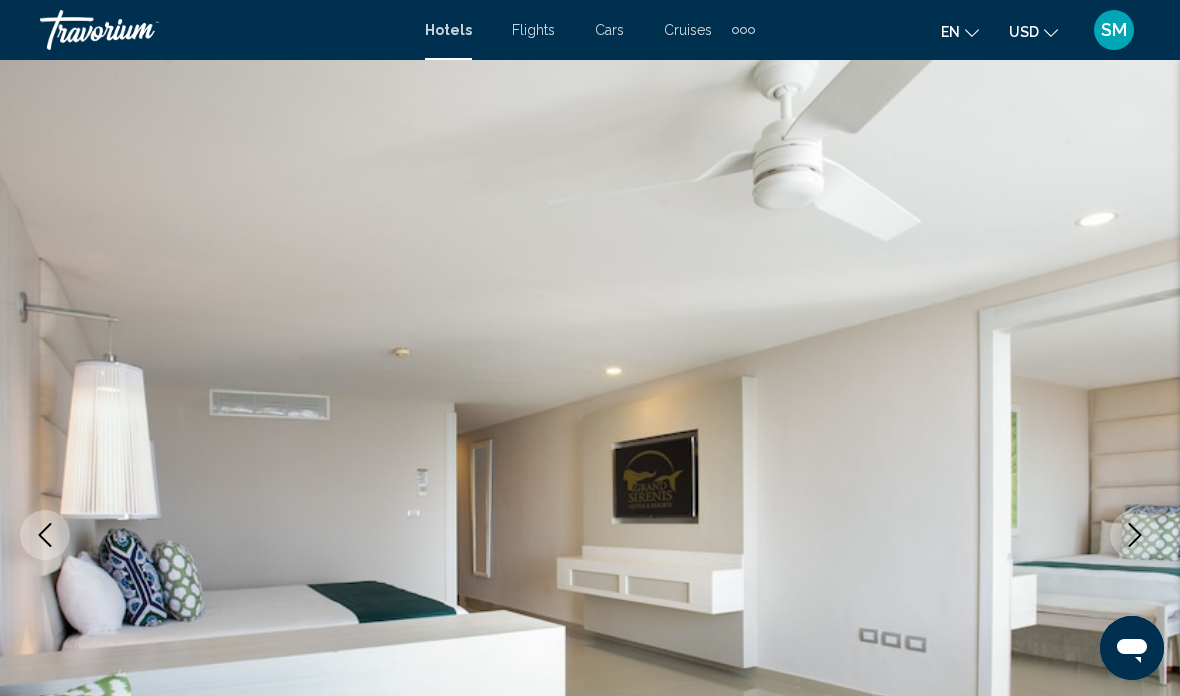 click 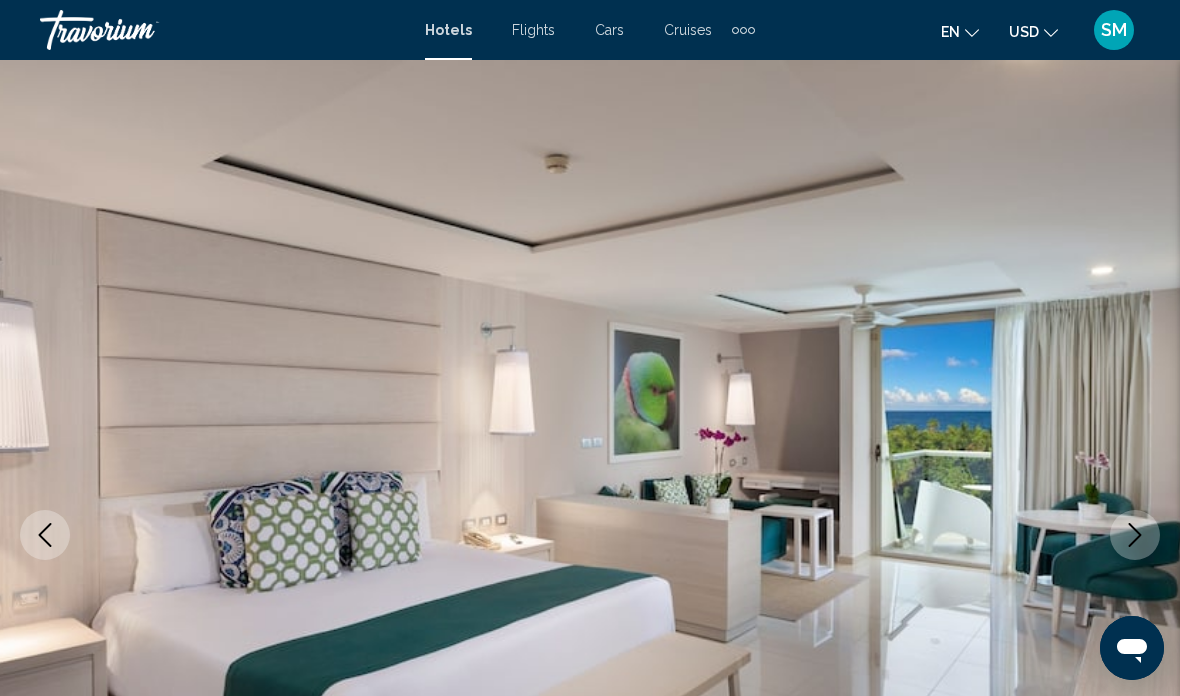 click 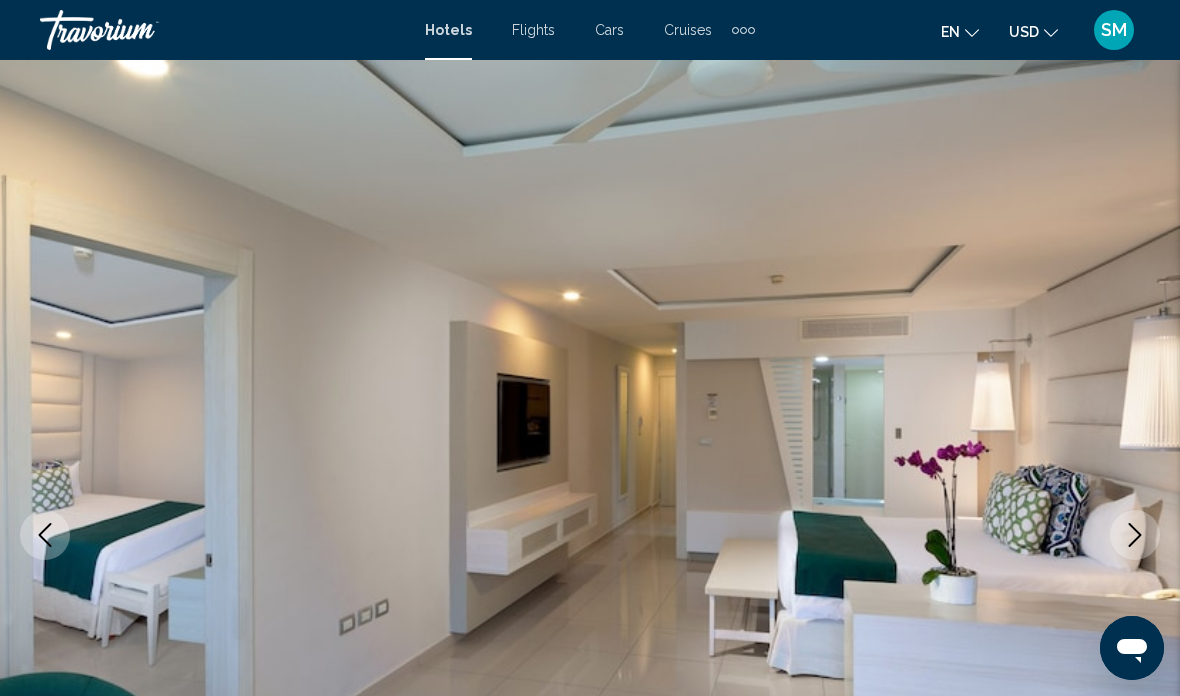 click 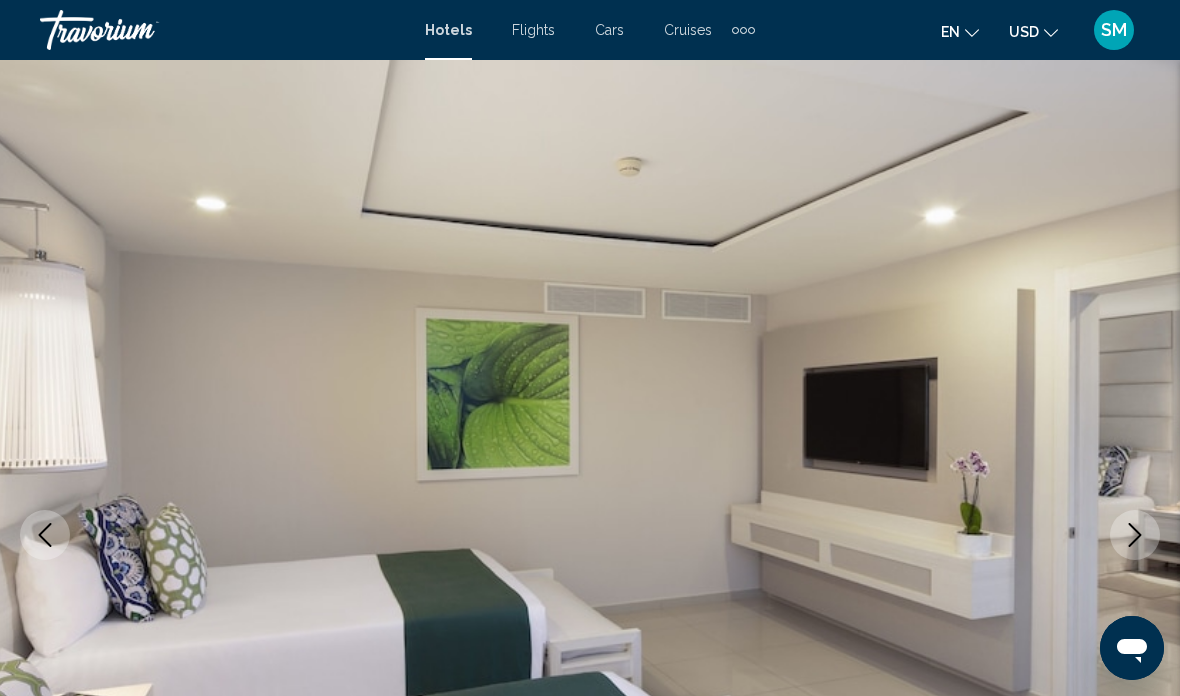 click 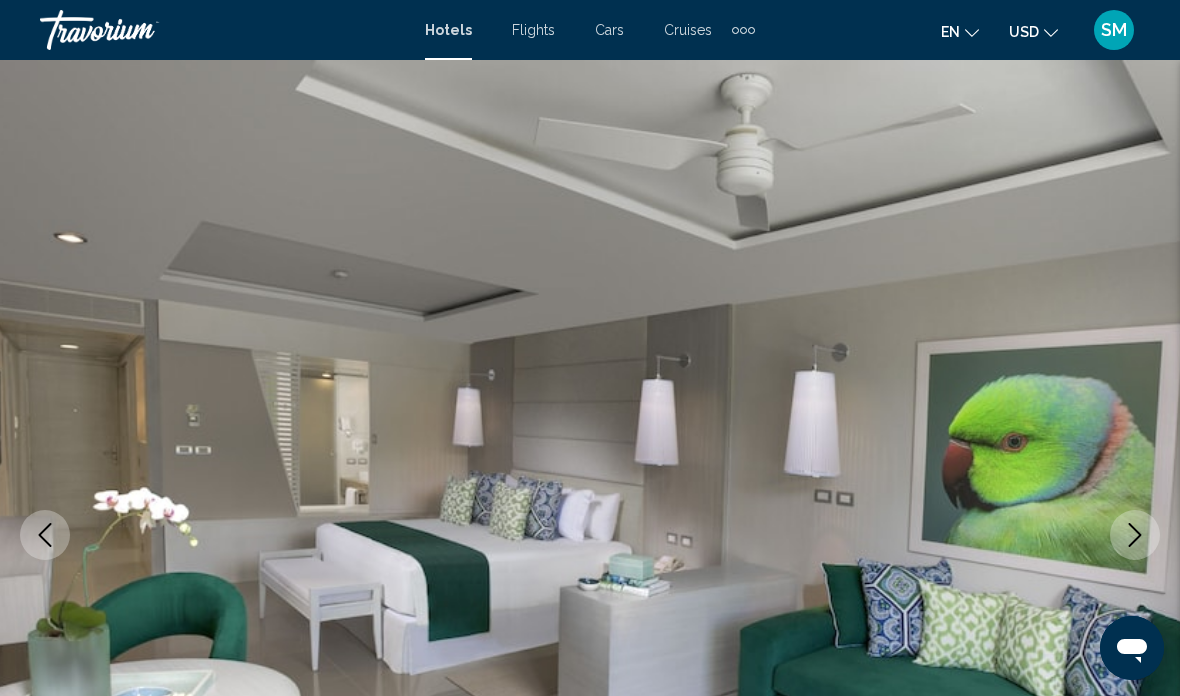 click 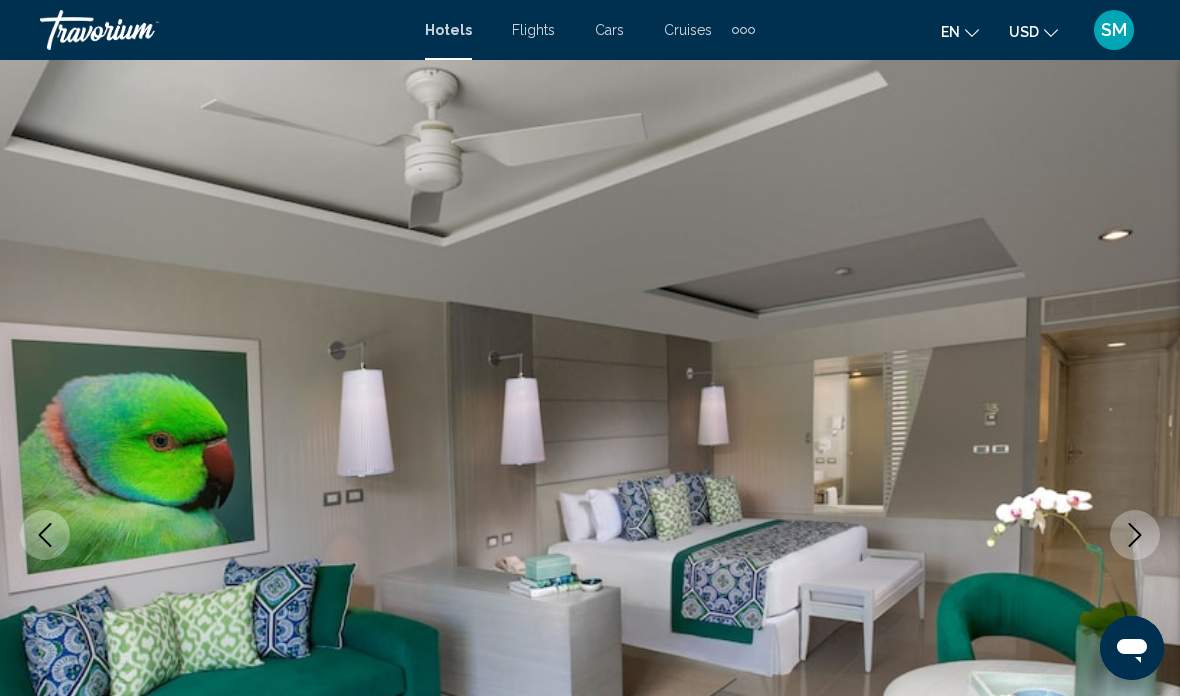click 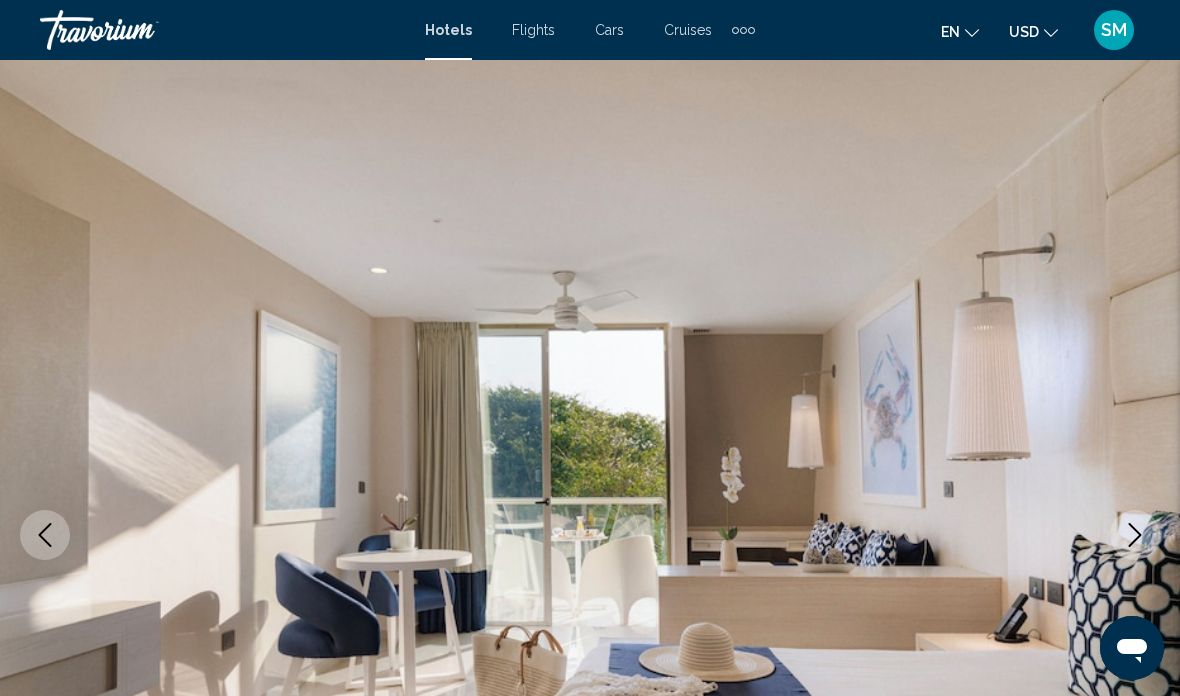 click 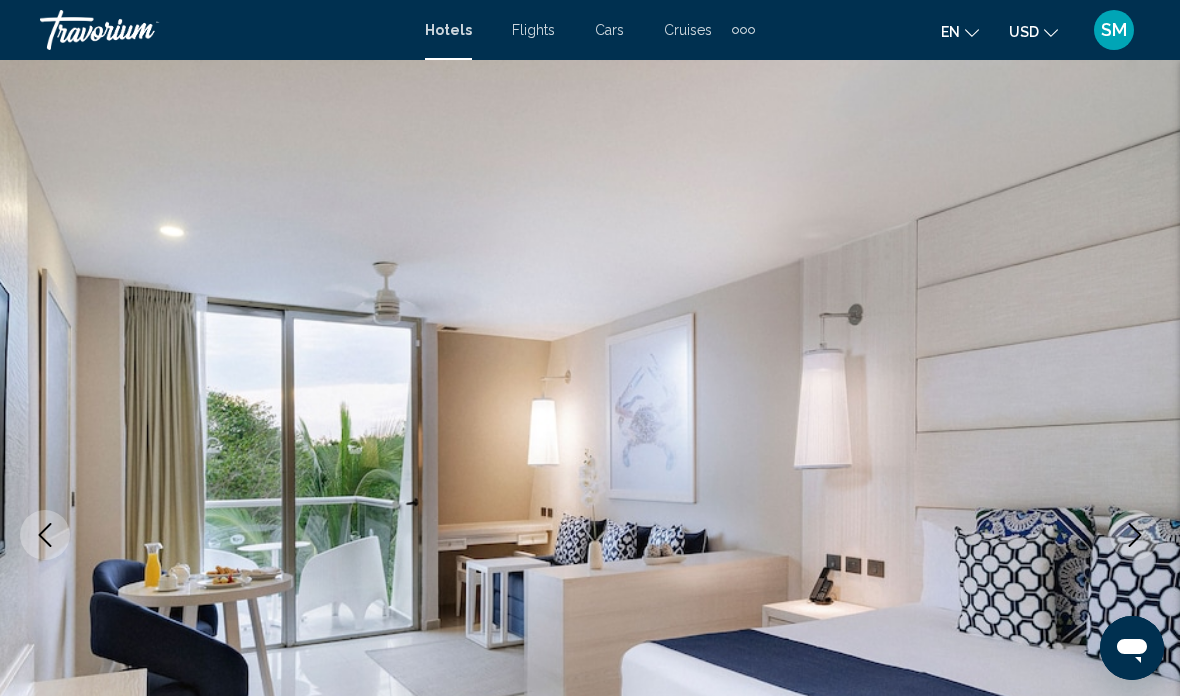 click 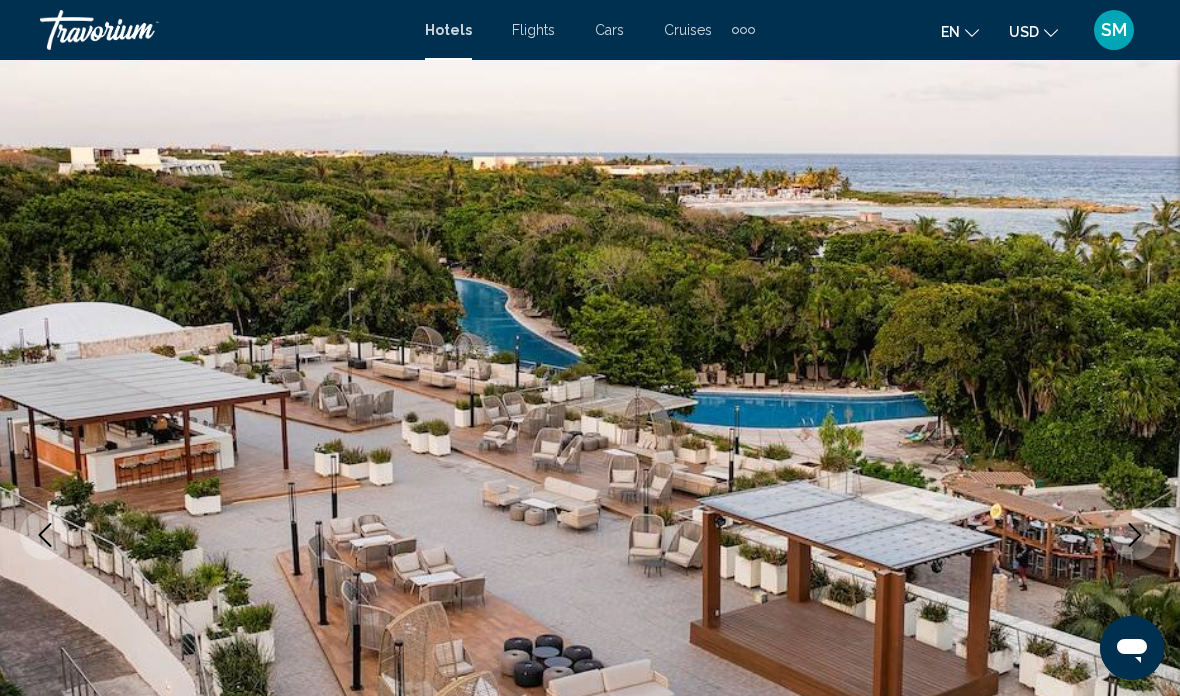 click 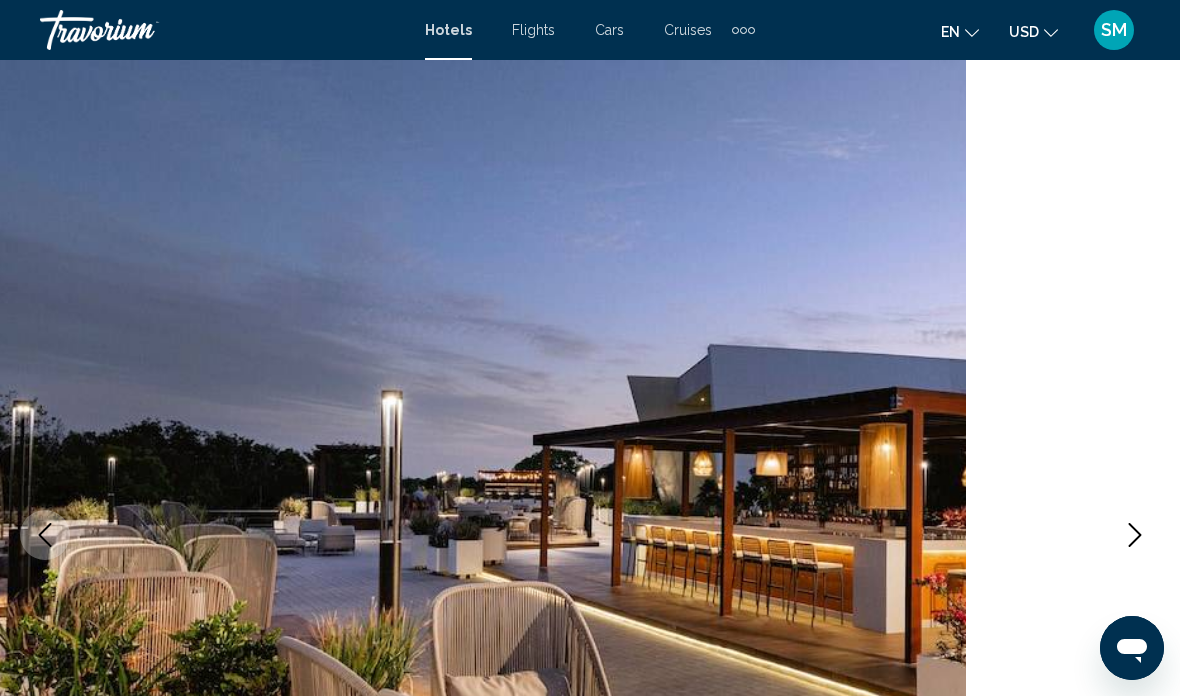 click 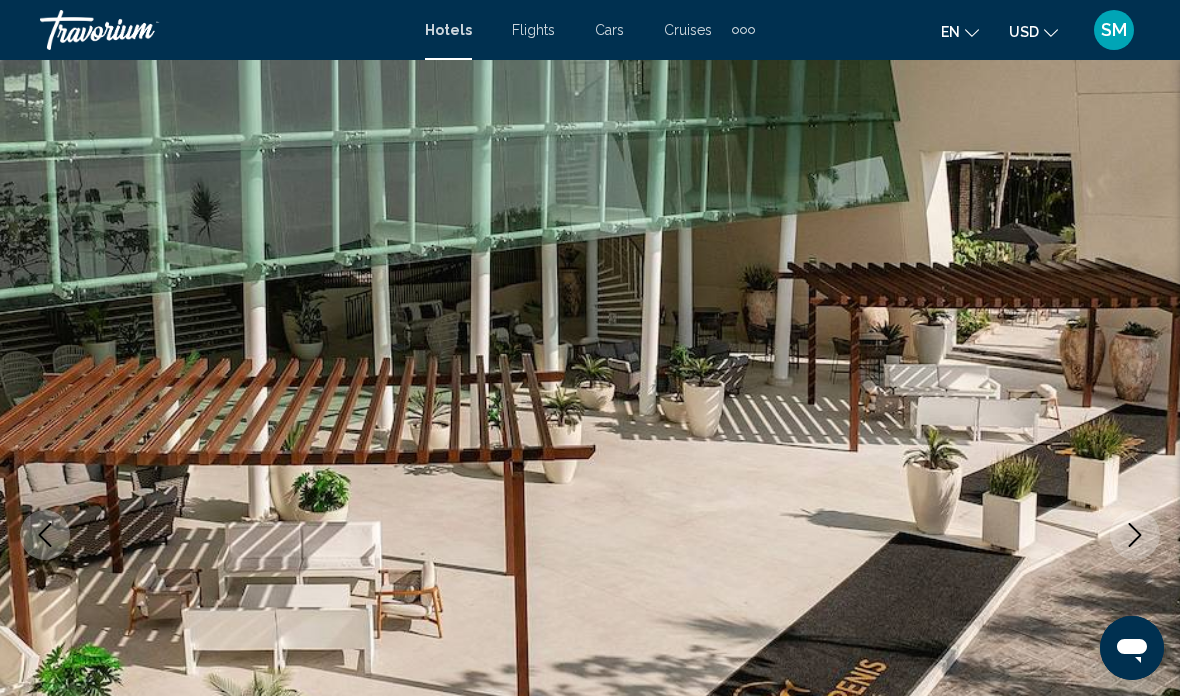 click 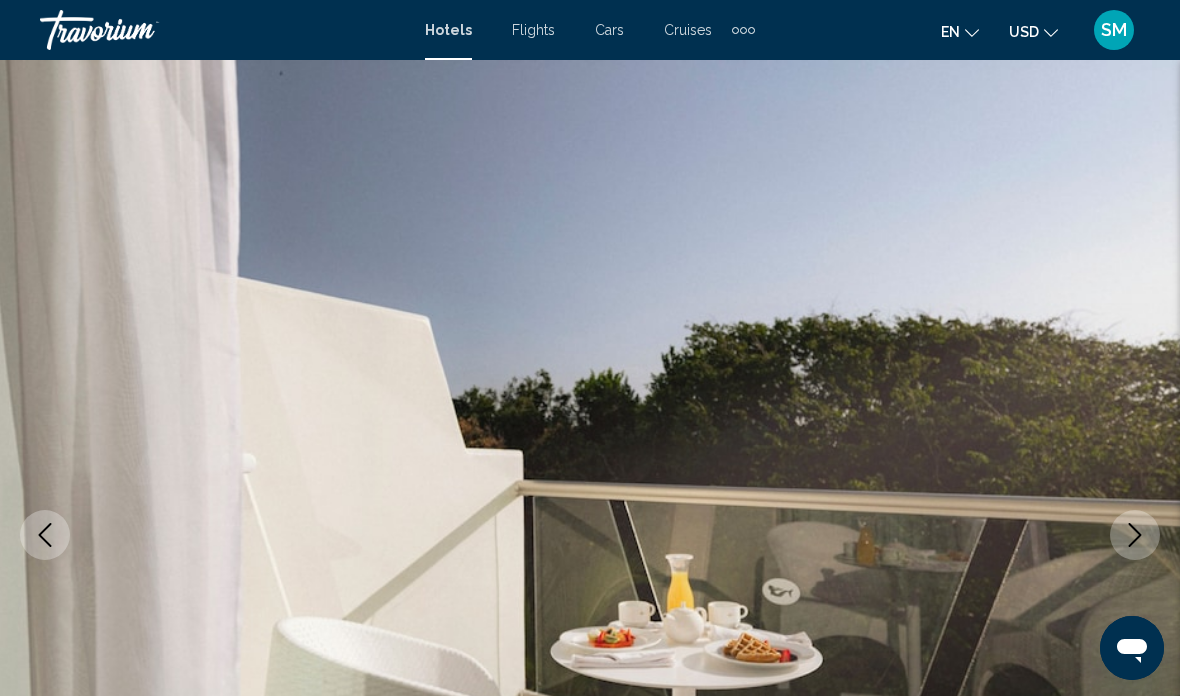 click 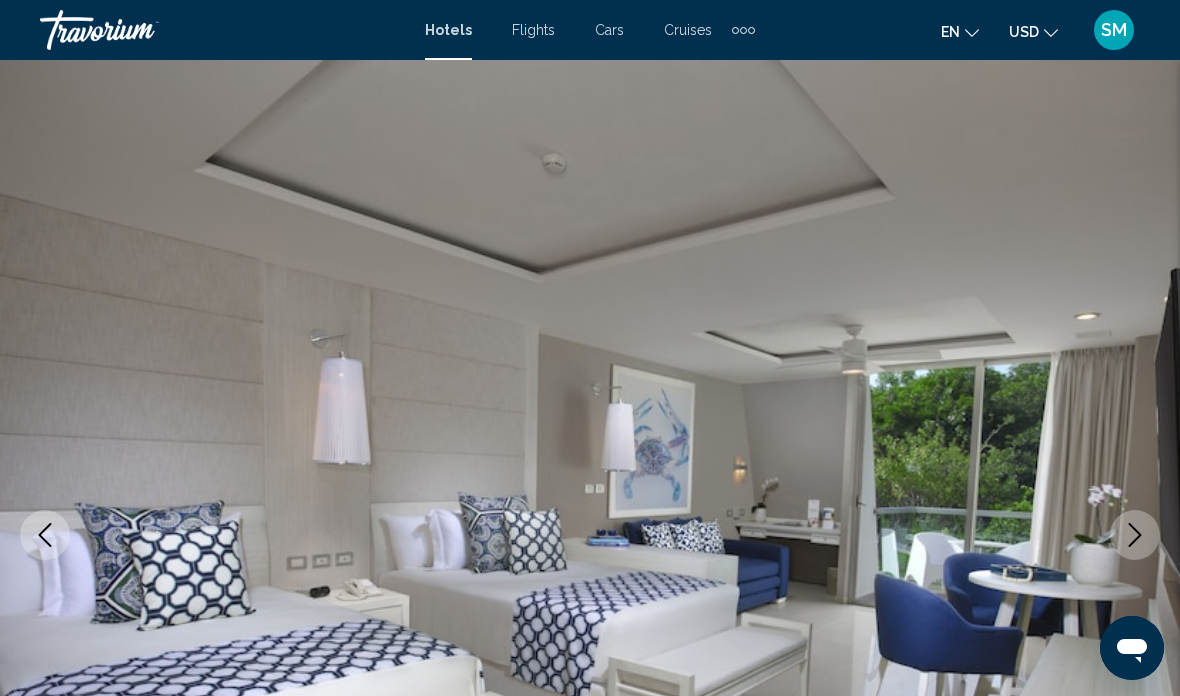 click 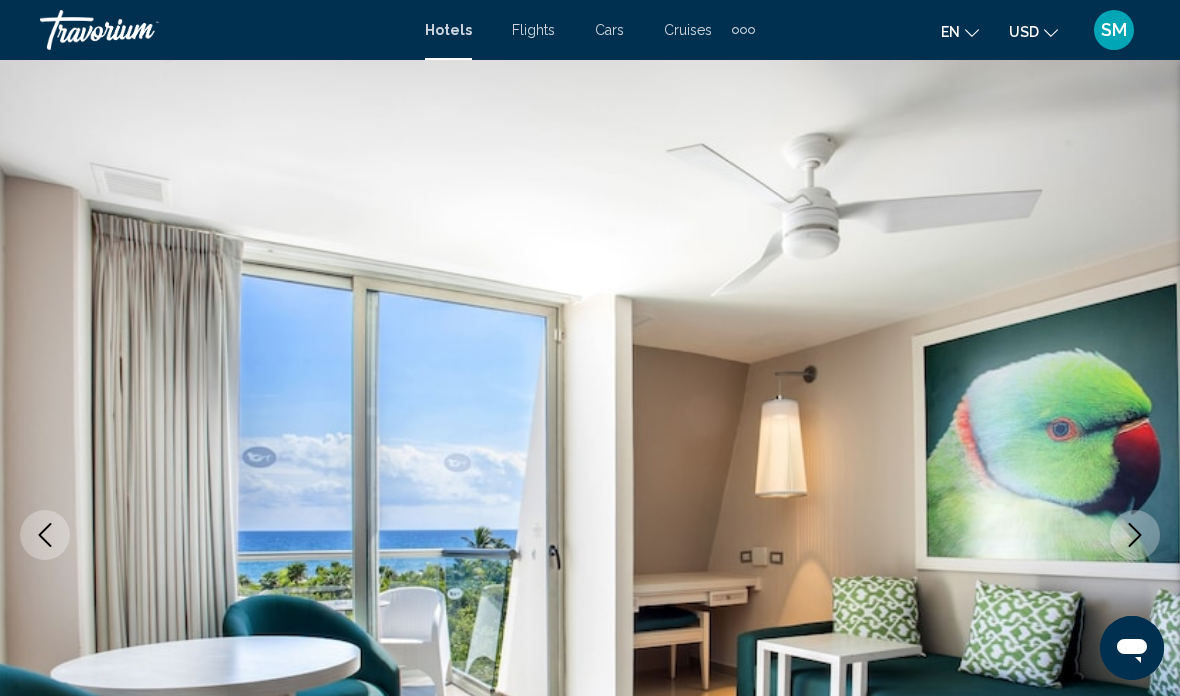 click 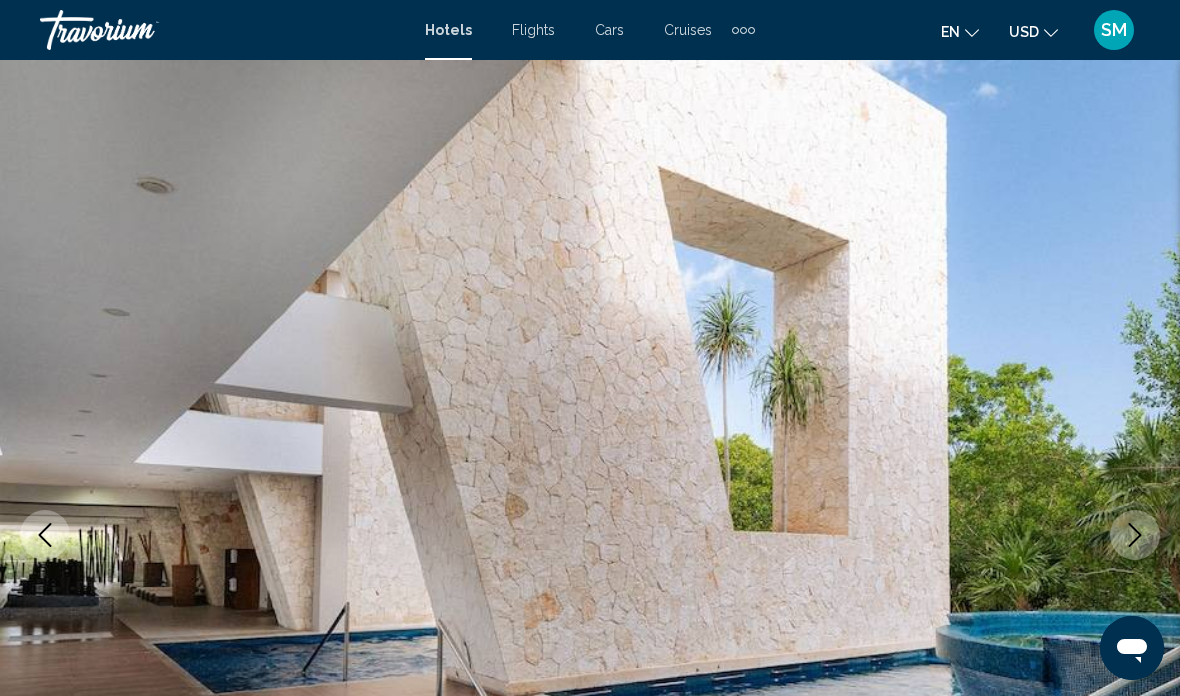 click 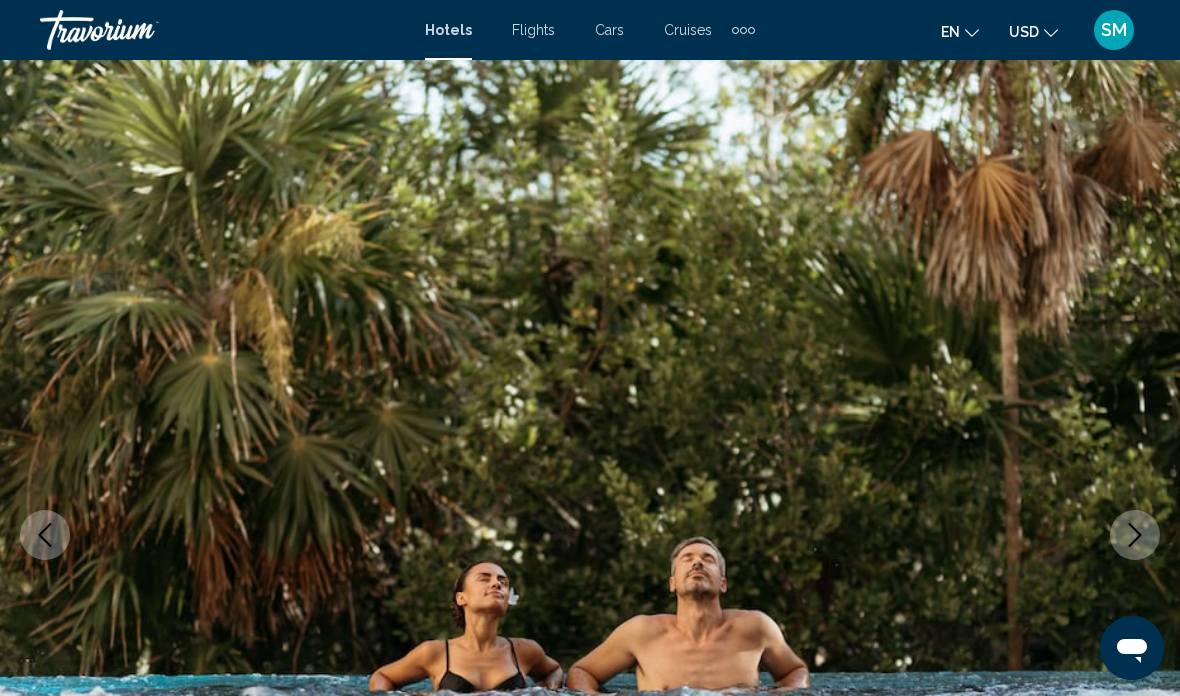 click 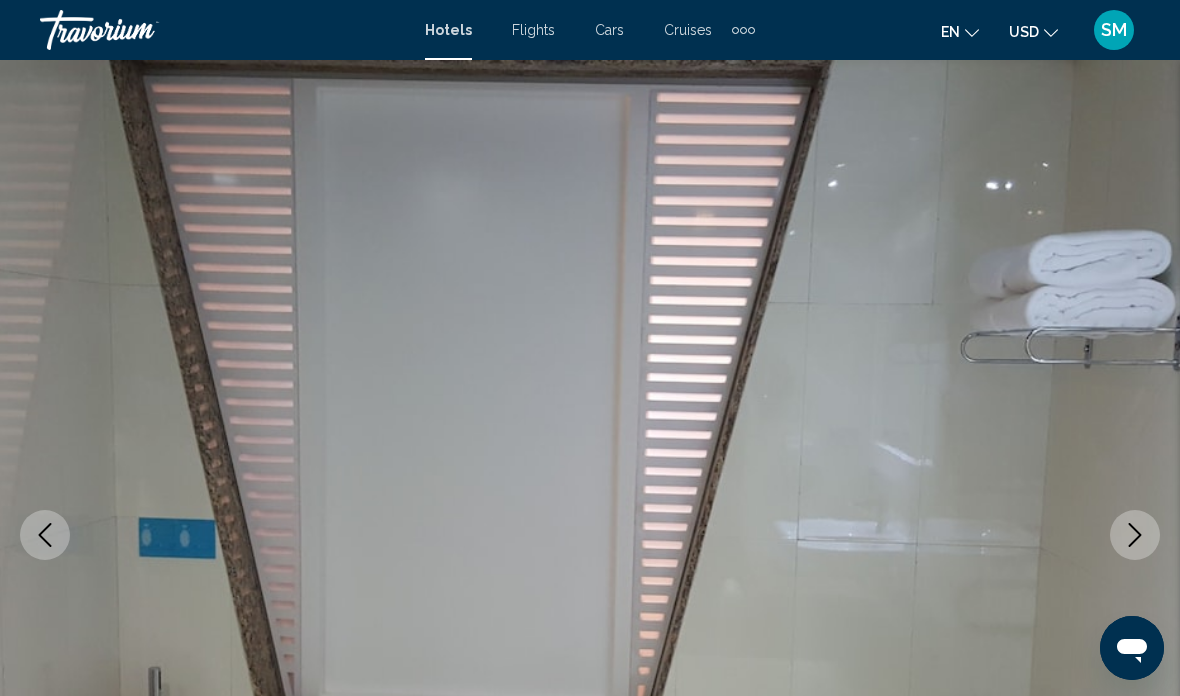 click 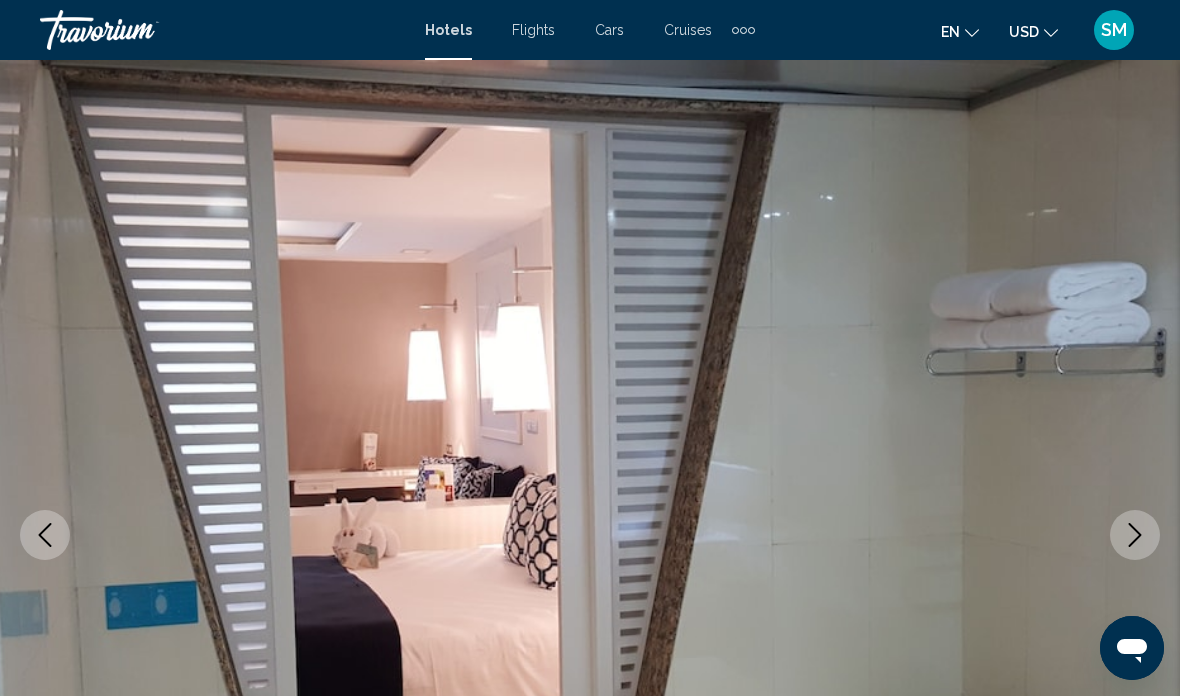 click 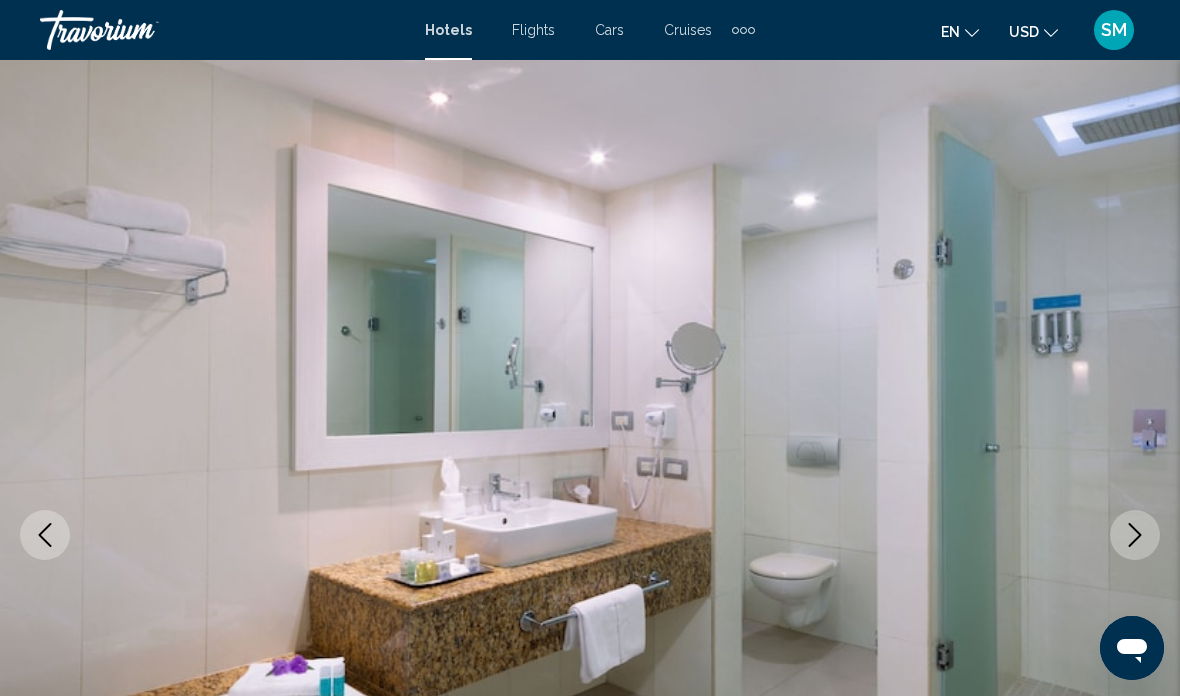 click 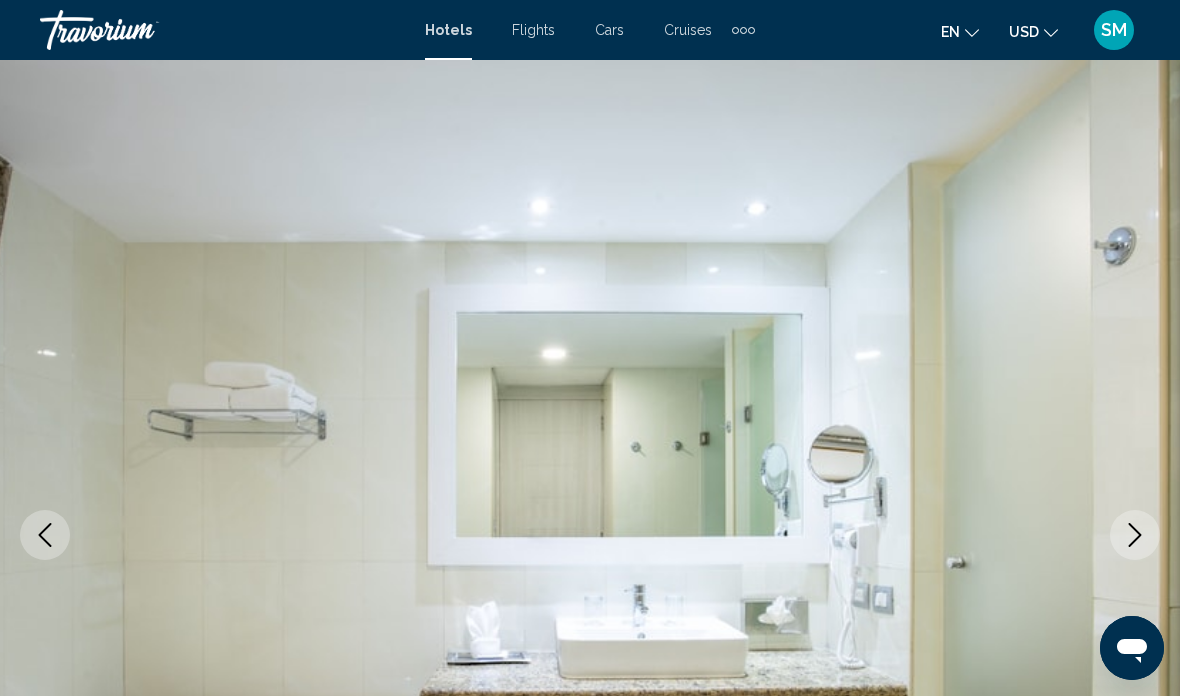 click 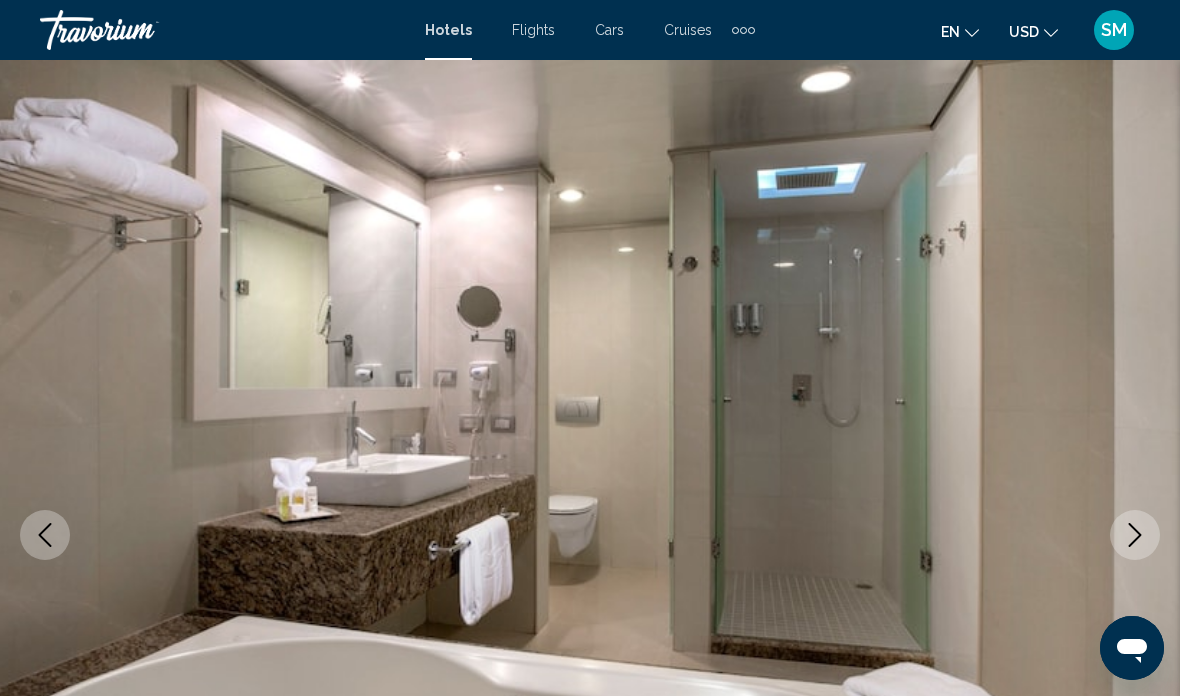 click 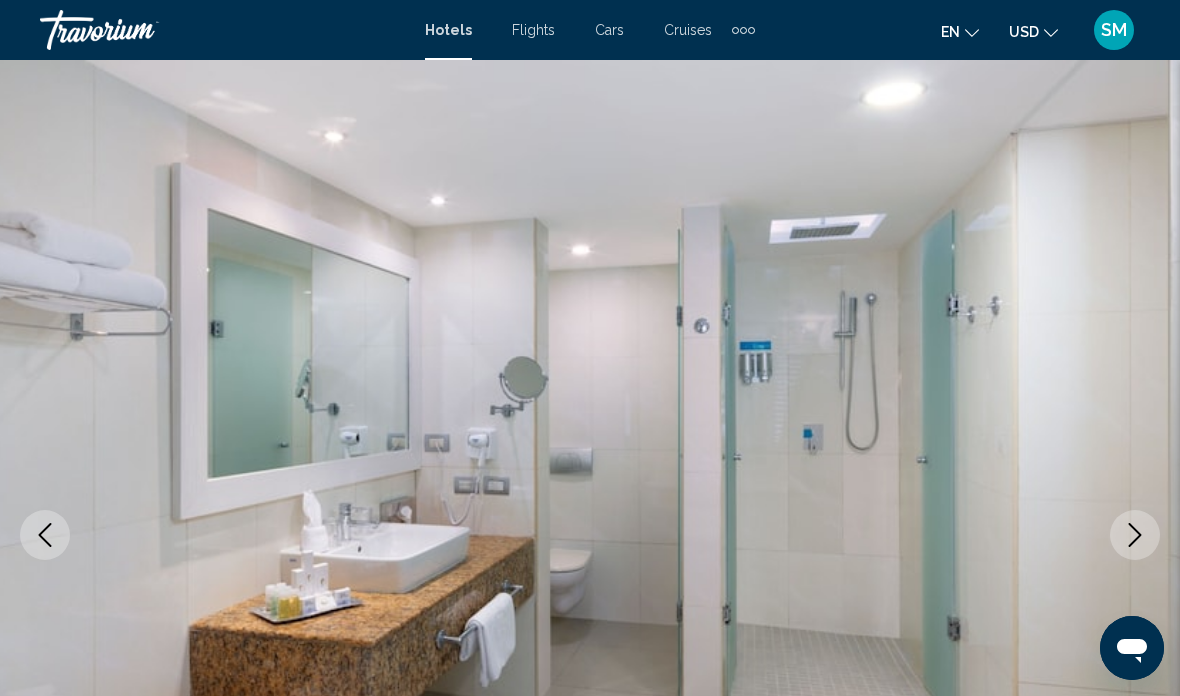 click 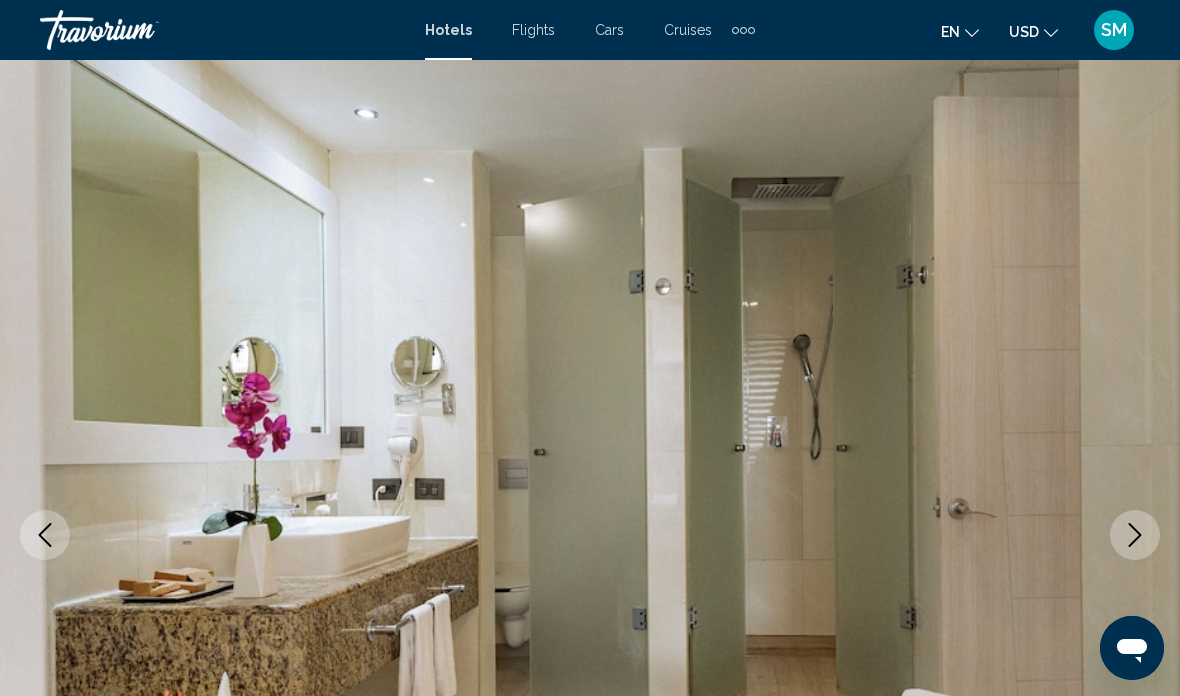 click 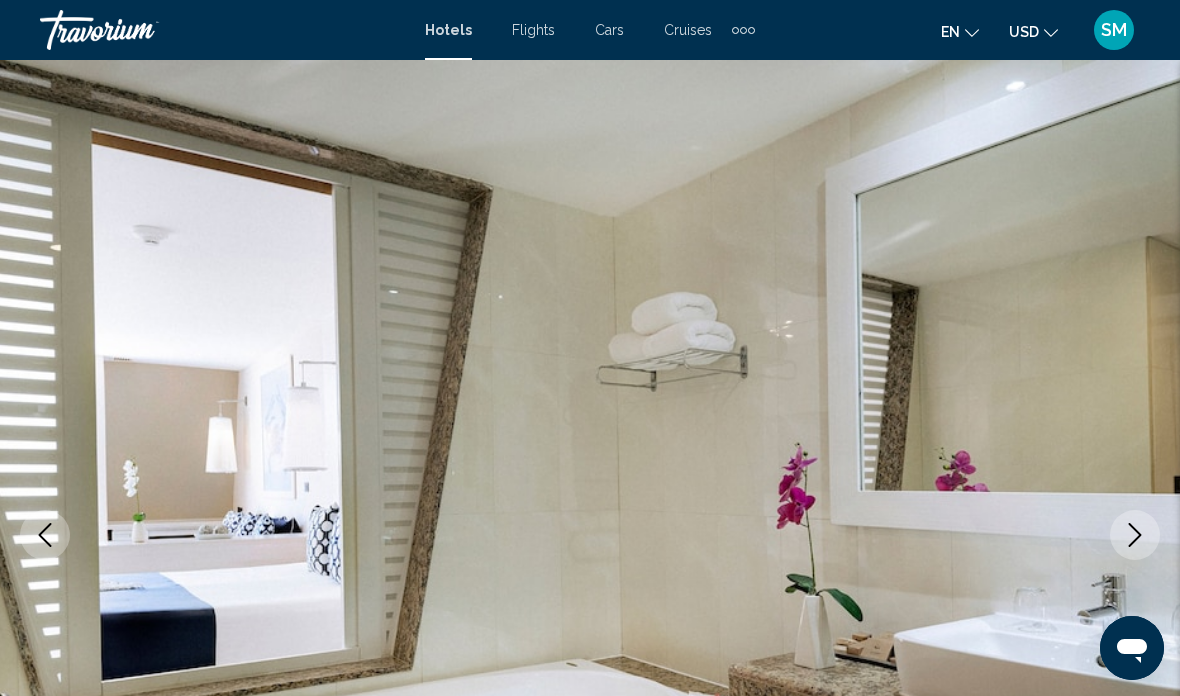 click 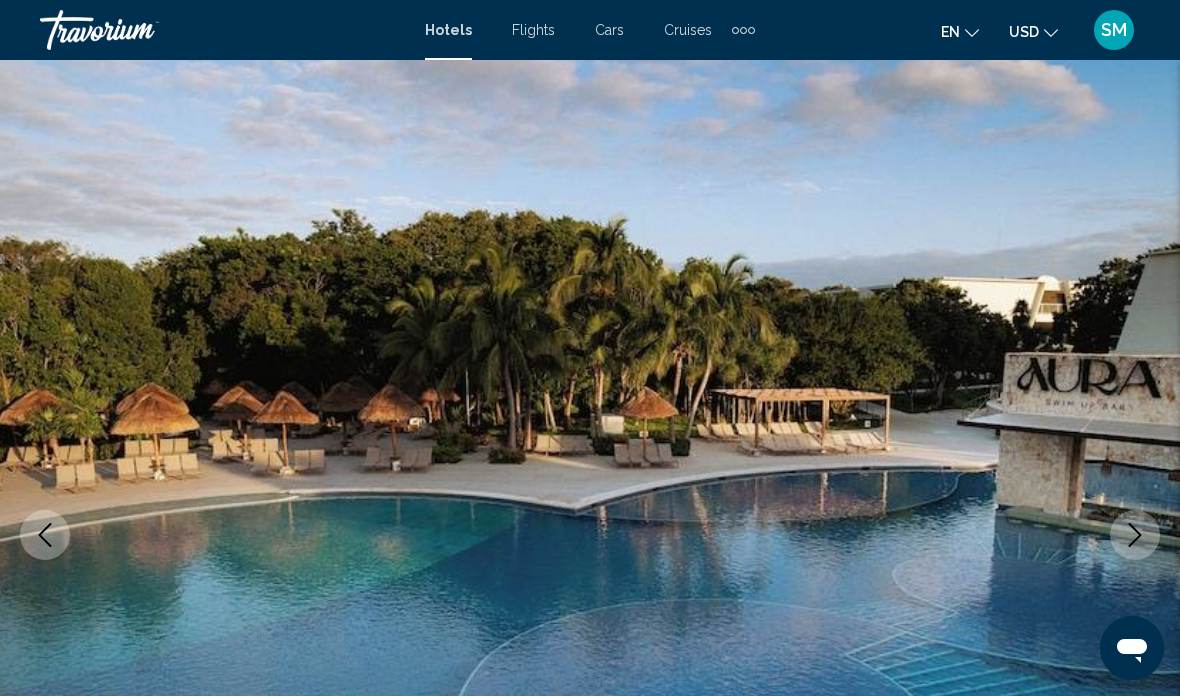 click 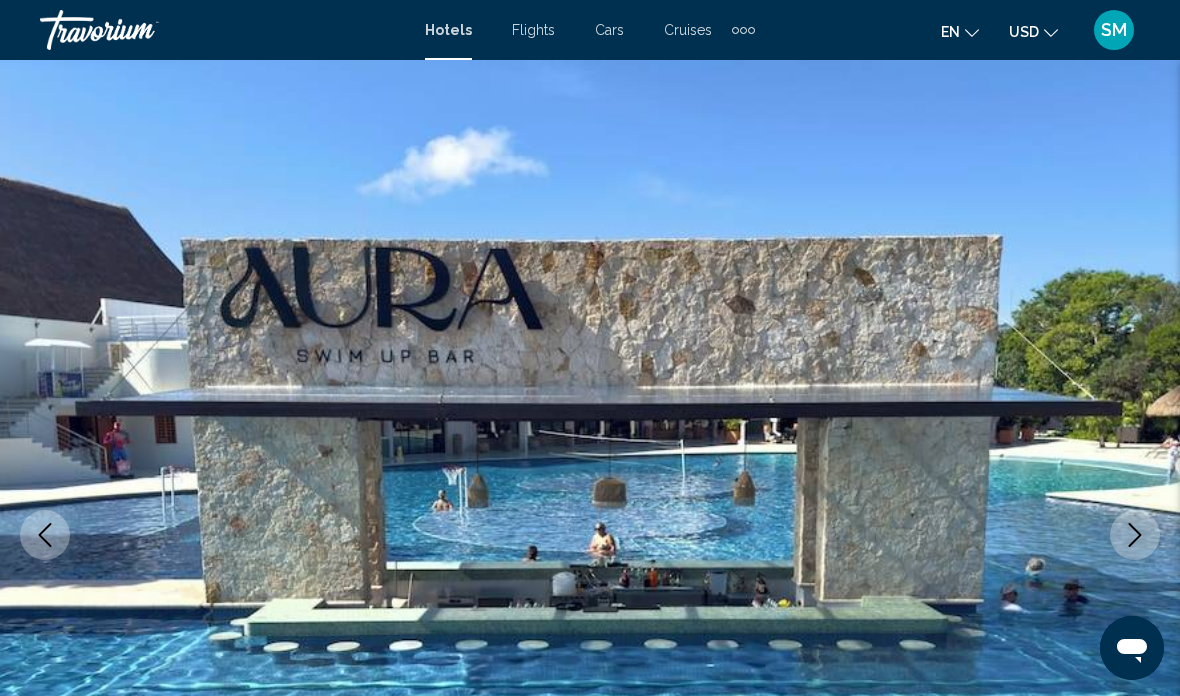 click 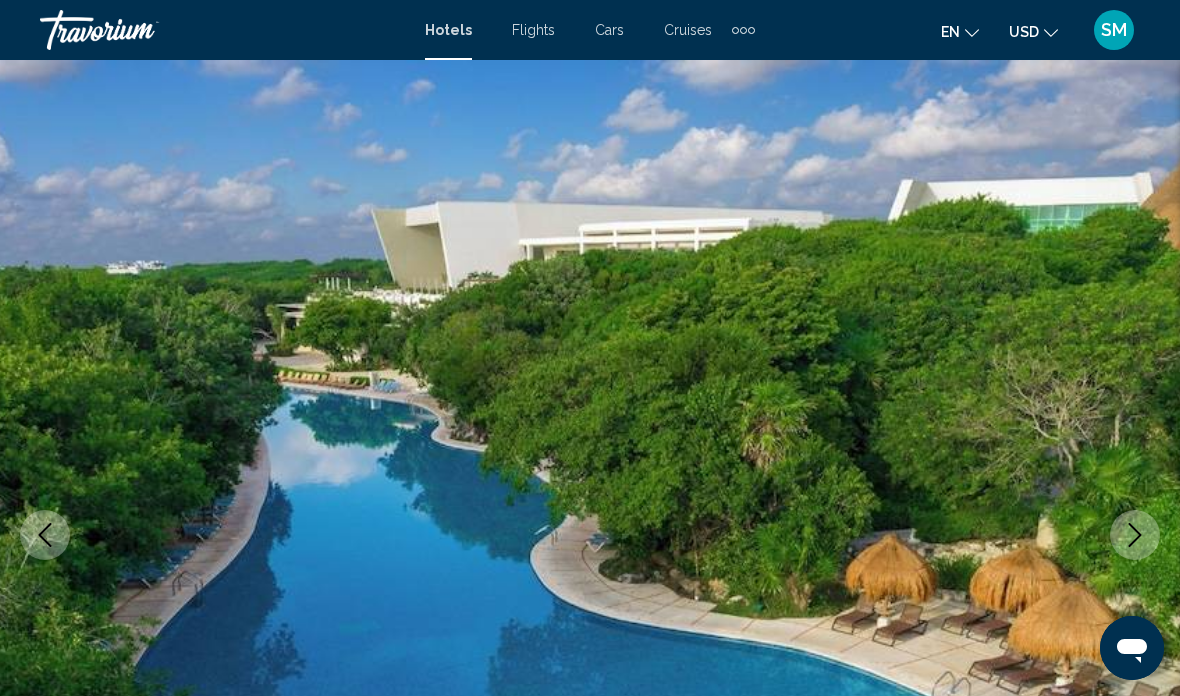 click 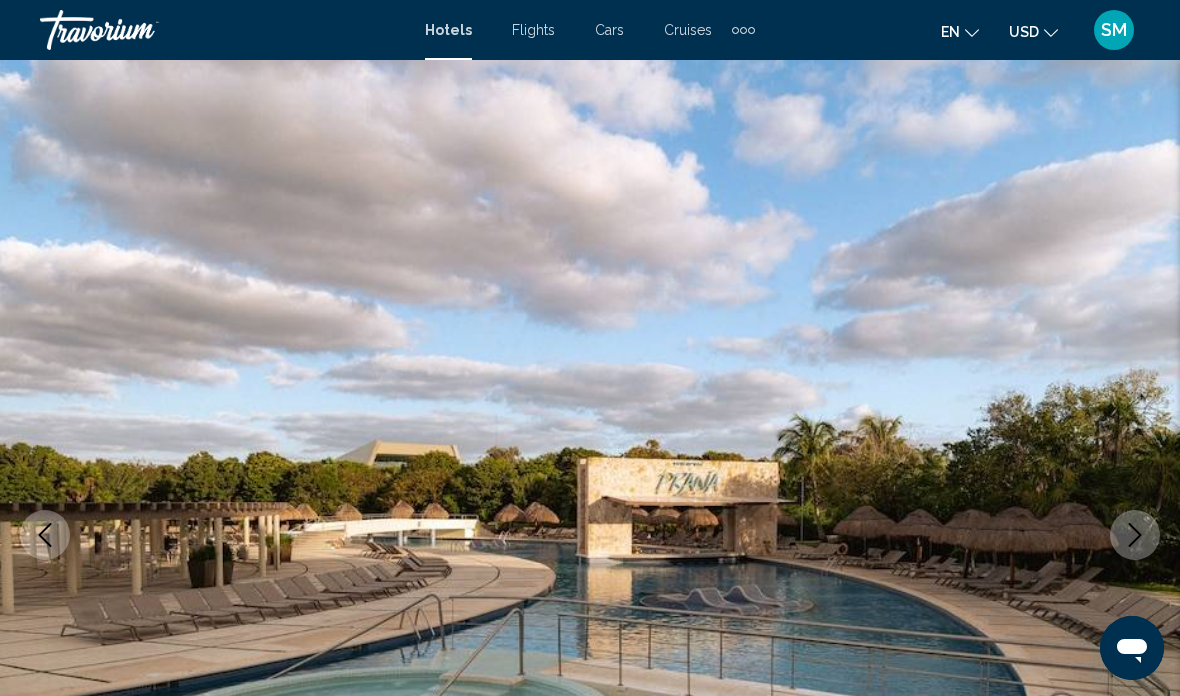 click 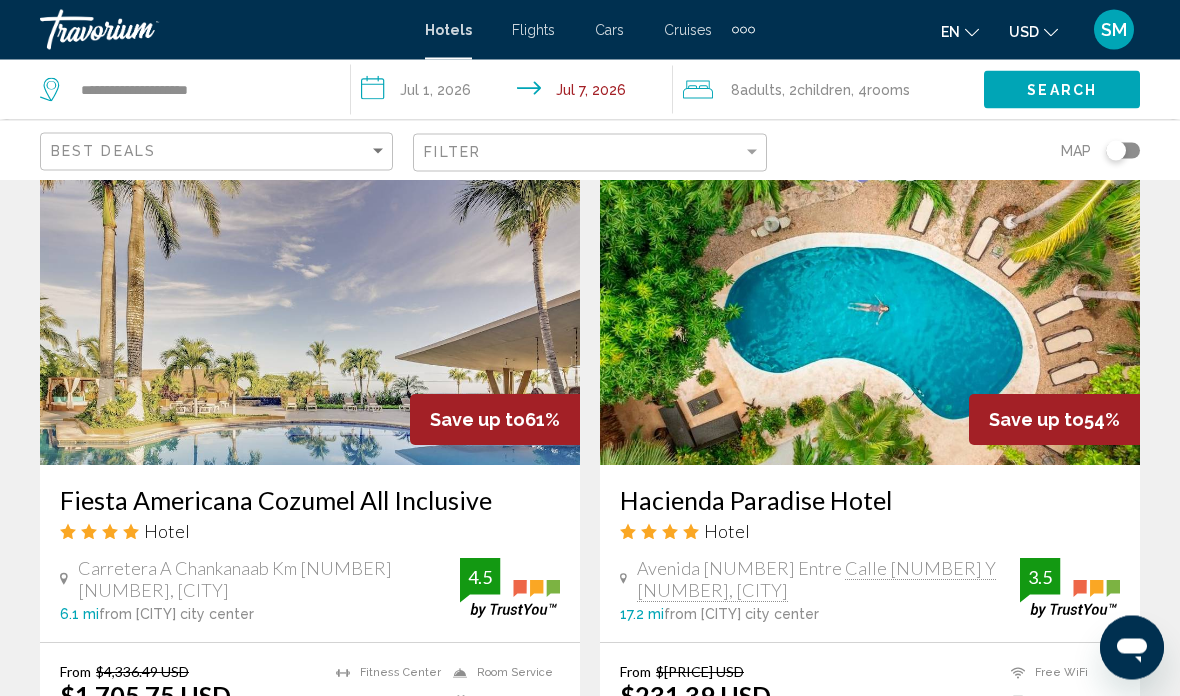 scroll, scrollTop: 828, scrollLeft: 0, axis: vertical 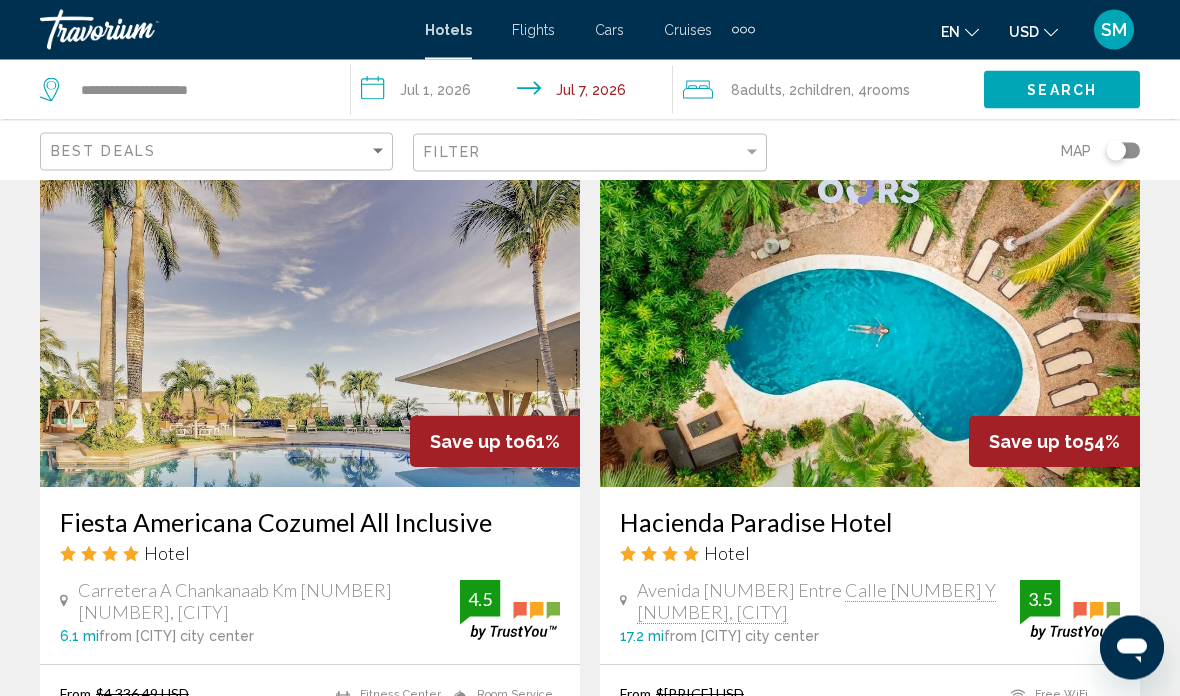 click at bounding box center (310, 328) 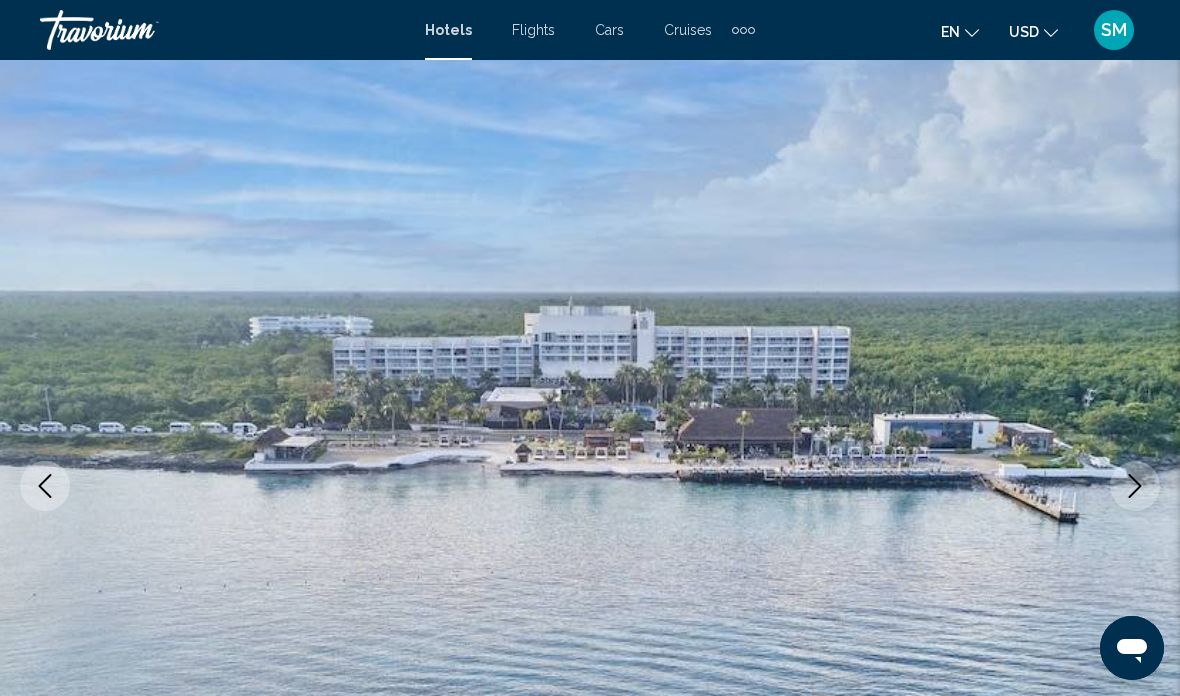 scroll, scrollTop: 46, scrollLeft: 0, axis: vertical 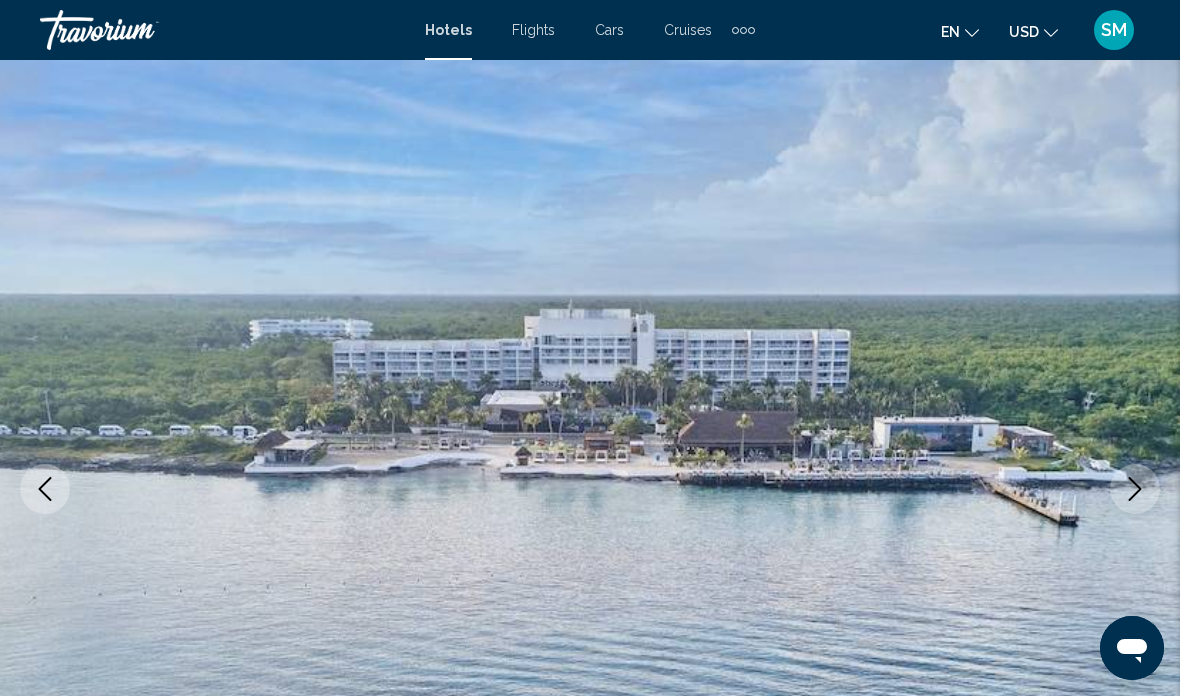 click 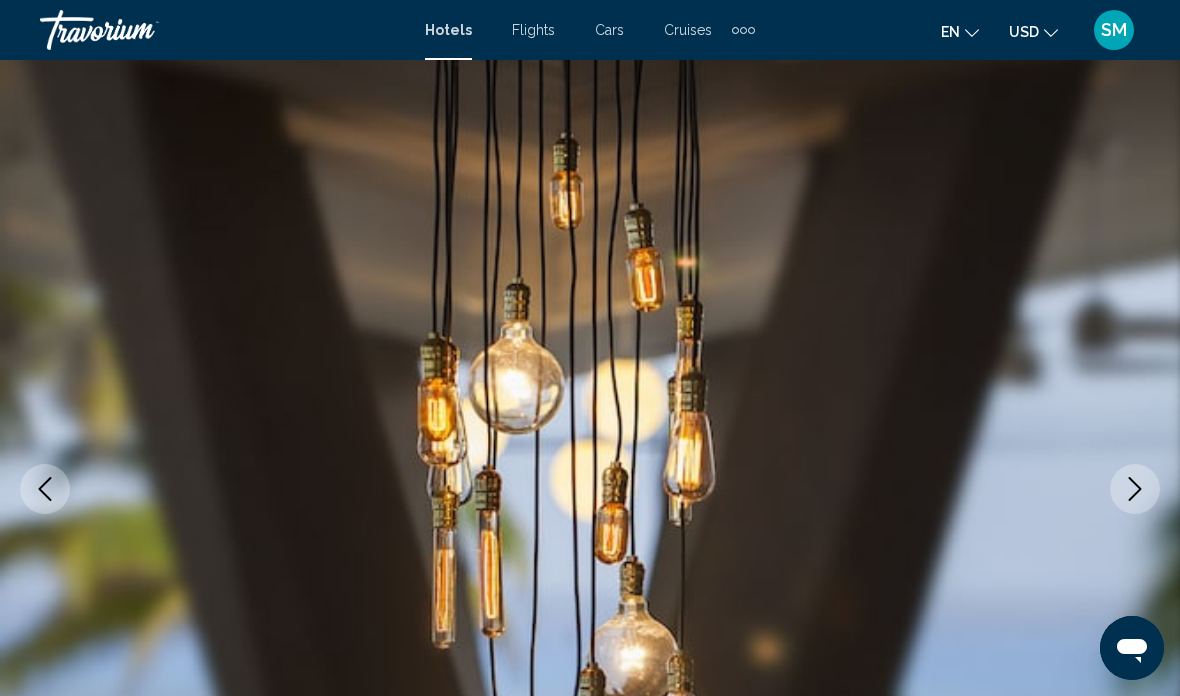 click 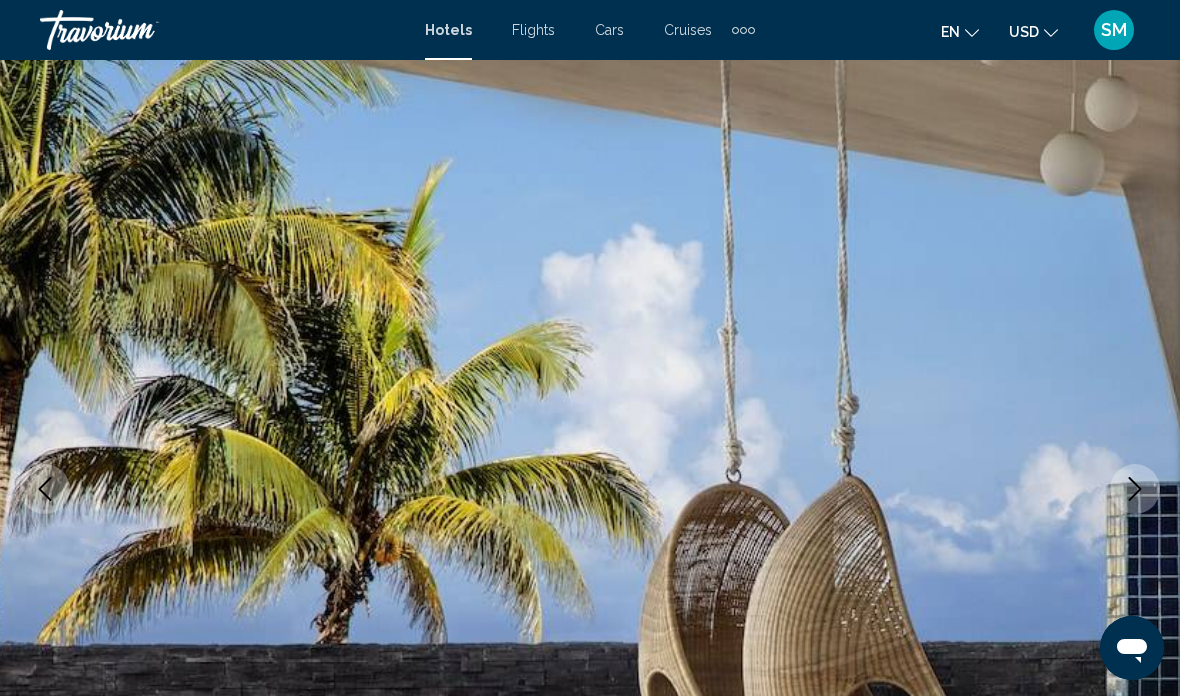 click 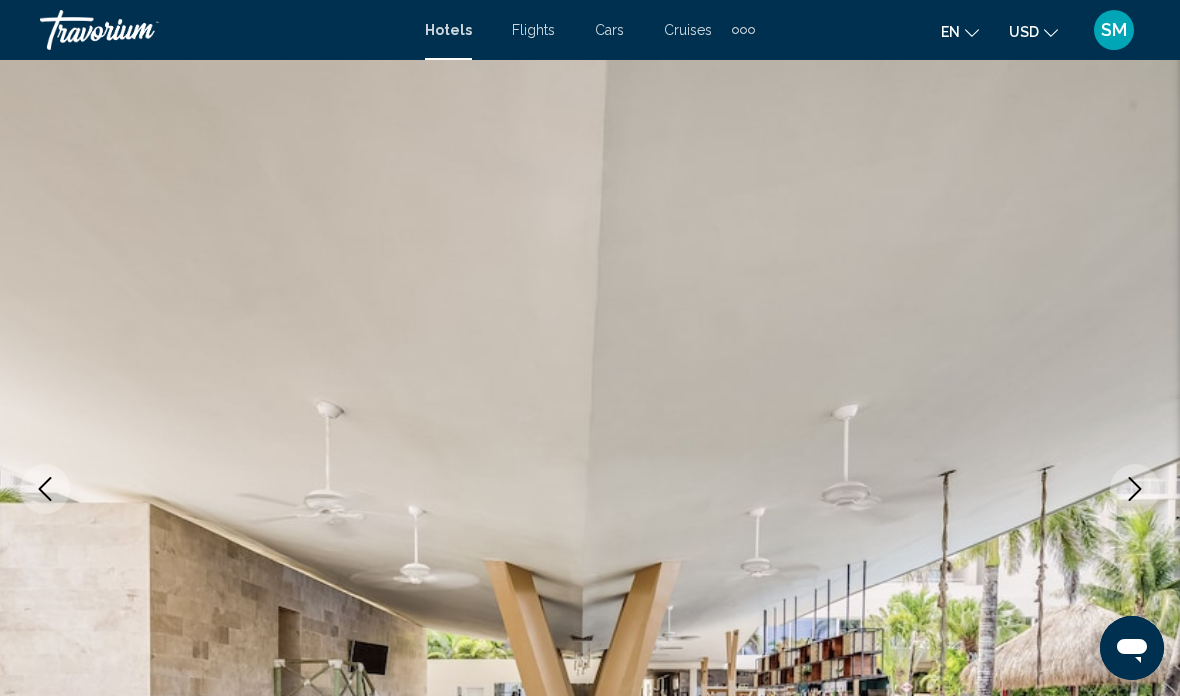 click 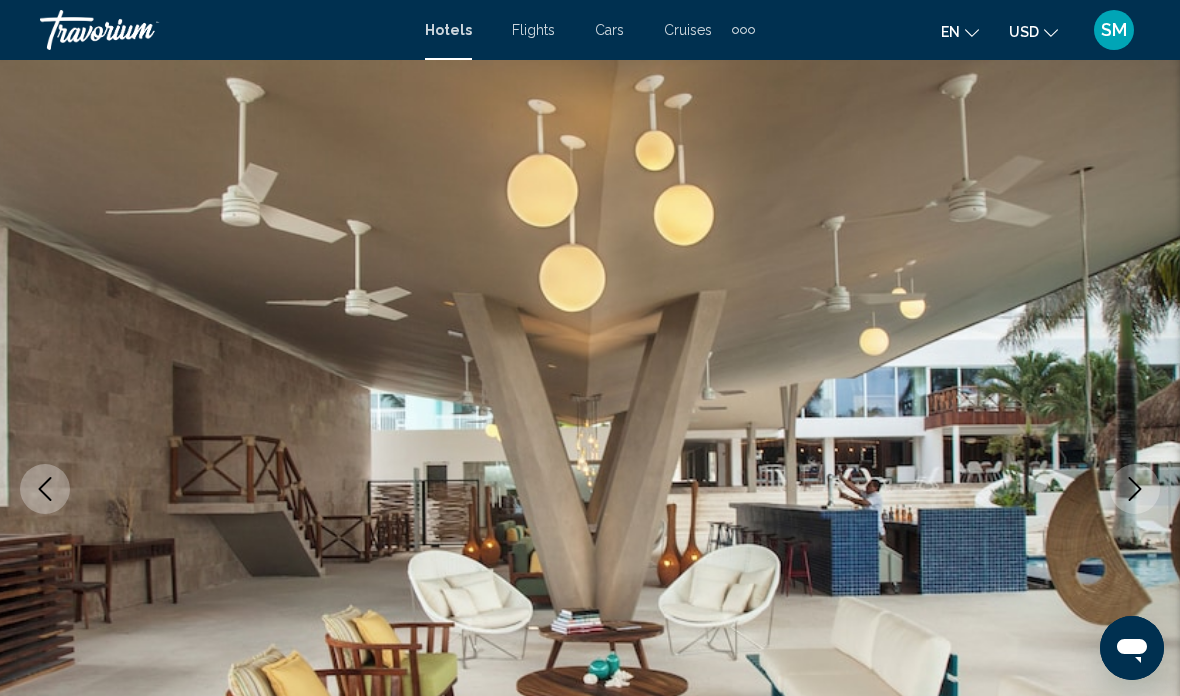 click at bounding box center [590, 489] 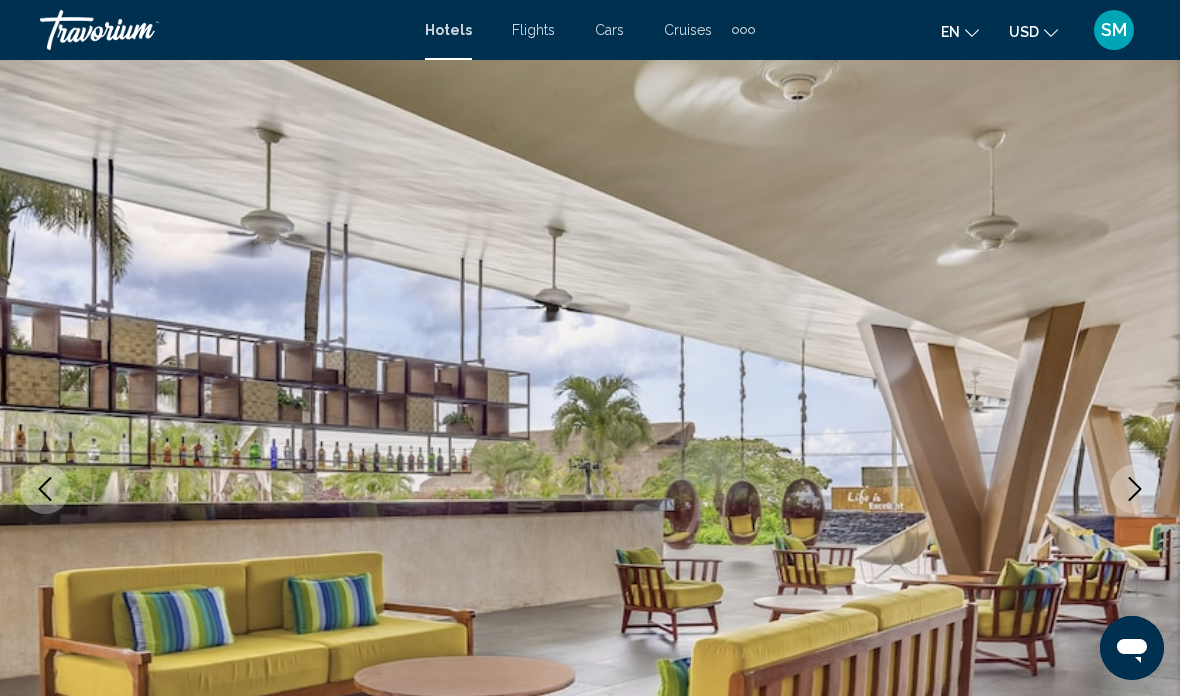 click at bounding box center [1135, 489] 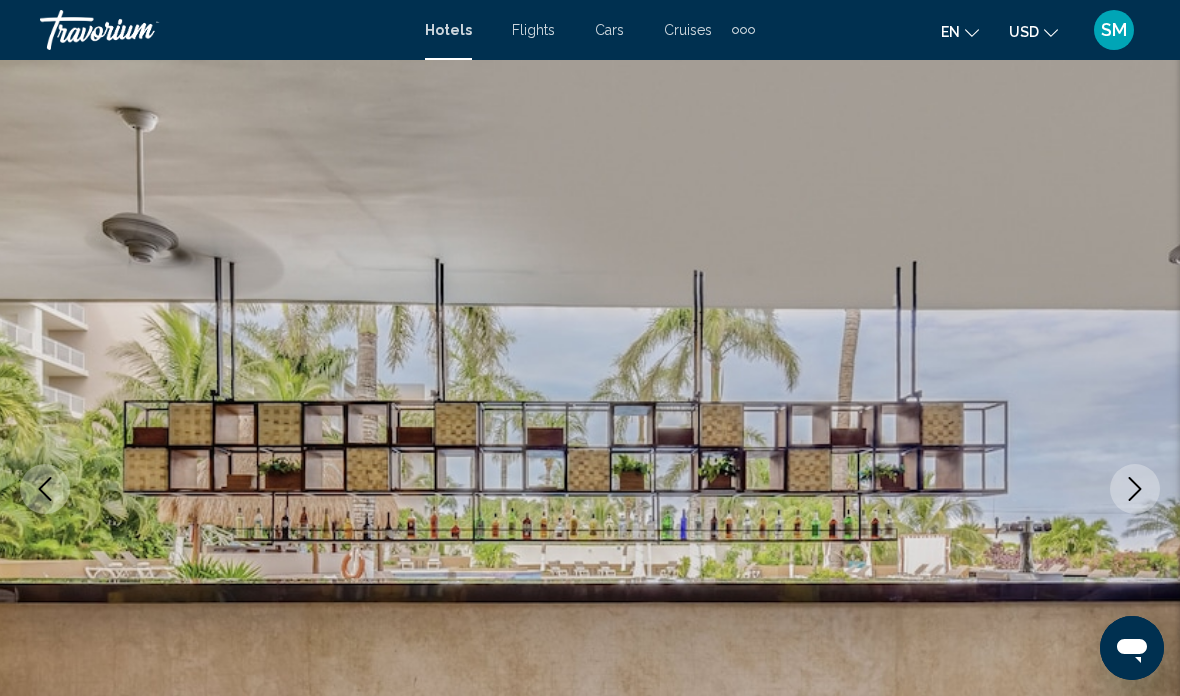 click at bounding box center (1135, 489) 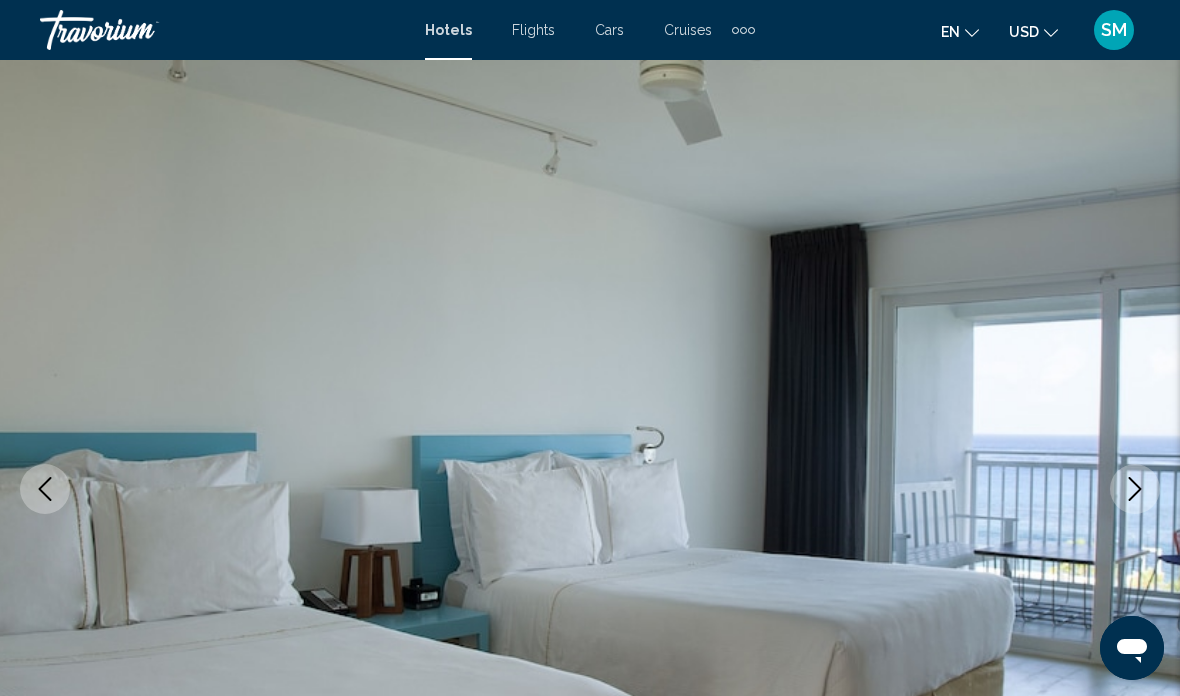 click 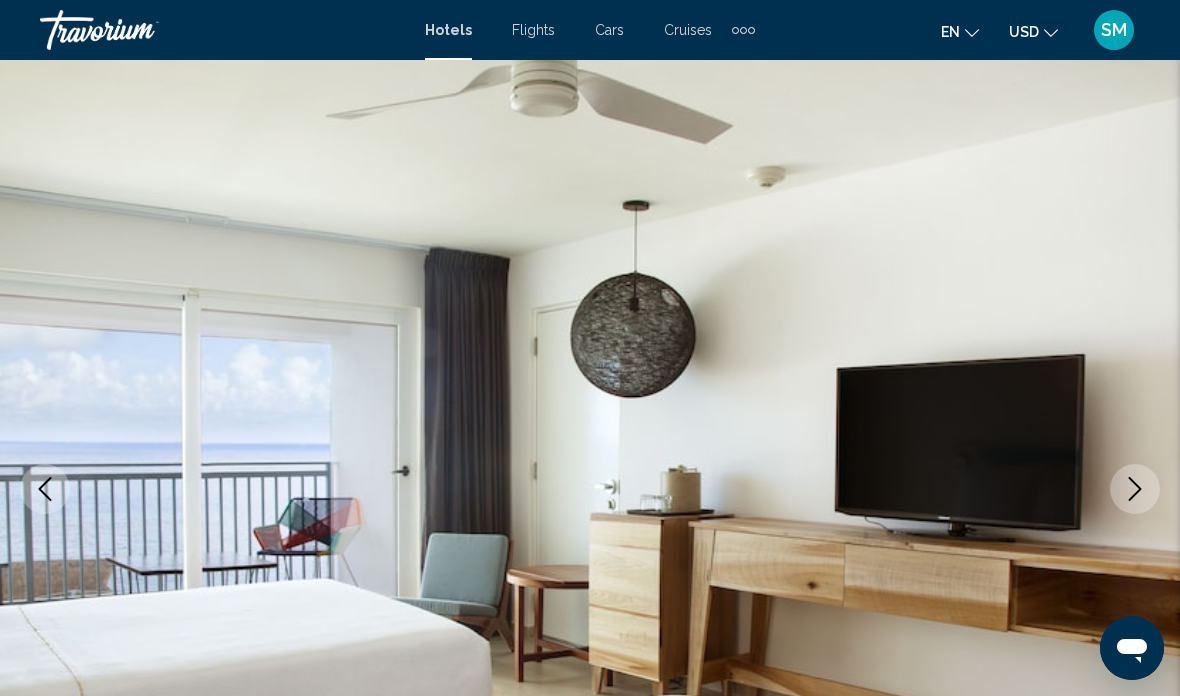 click 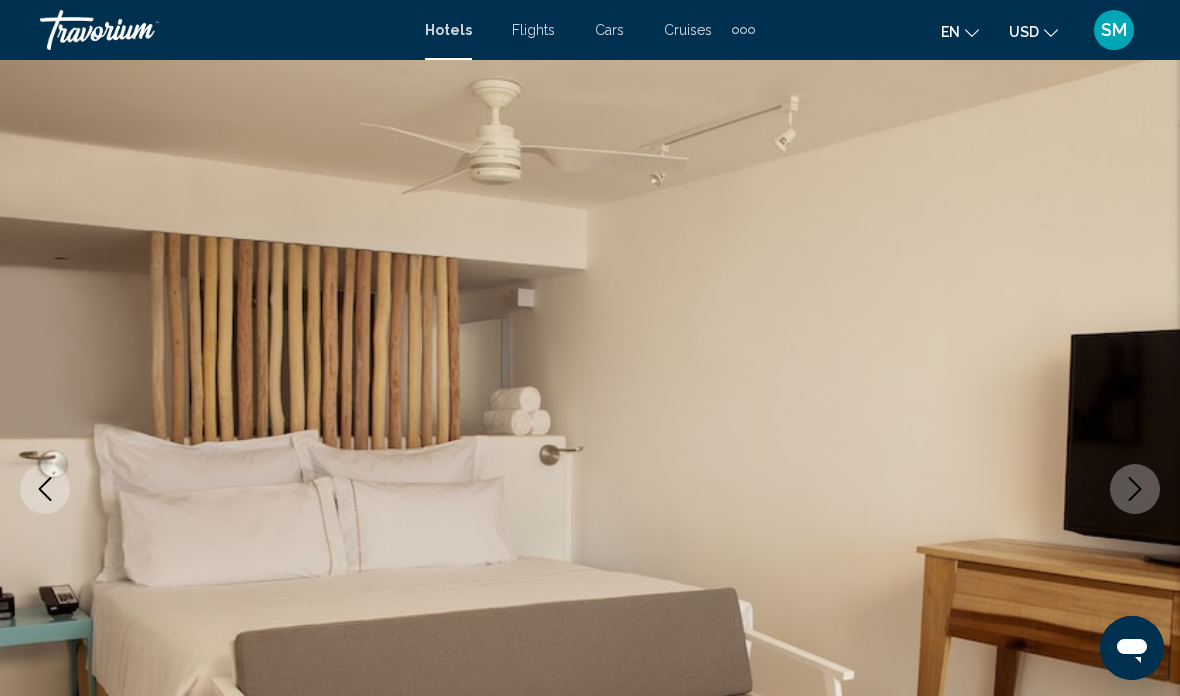 click at bounding box center (1135, 489) 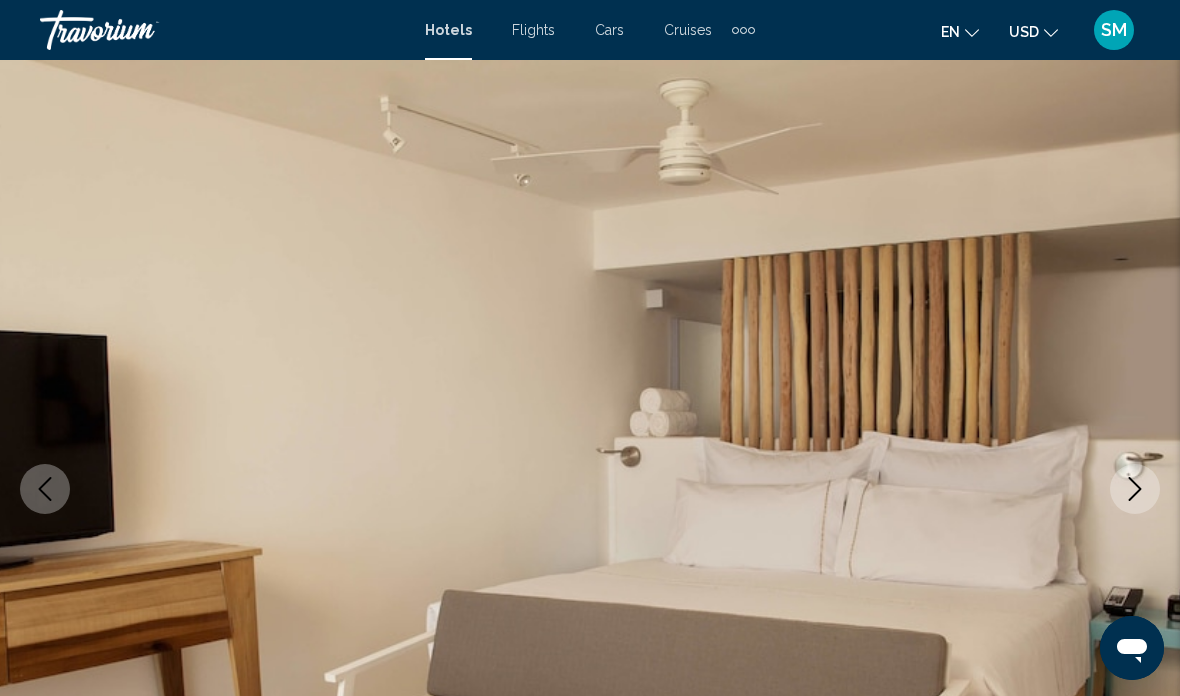 click at bounding box center (1135, 489) 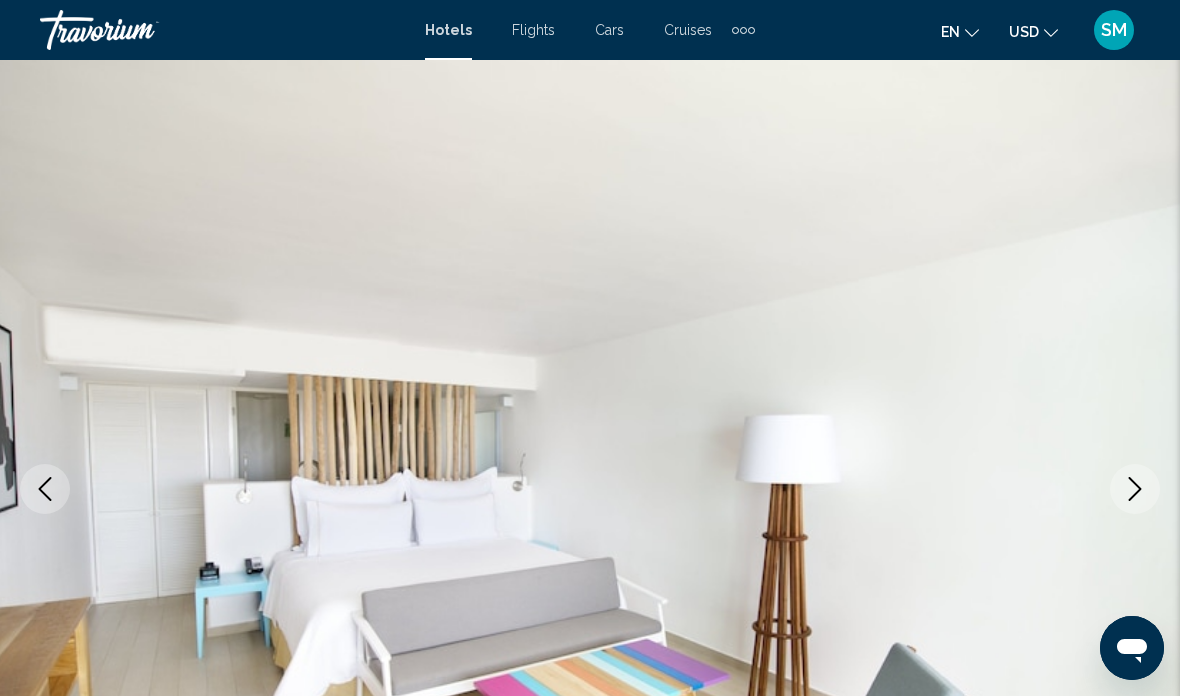 click 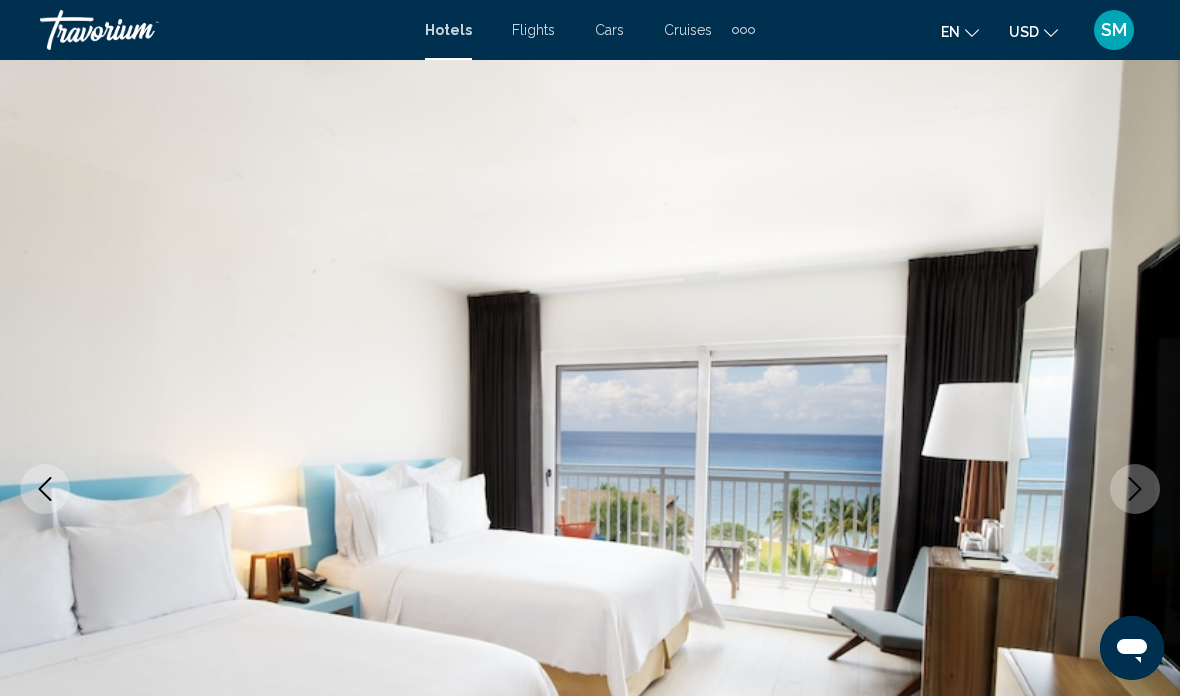 click at bounding box center (1135, 489) 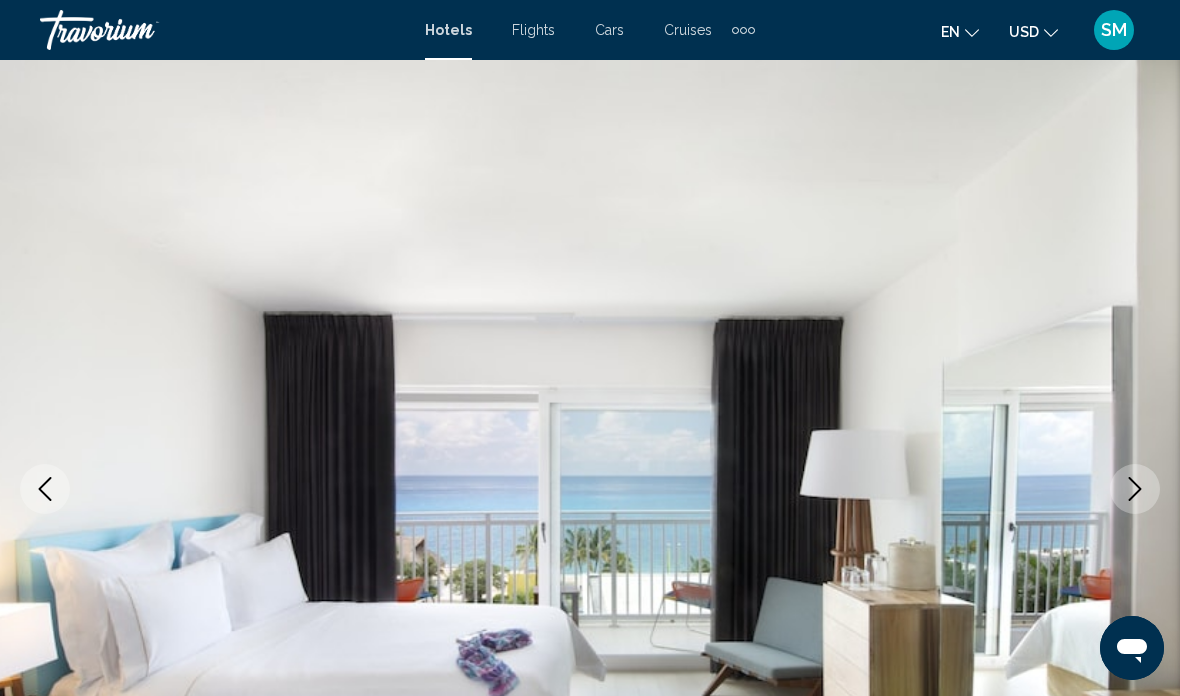 click at bounding box center (1135, 489) 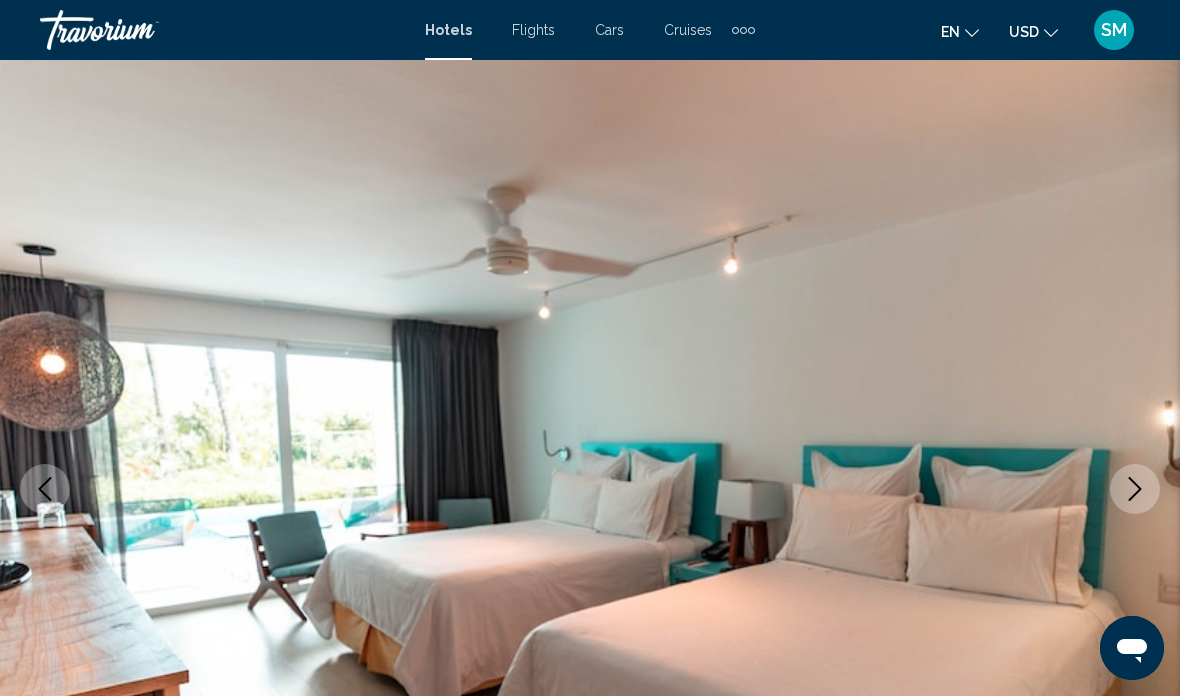 click 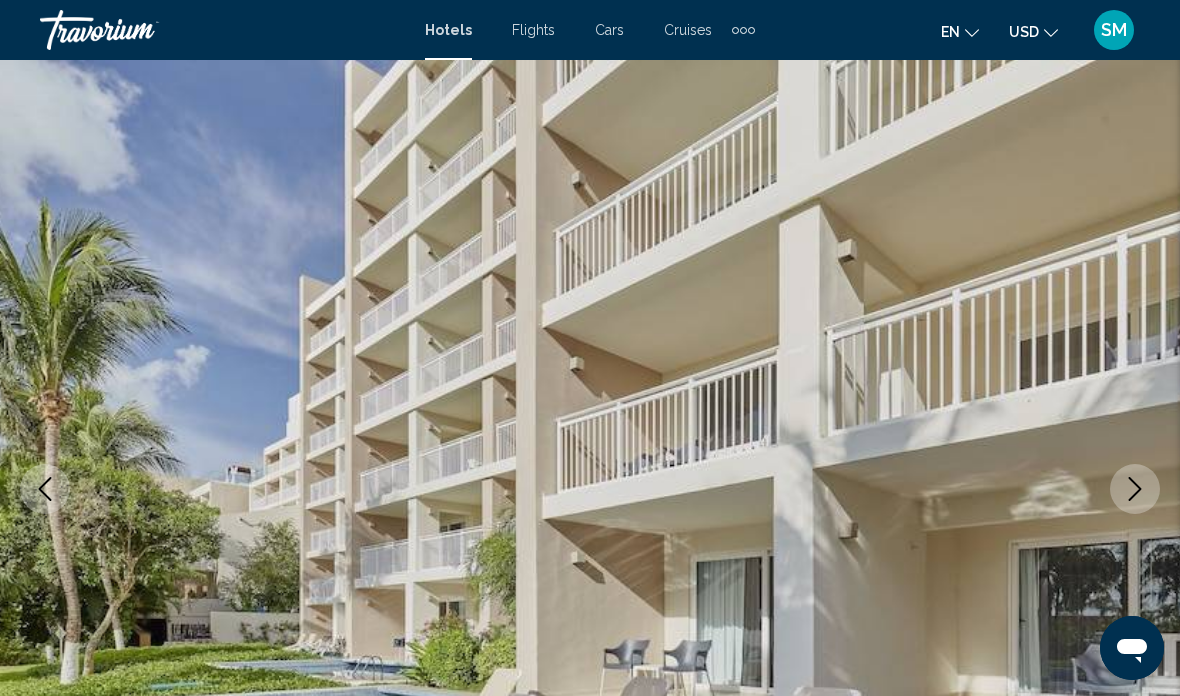 click 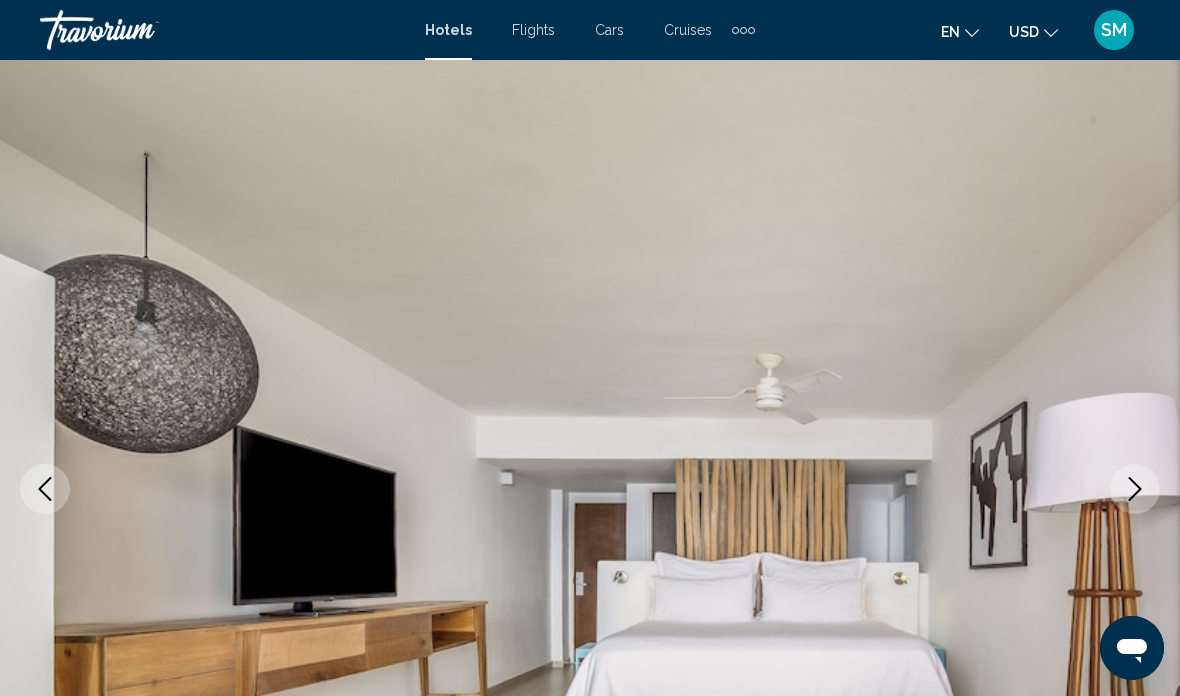 click 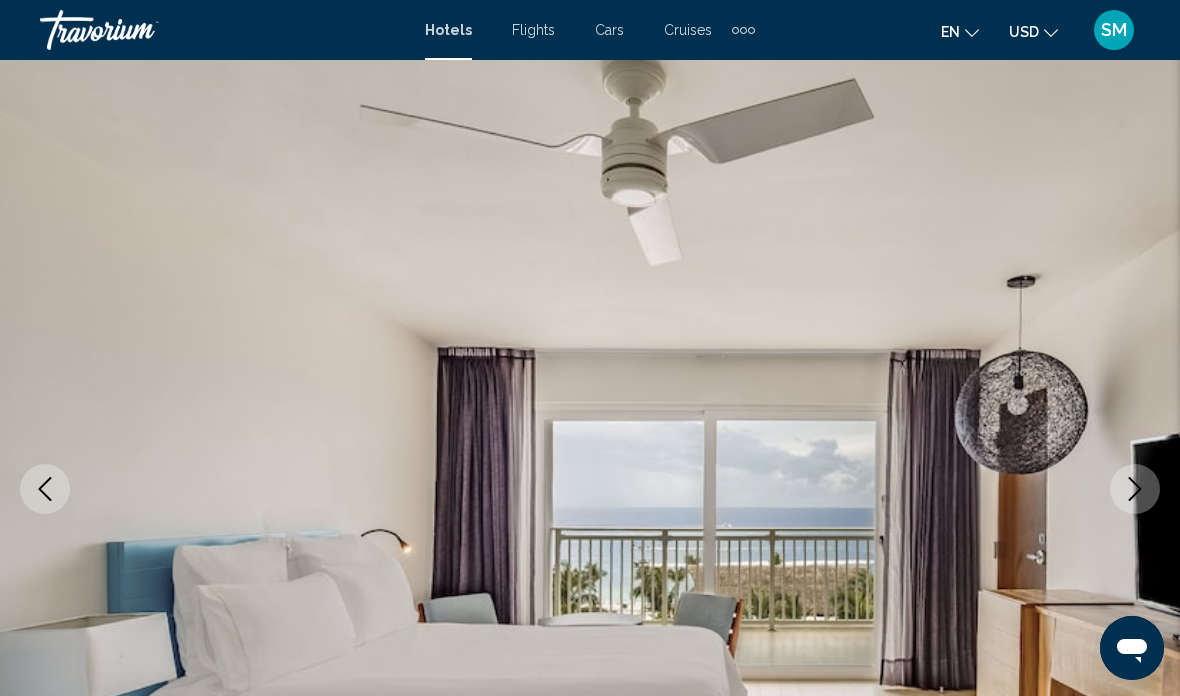 click 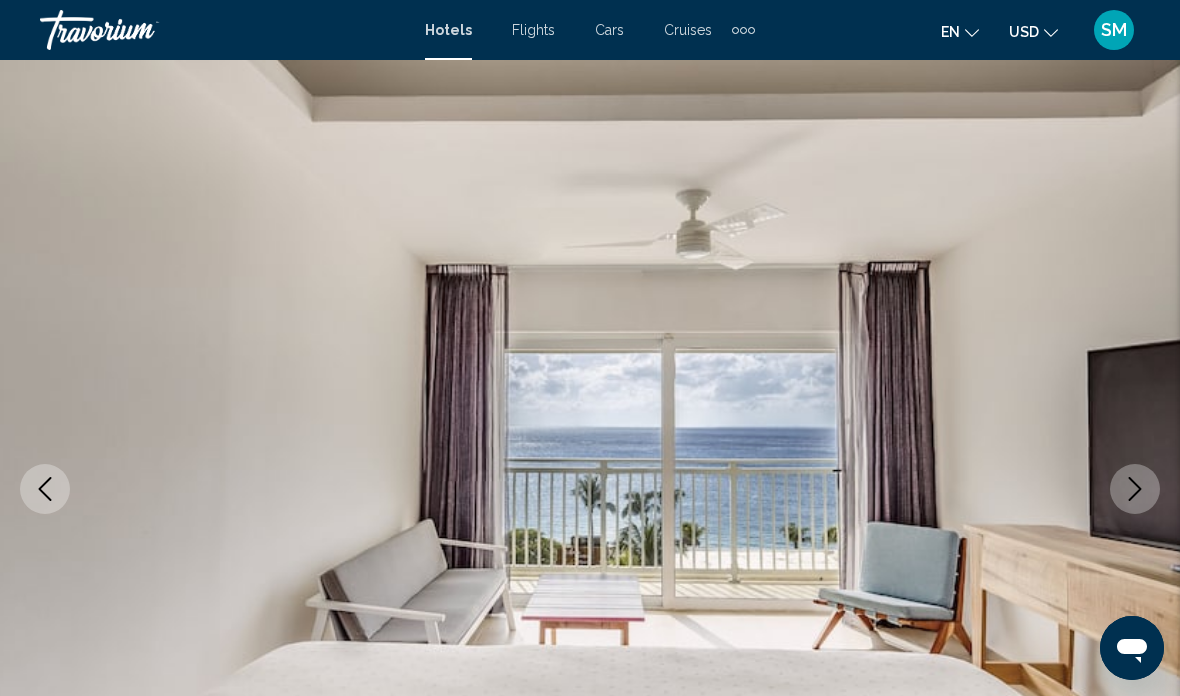 scroll, scrollTop: 0, scrollLeft: 0, axis: both 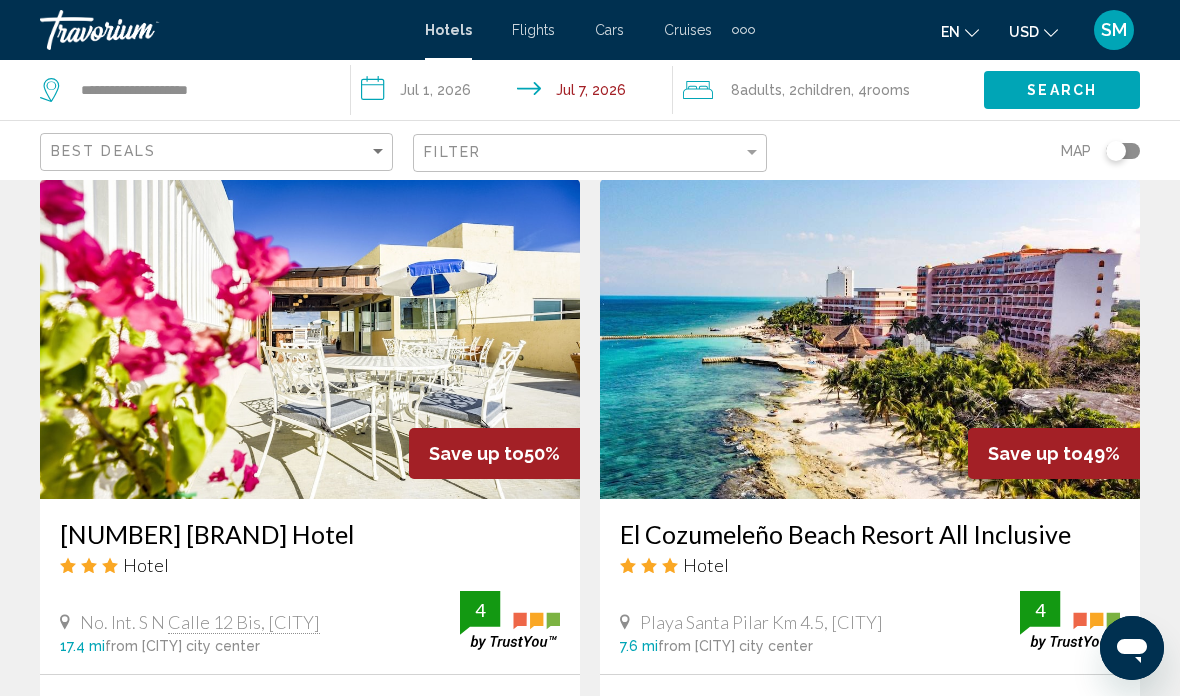 click at bounding box center (870, 339) 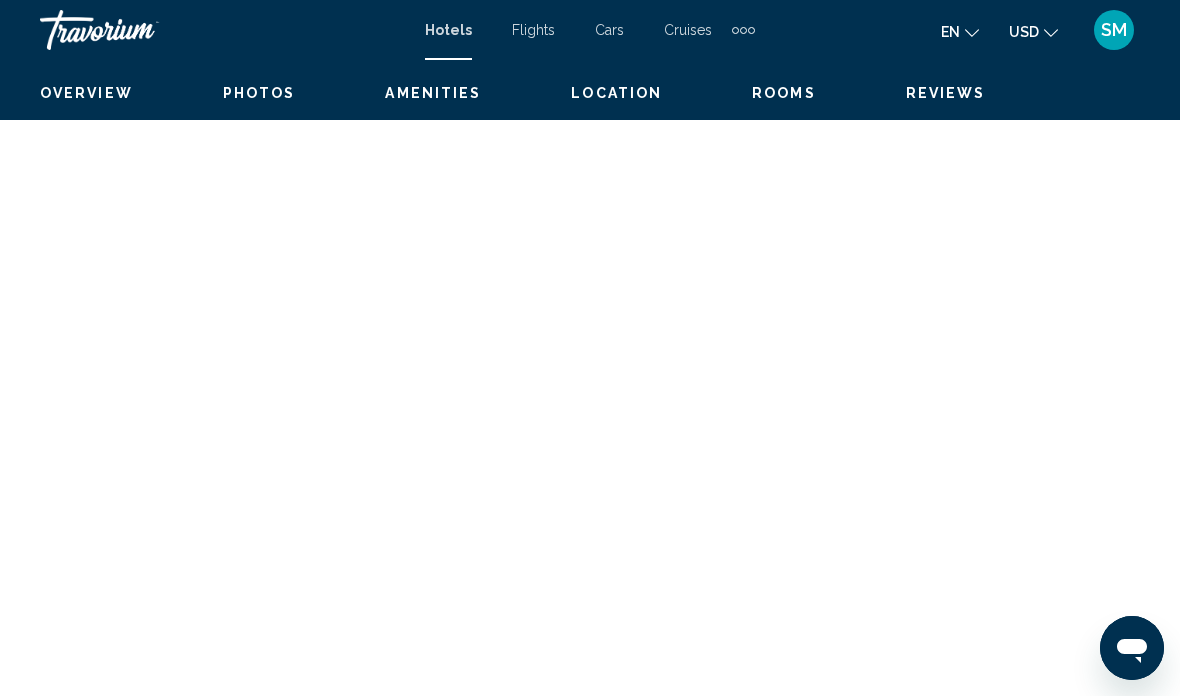 scroll, scrollTop: 0, scrollLeft: 0, axis: both 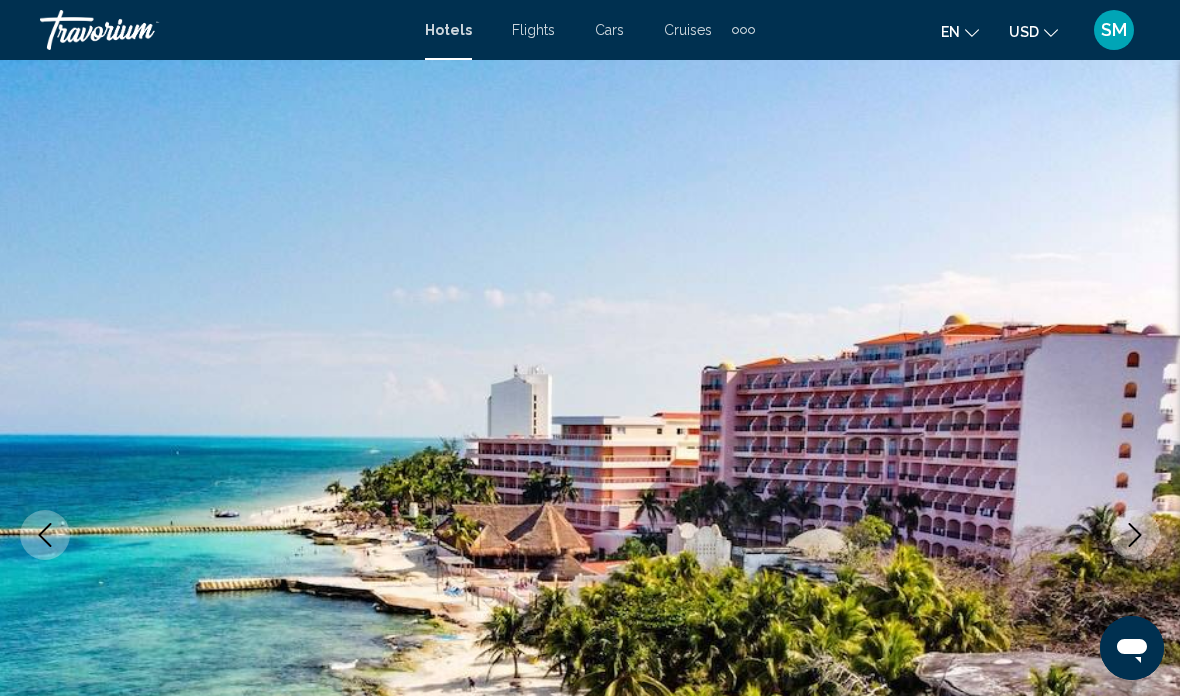 click 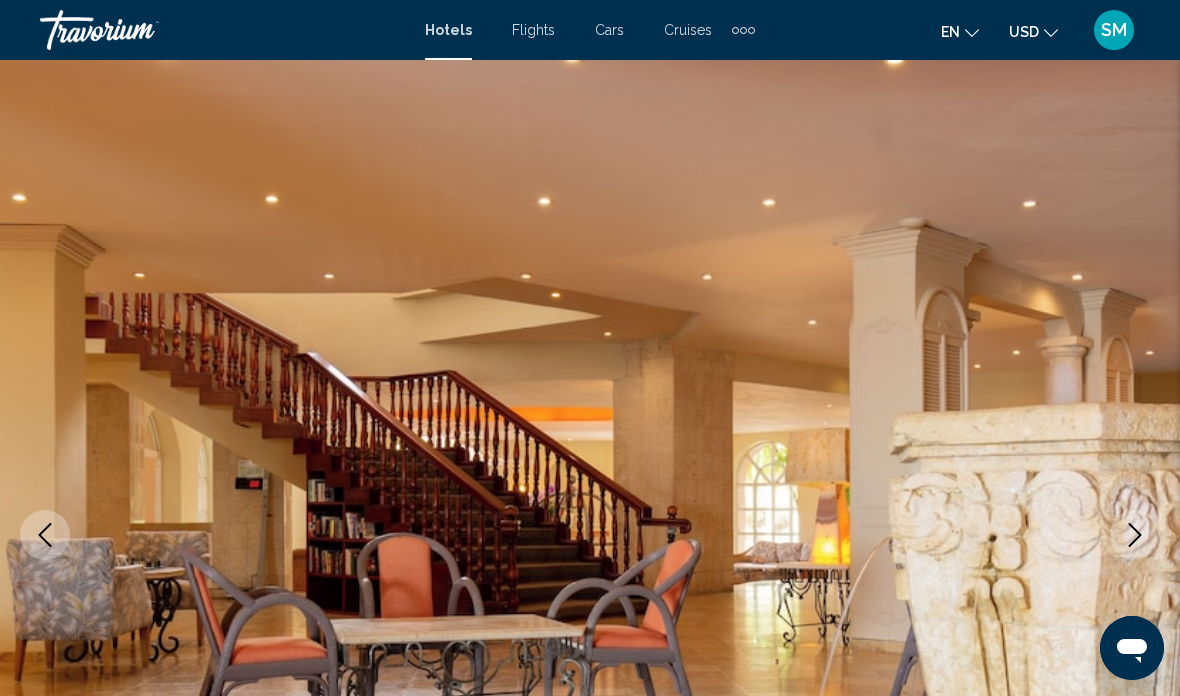 click 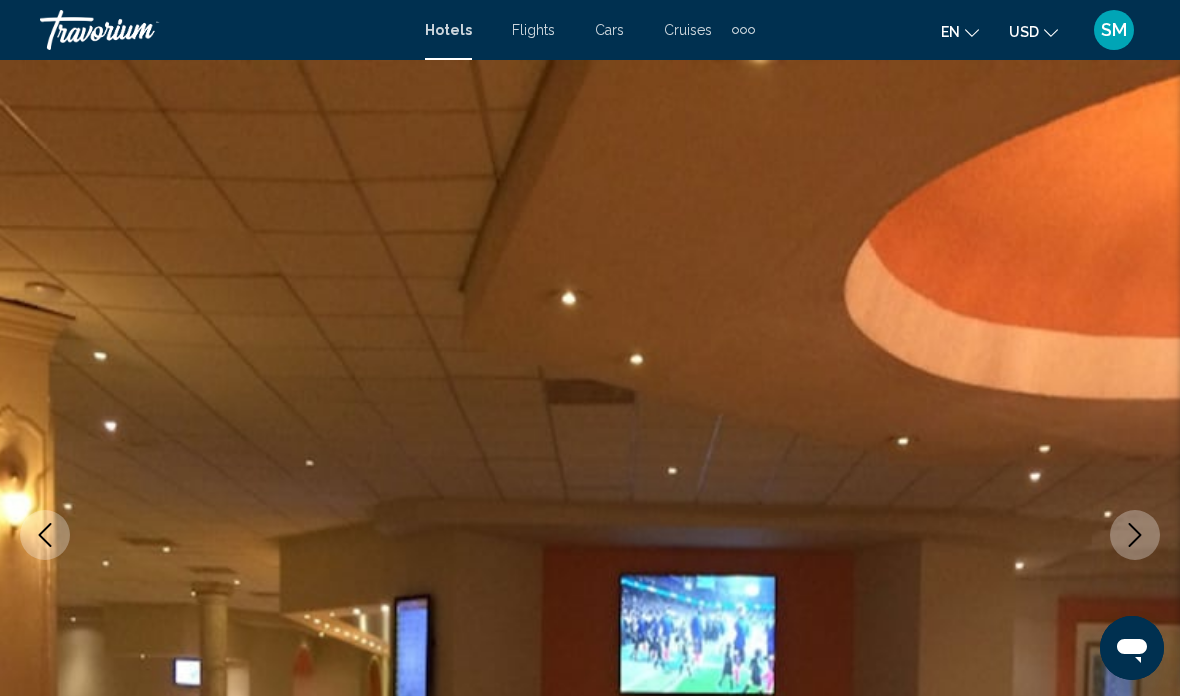click 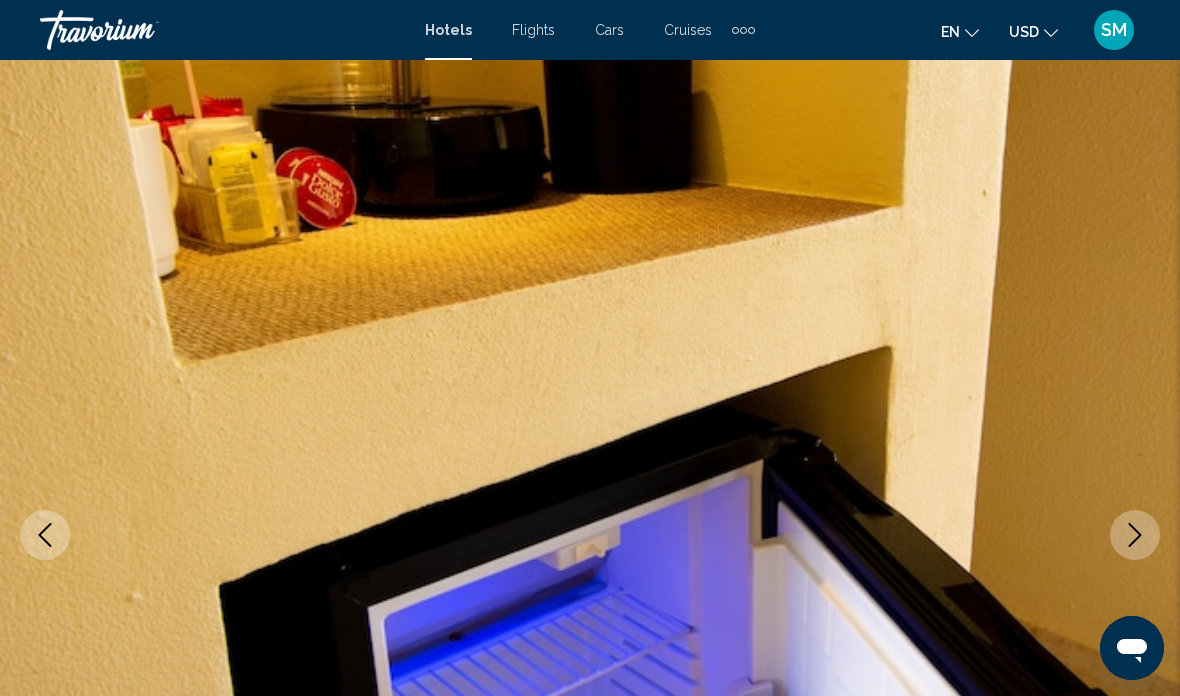 click 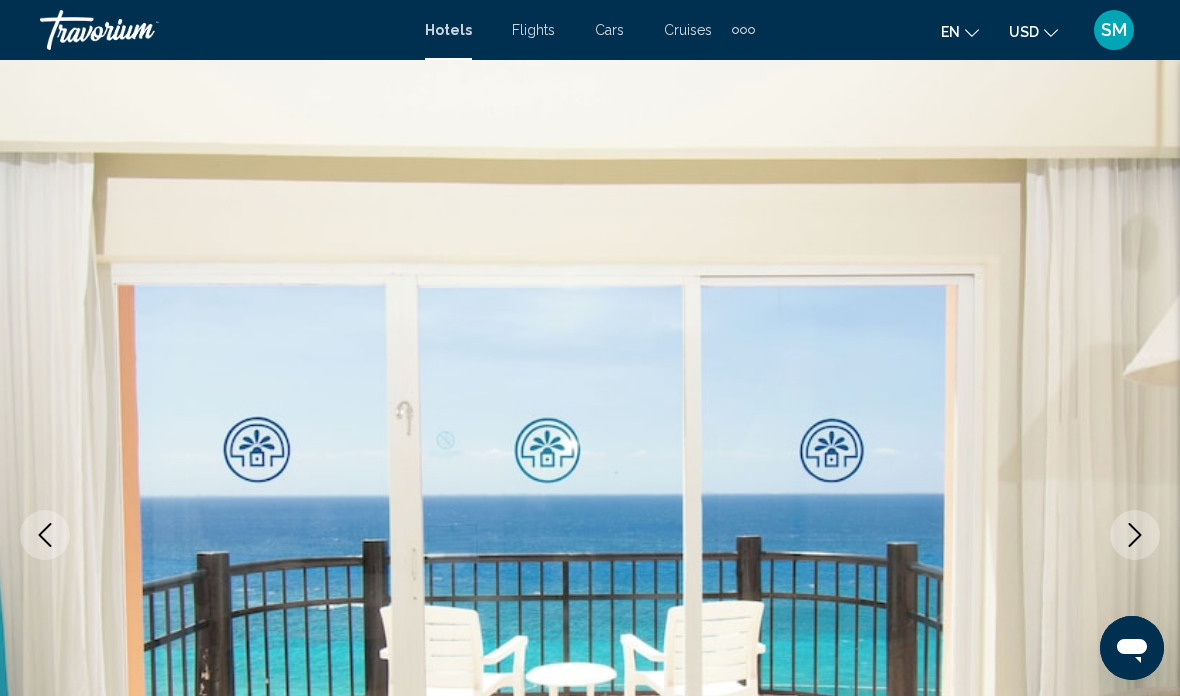 click 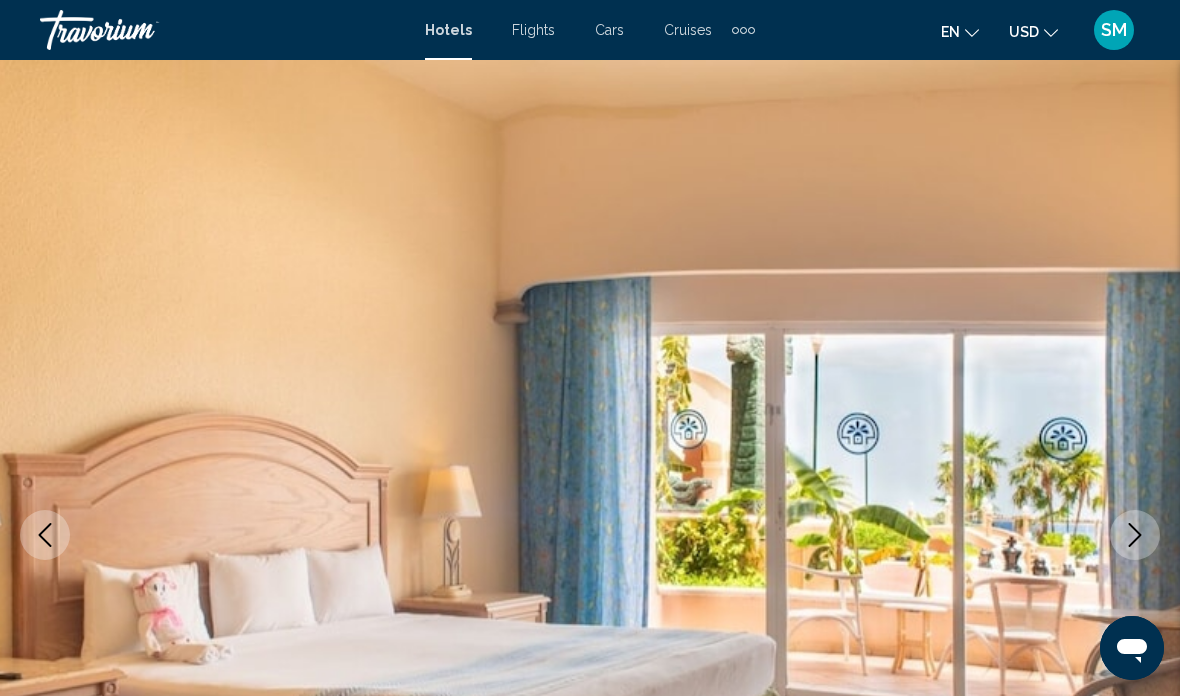 click 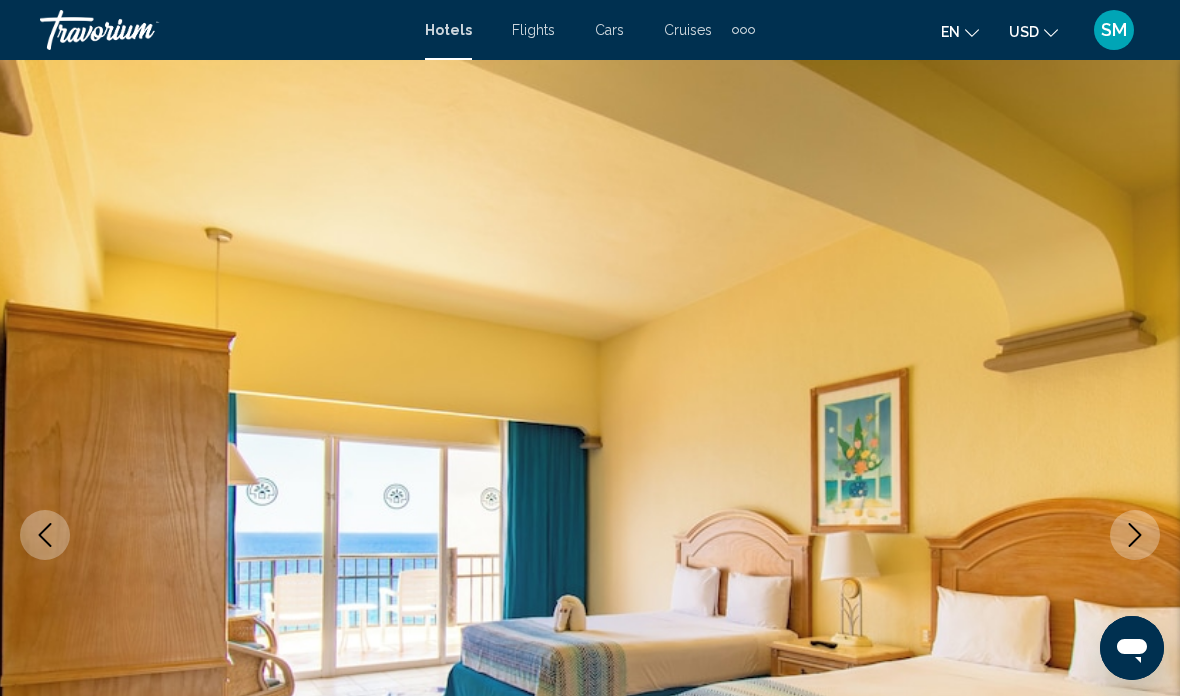 click 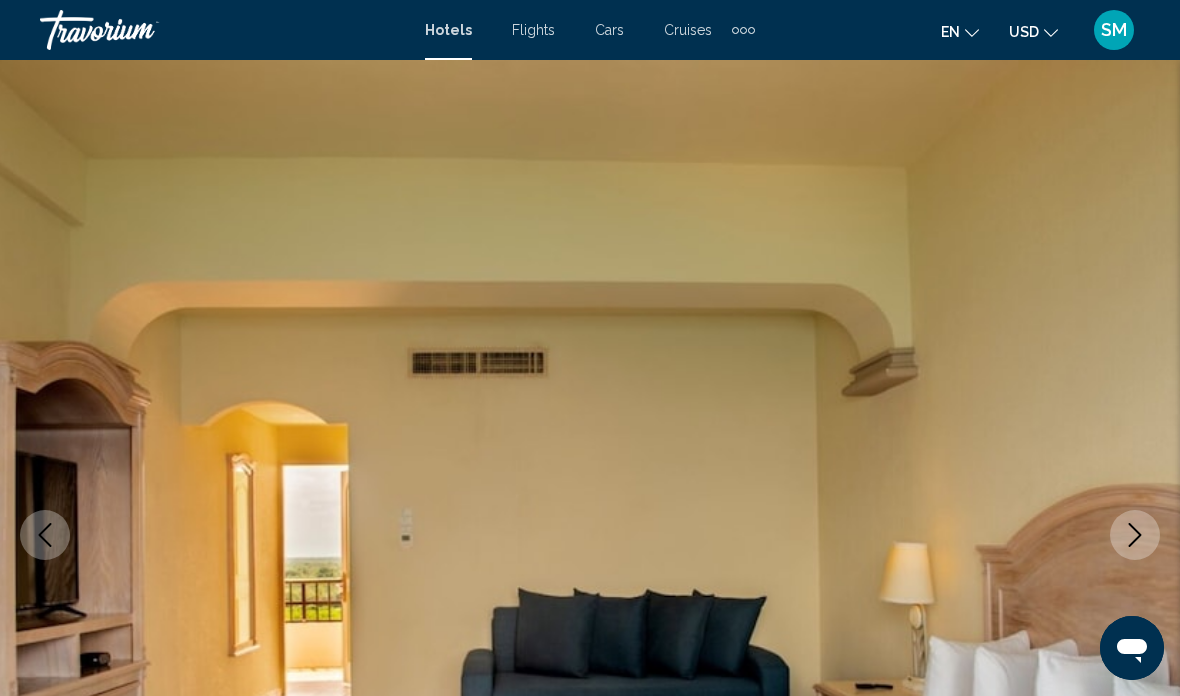 click 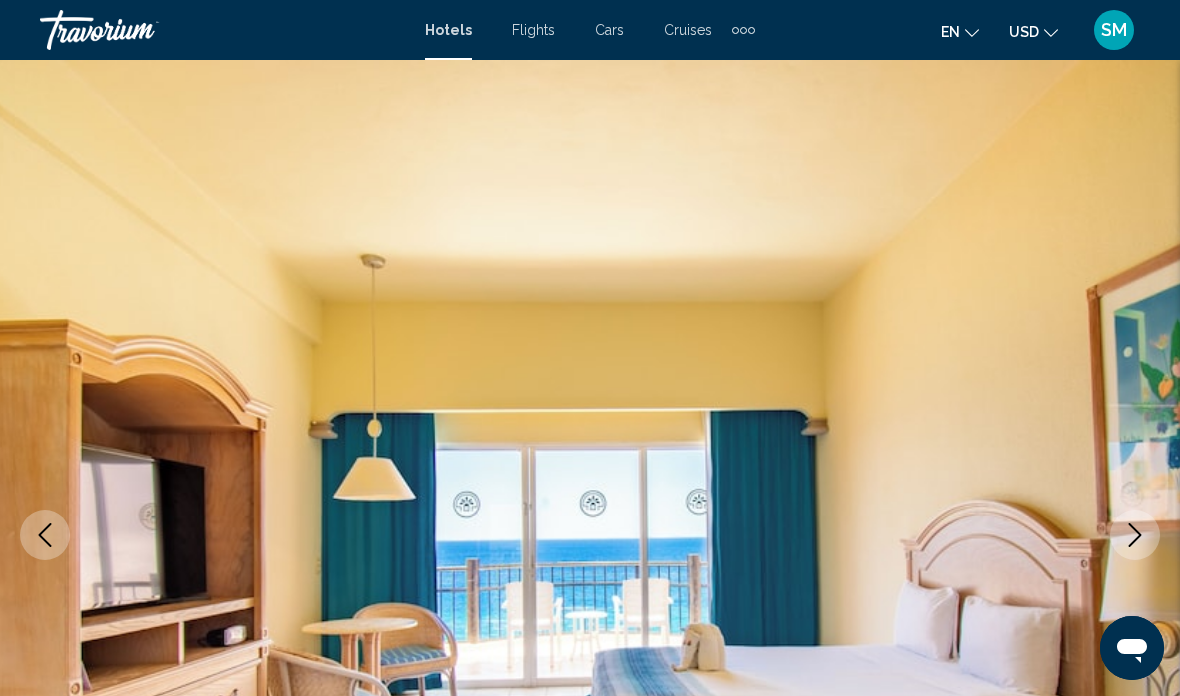 click 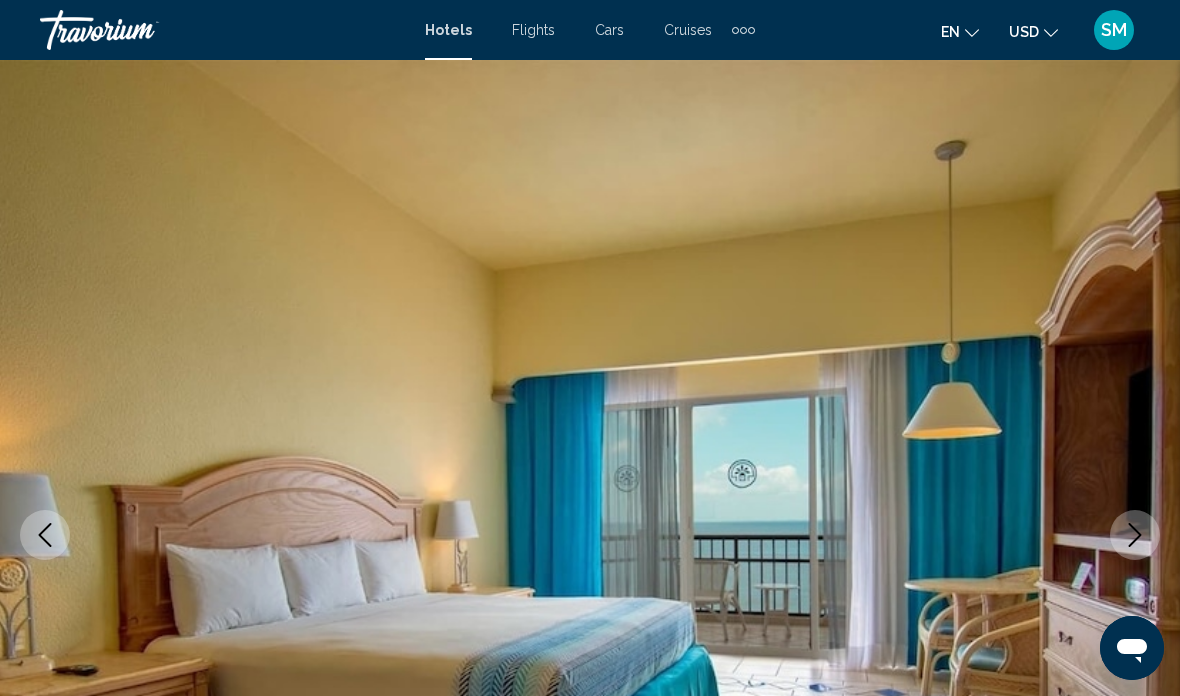 click at bounding box center (1135, 535) 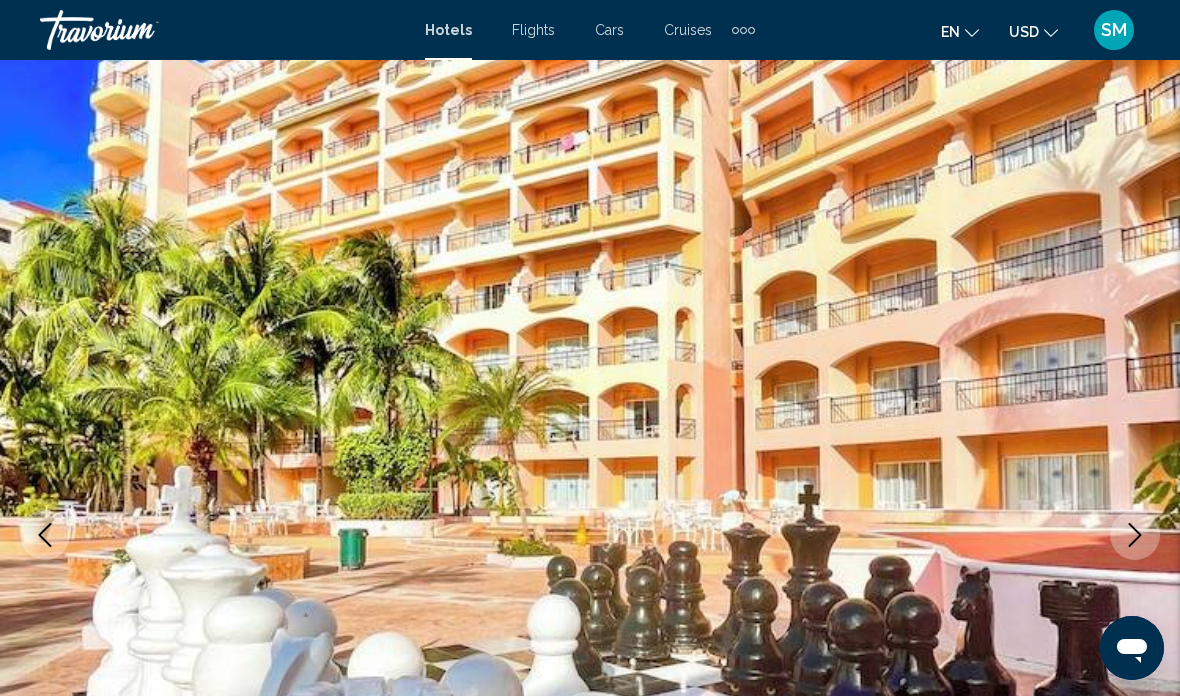 click at bounding box center (1135, 535) 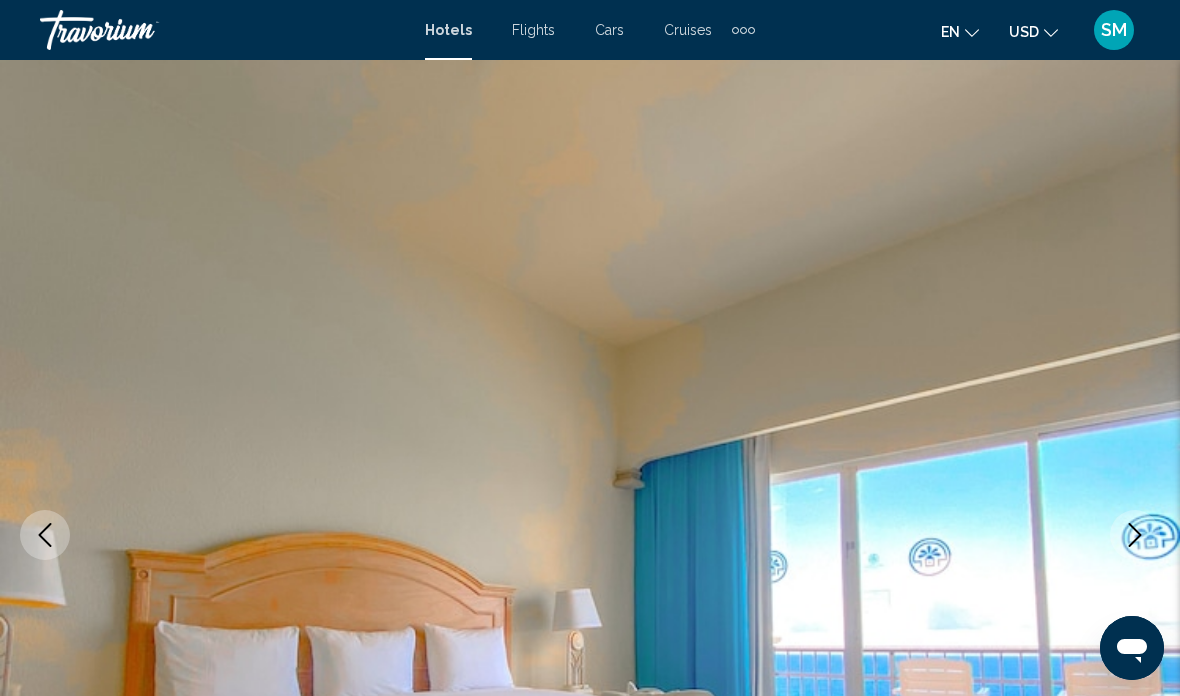 click at bounding box center (1135, 535) 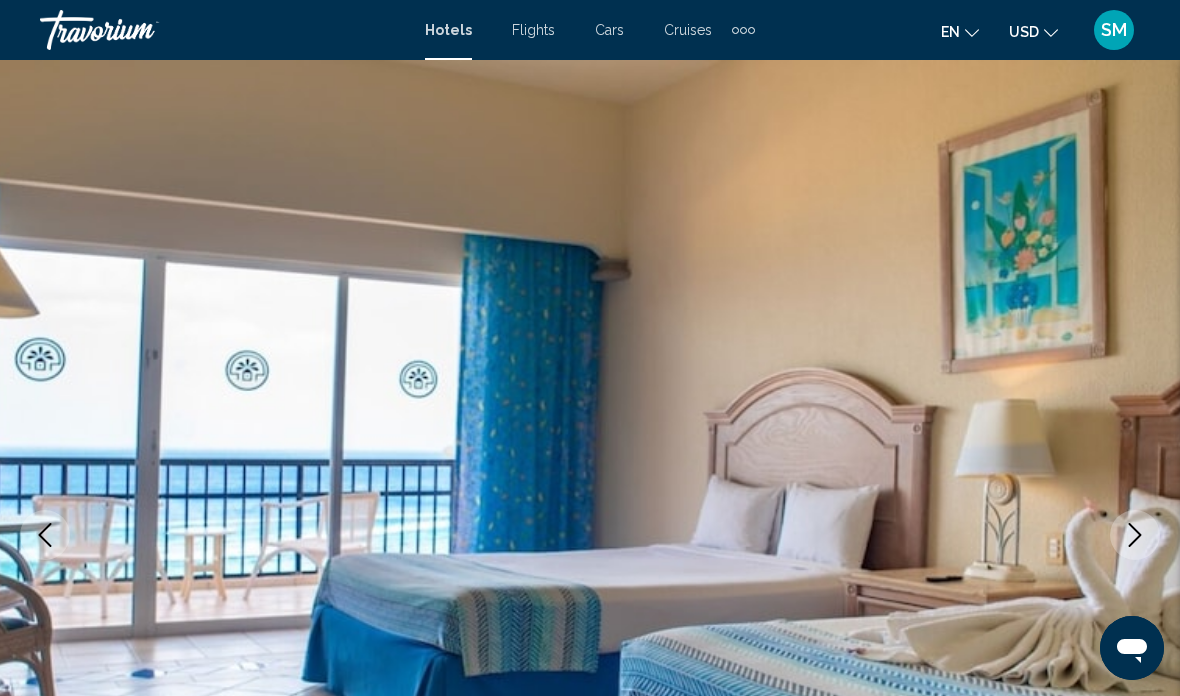 click 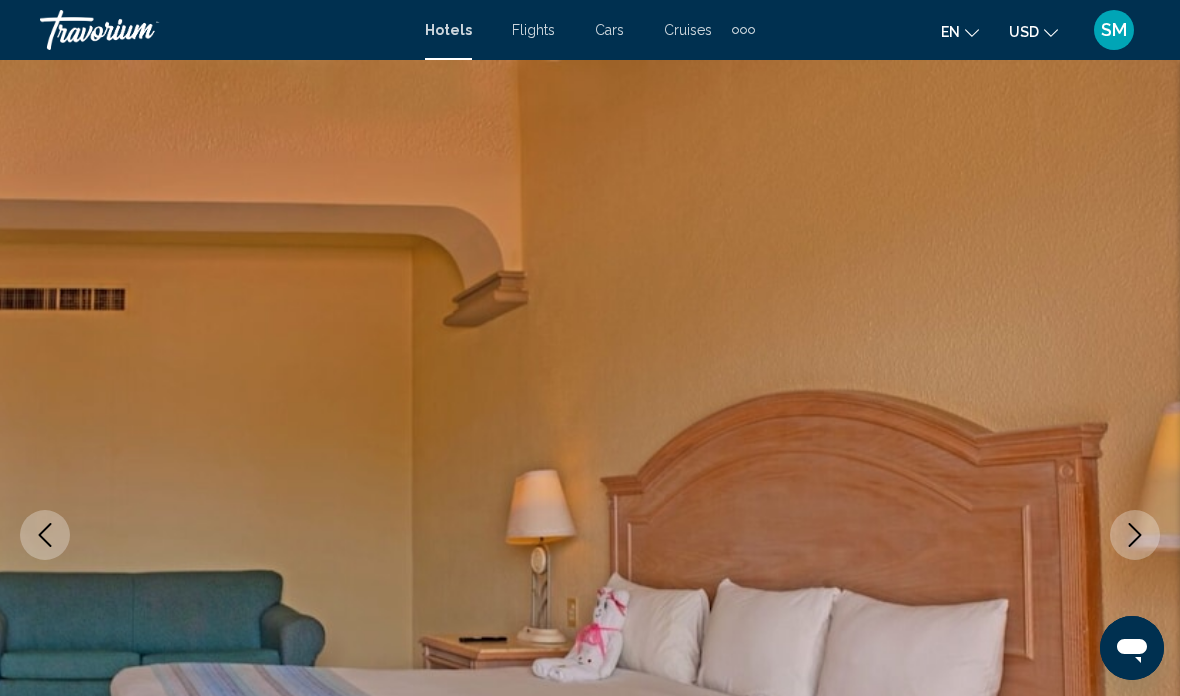 click 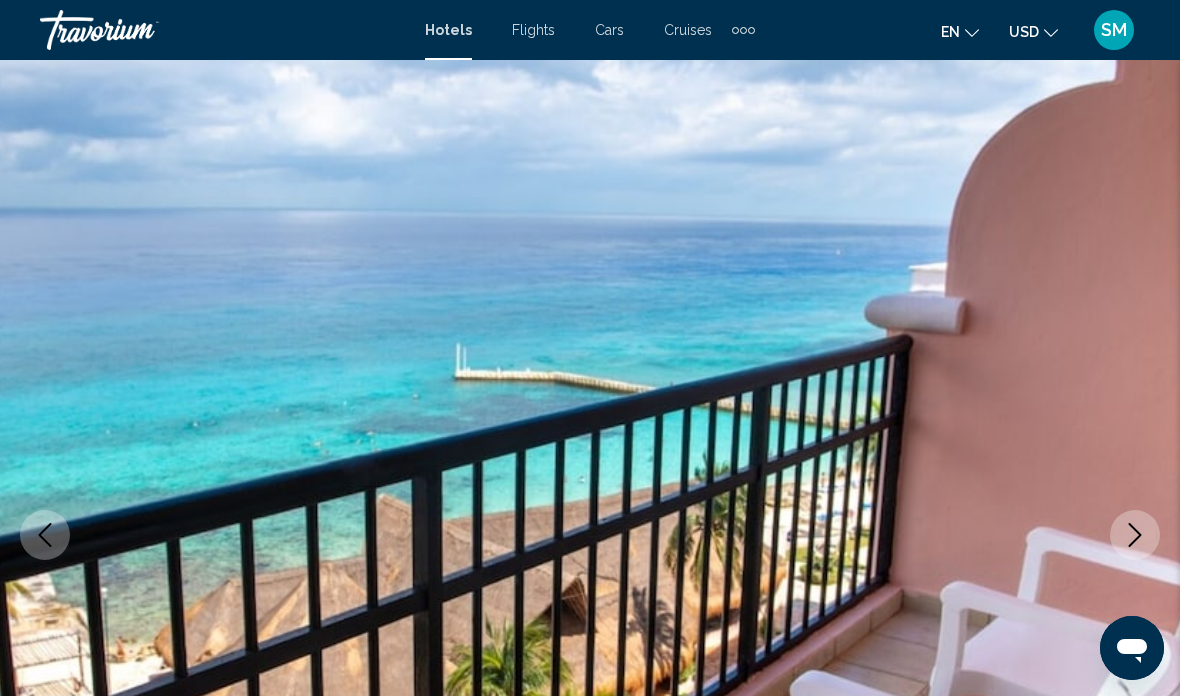 click at bounding box center [1135, 535] 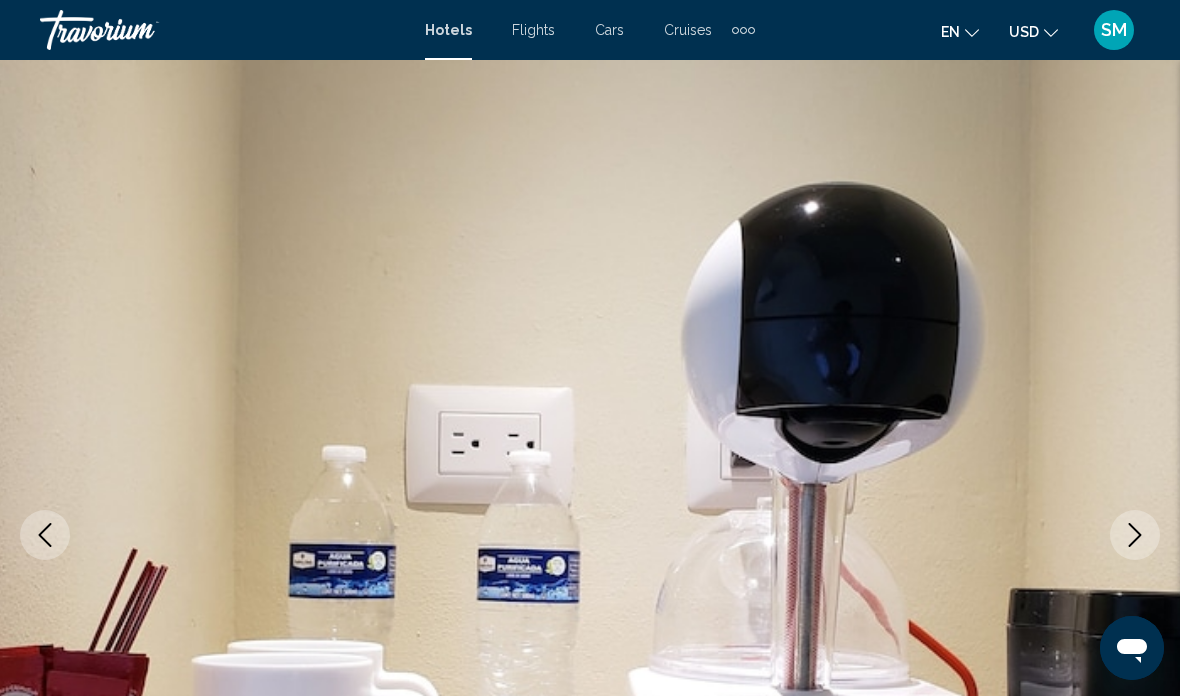click at bounding box center [1135, 535] 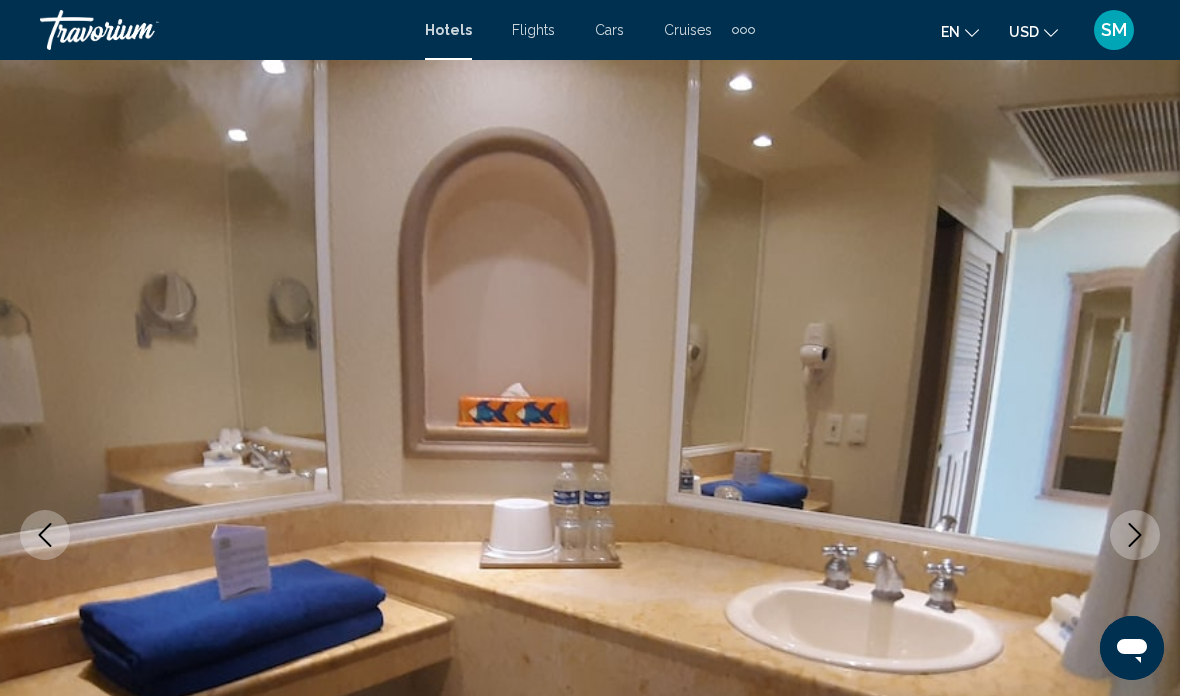 click at bounding box center [1135, 535] 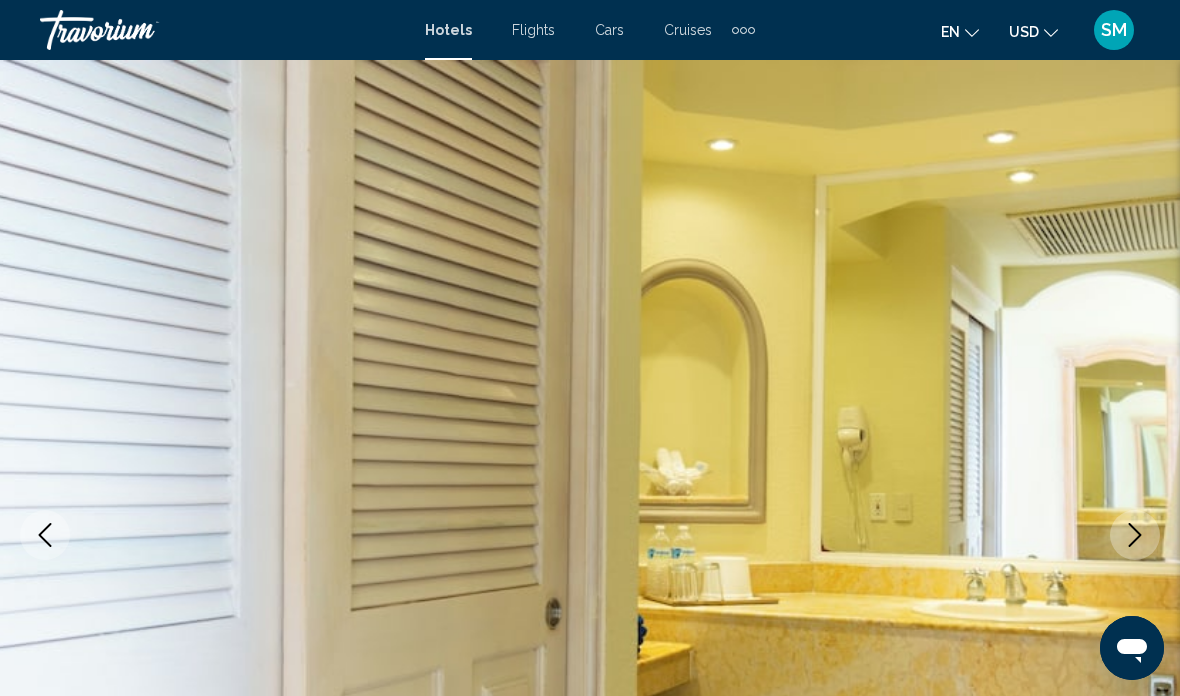 click at bounding box center [1135, 535] 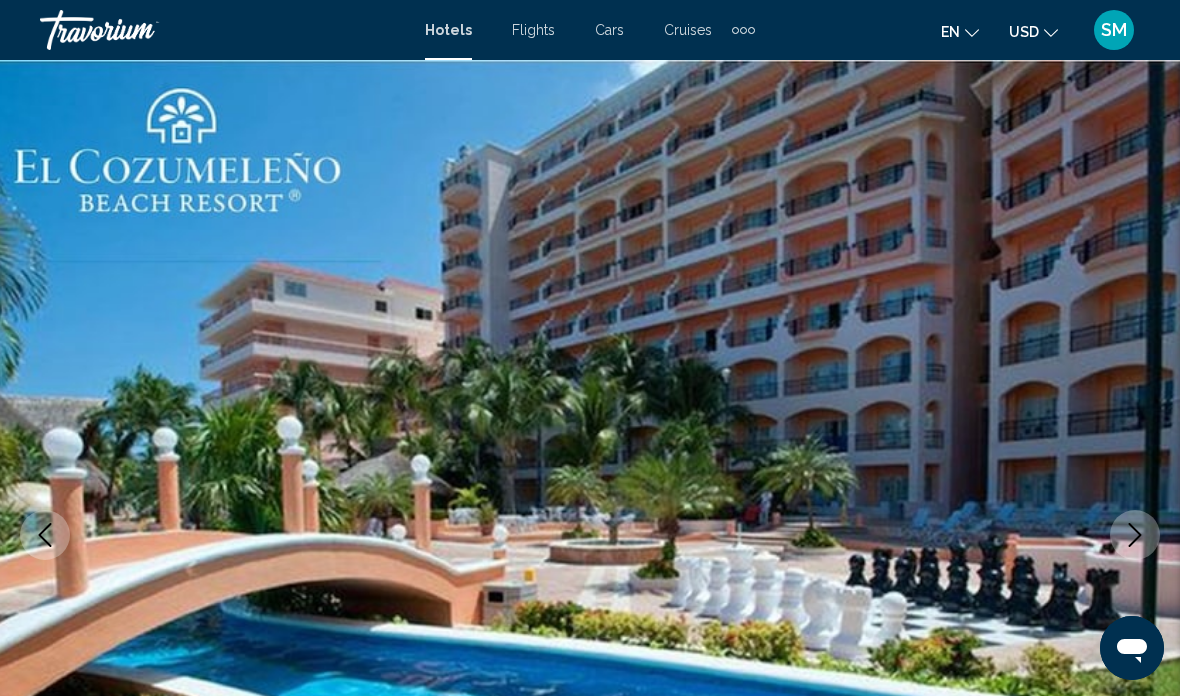 click at bounding box center [1135, 535] 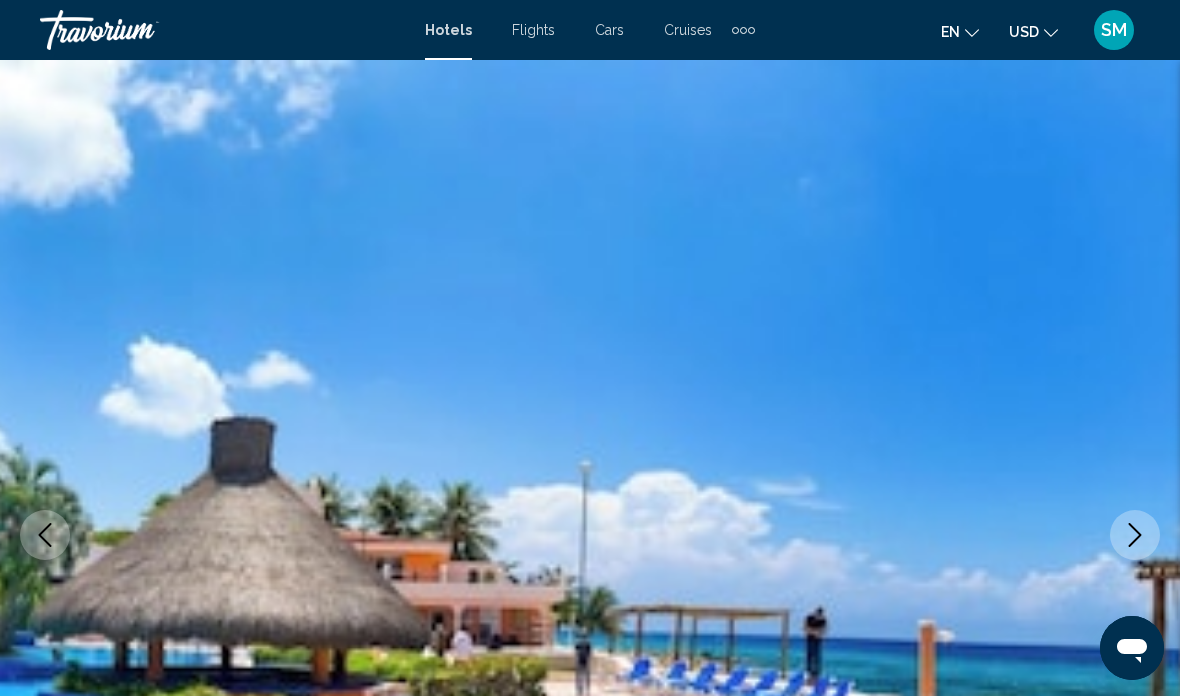 click at bounding box center (1135, 535) 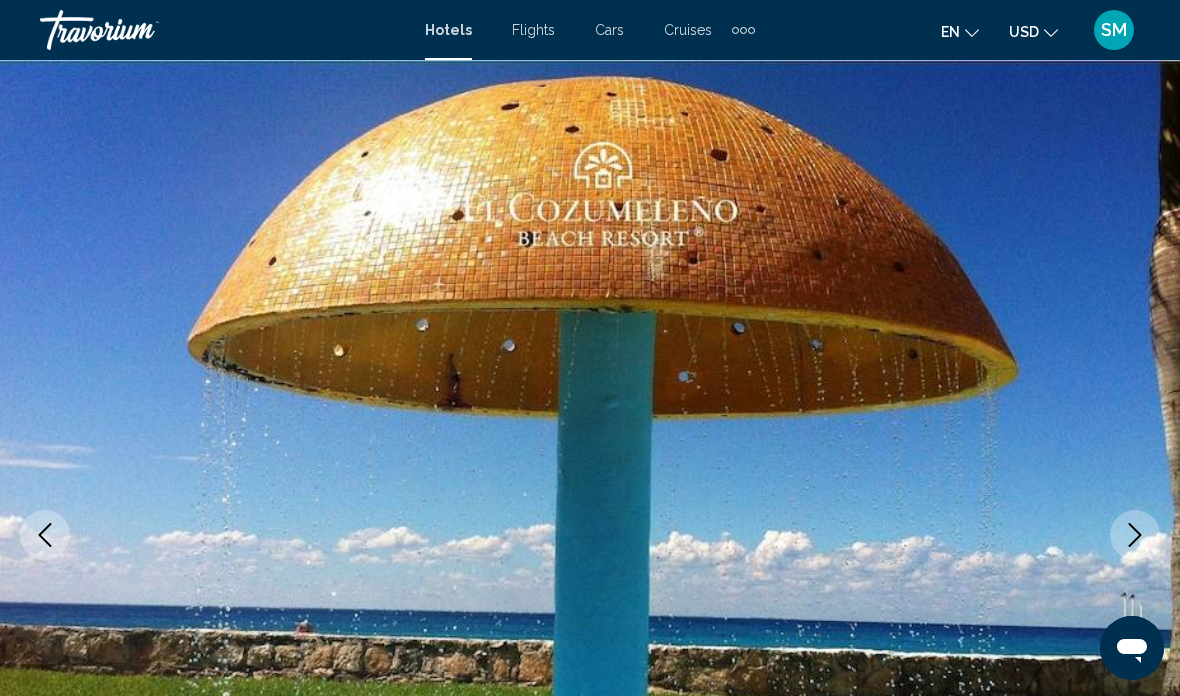 click at bounding box center [1135, 535] 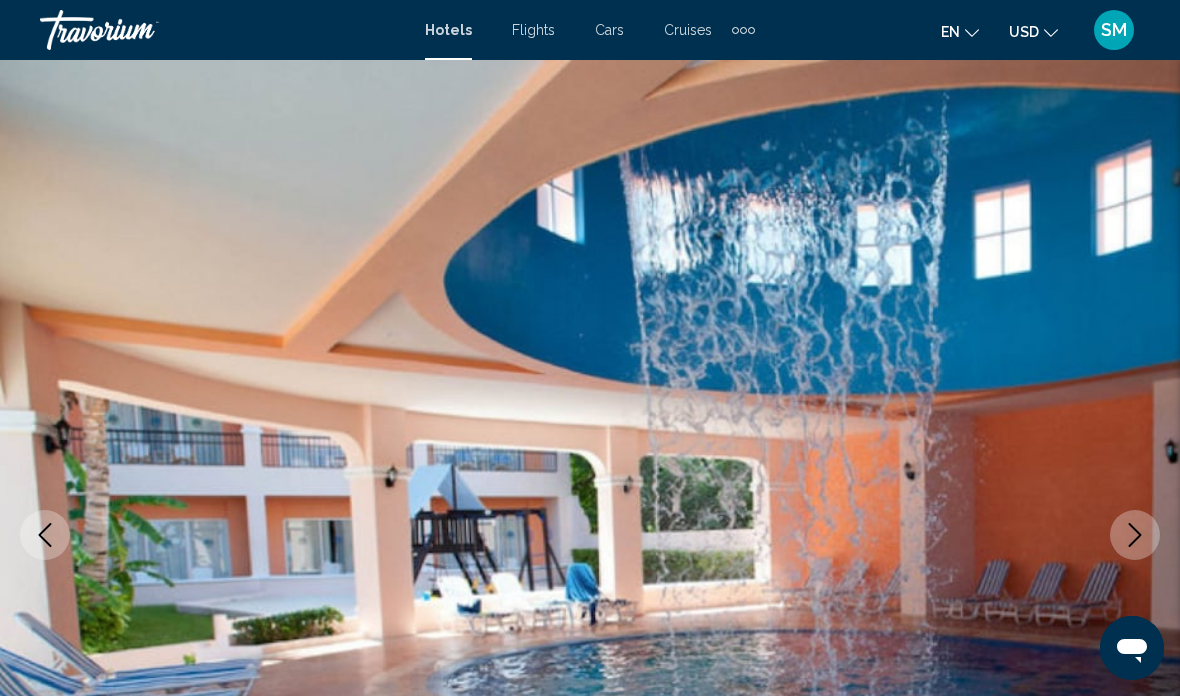 click 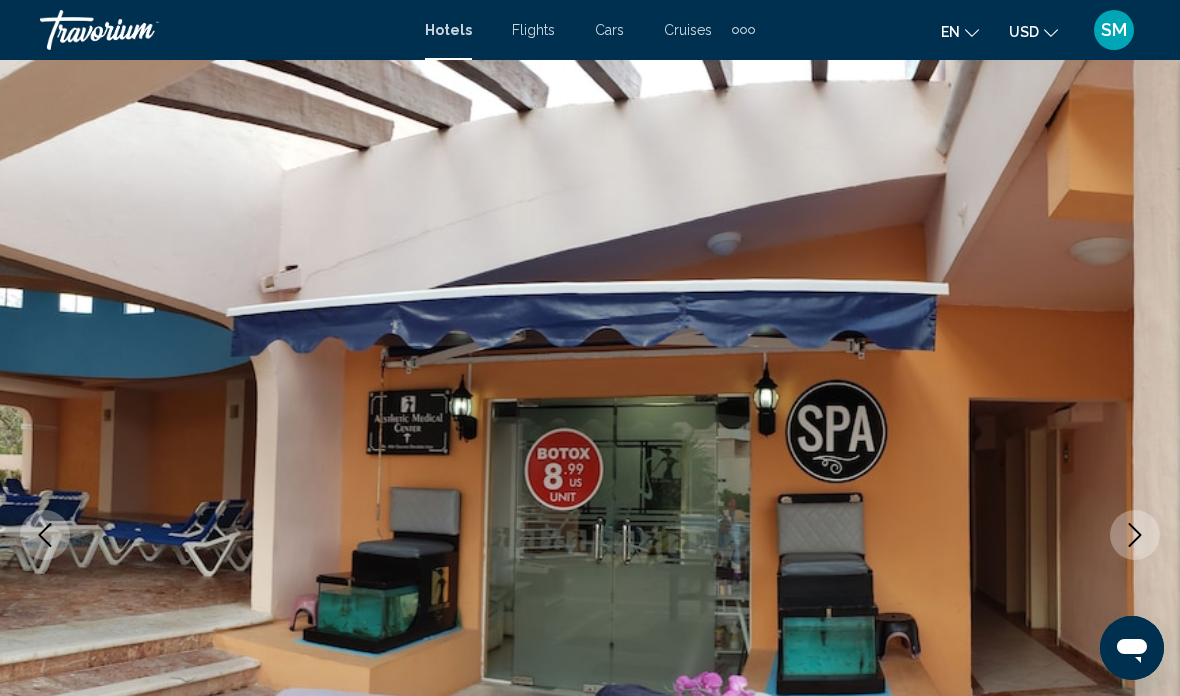 click at bounding box center (1135, 535) 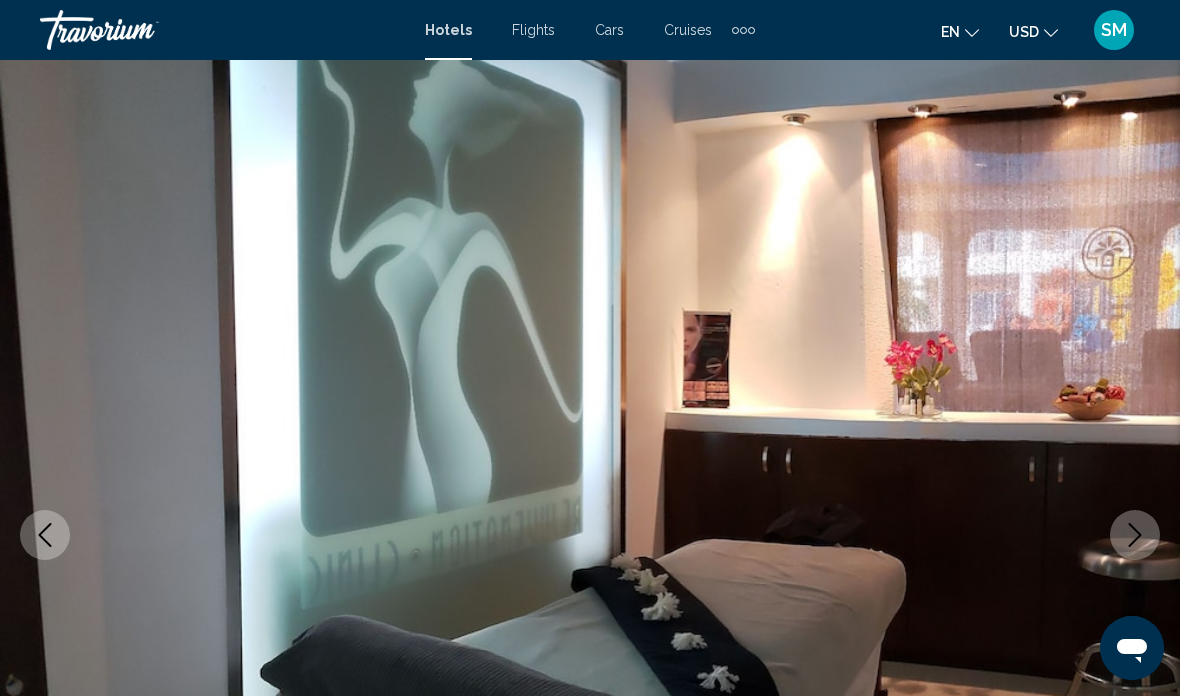 click at bounding box center [1135, 535] 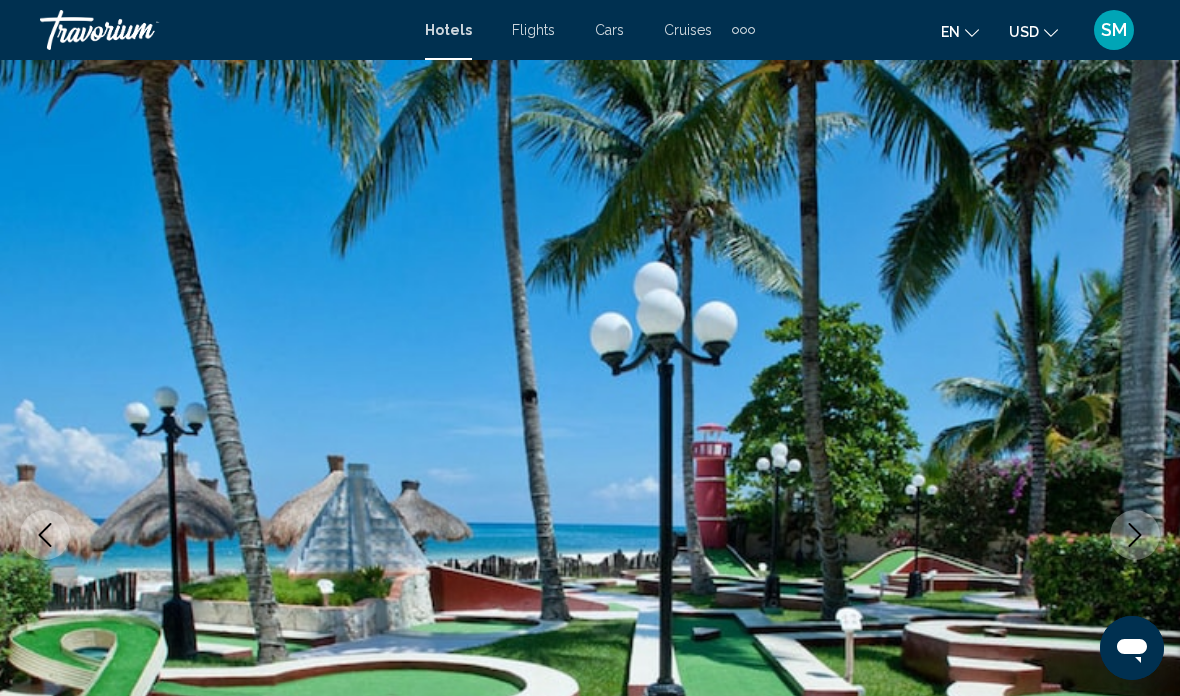 click 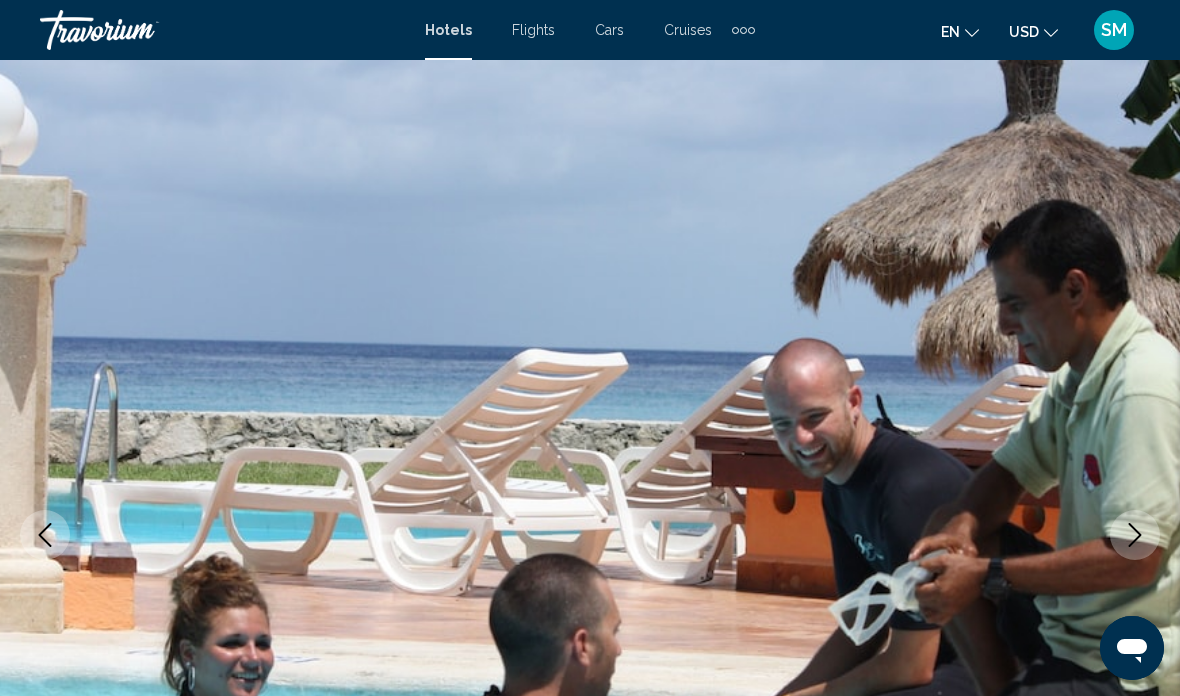 click 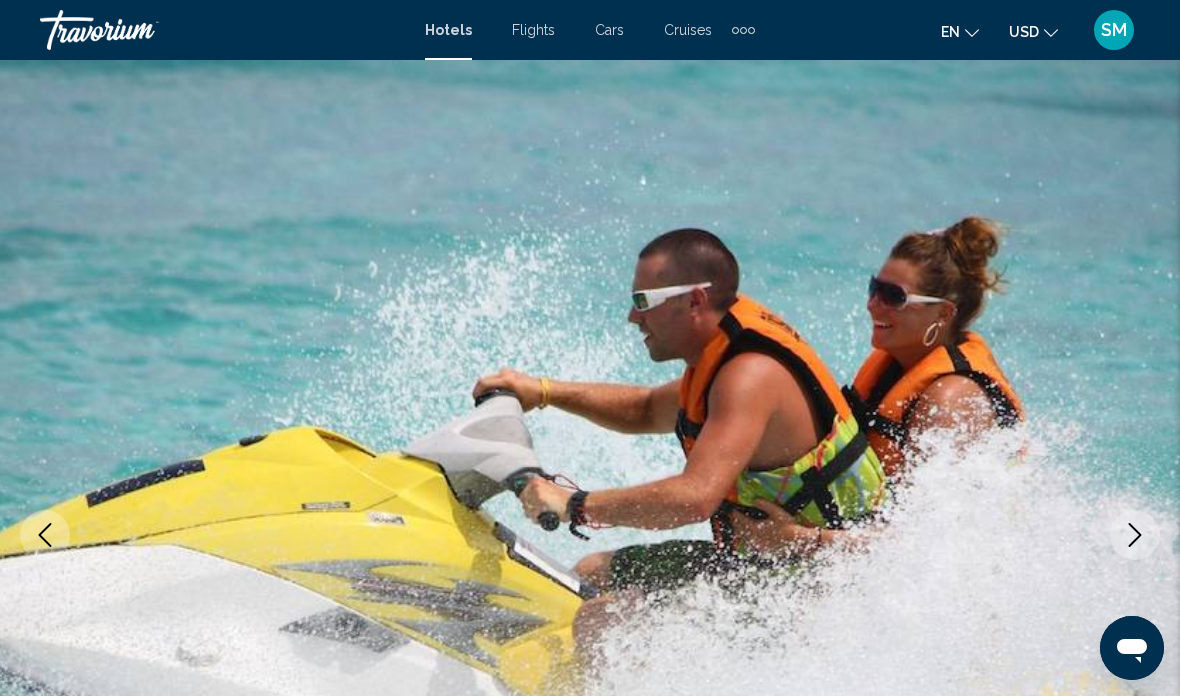 click 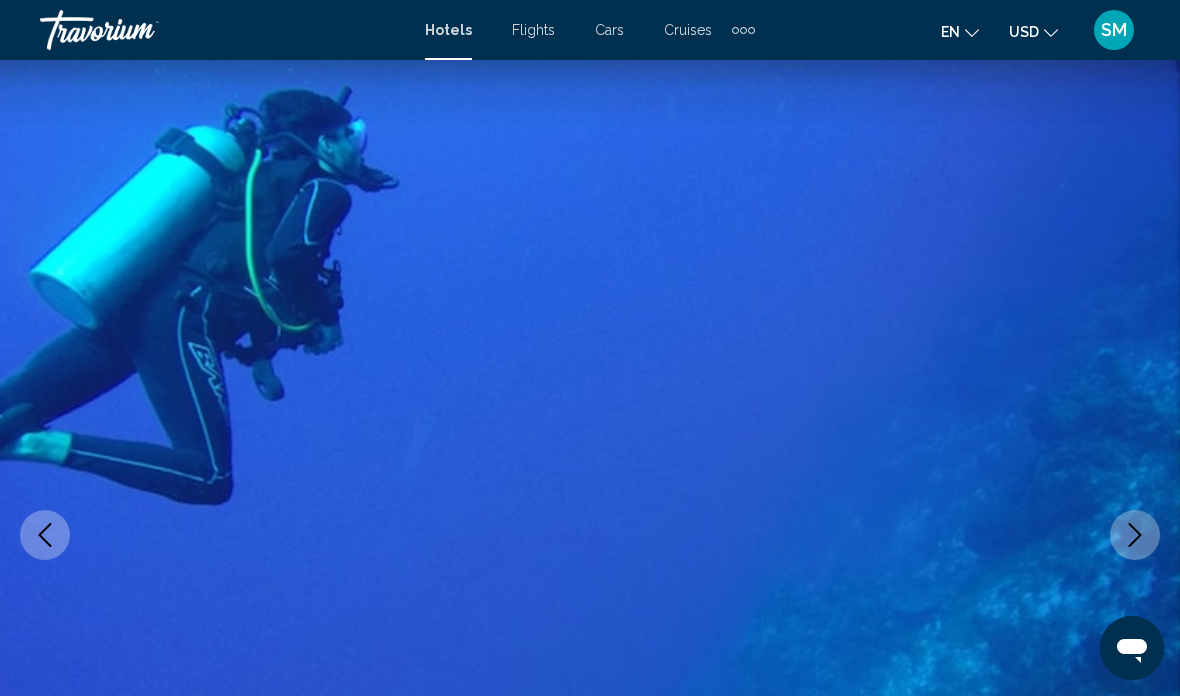 click 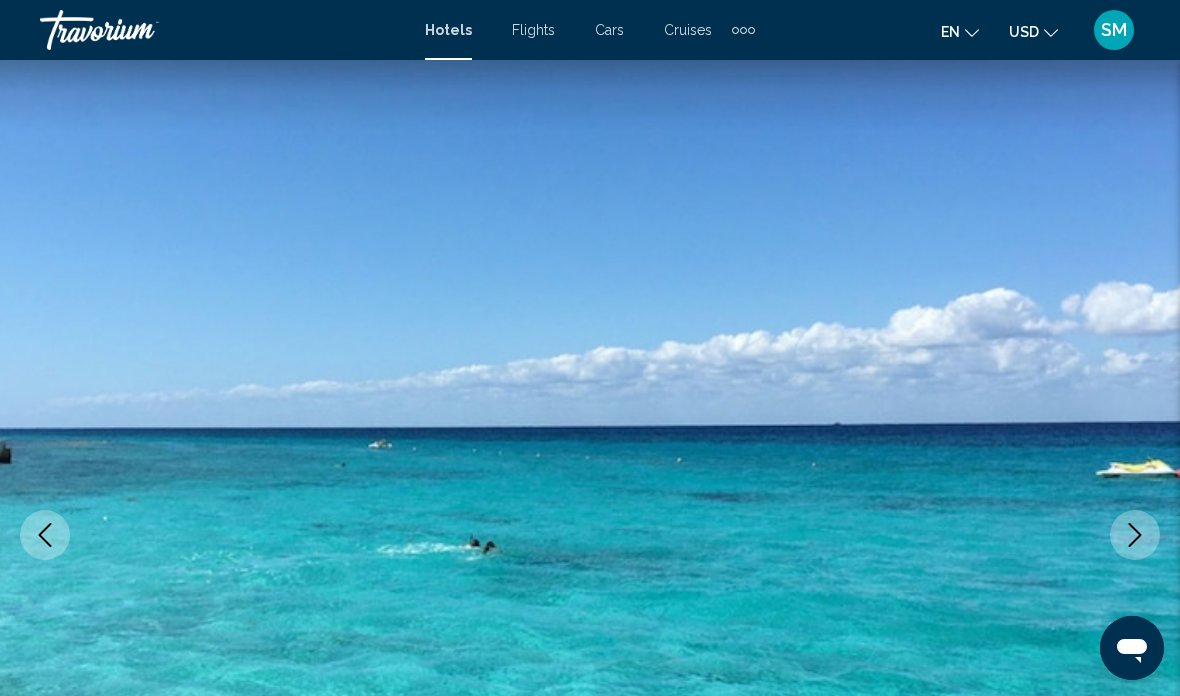 click 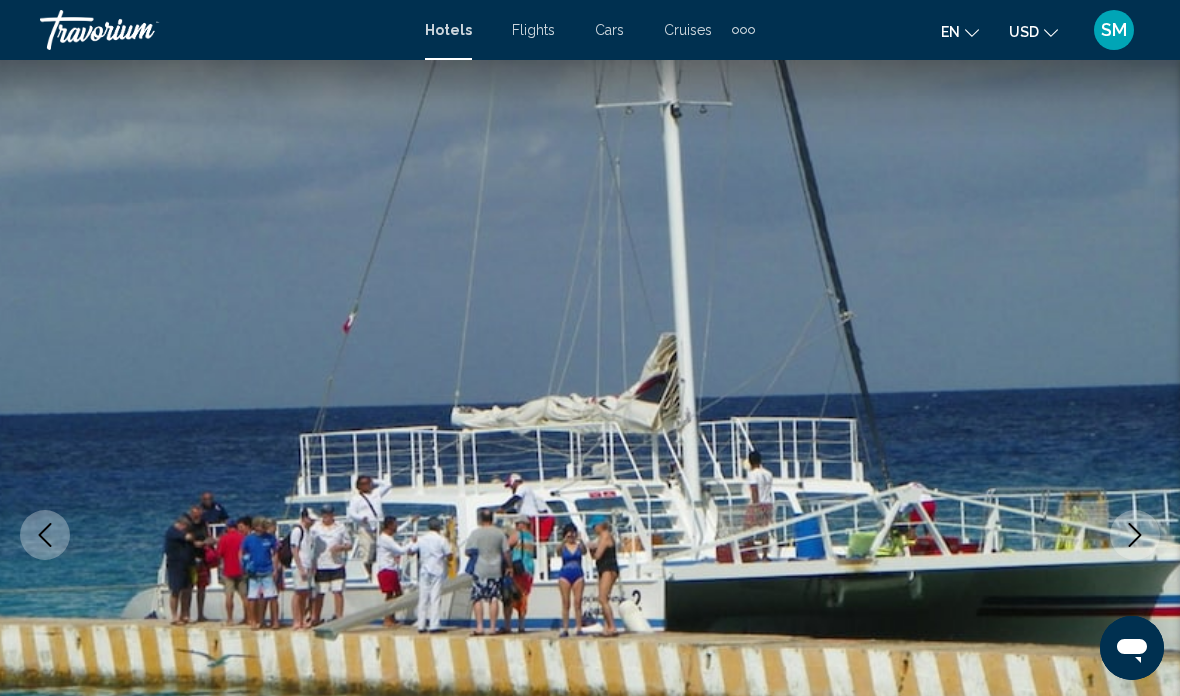 click 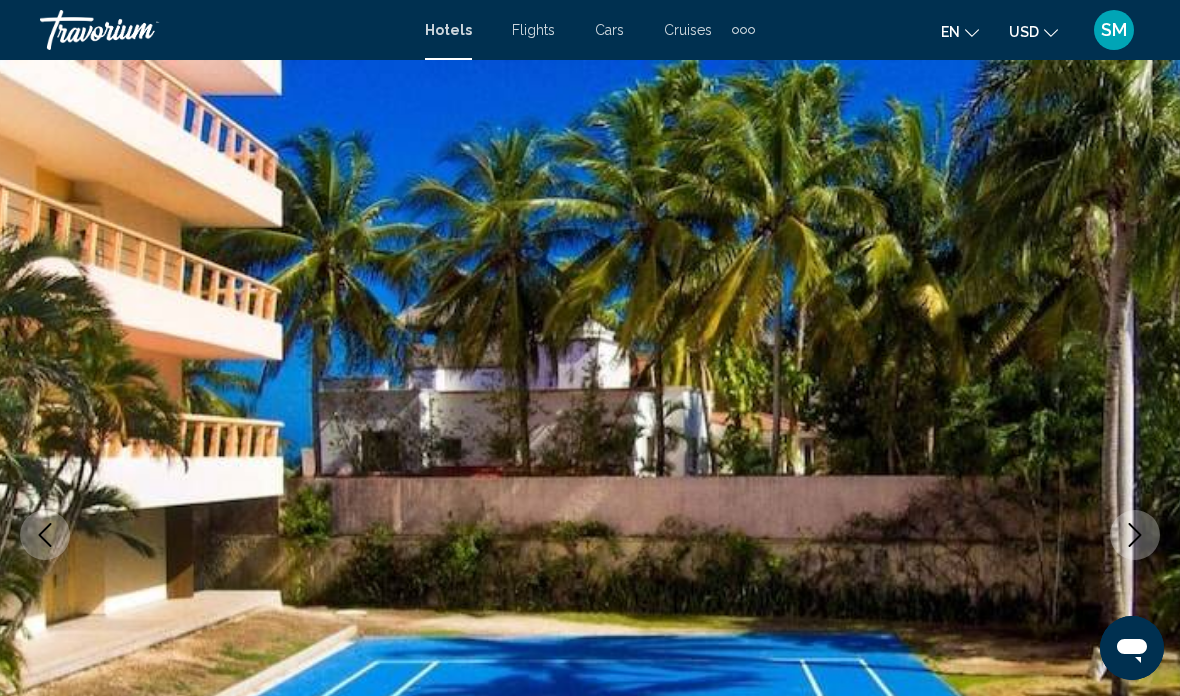 click 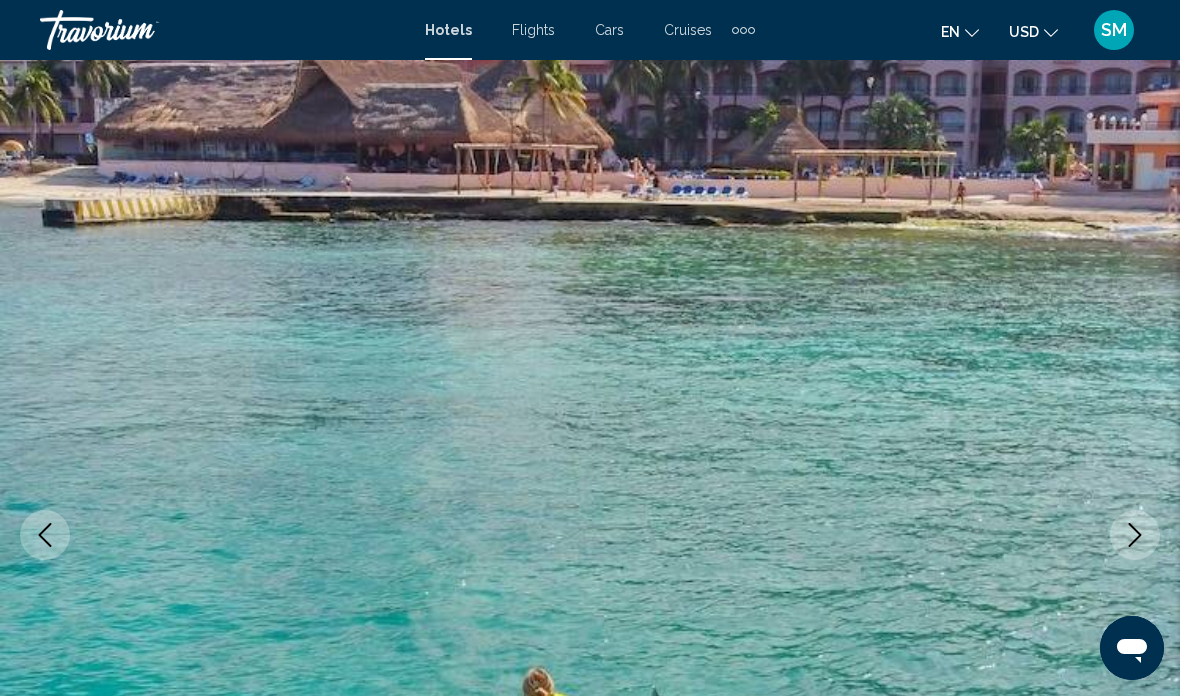 click at bounding box center [1135, 535] 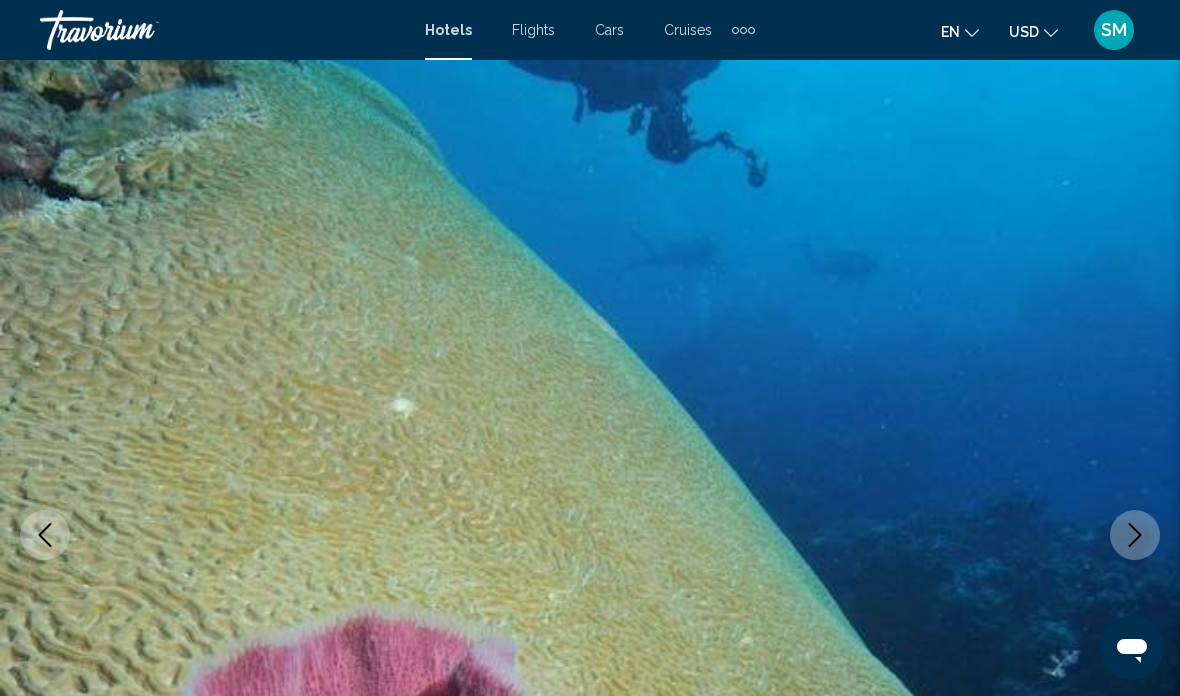 click at bounding box center (1135, 535) 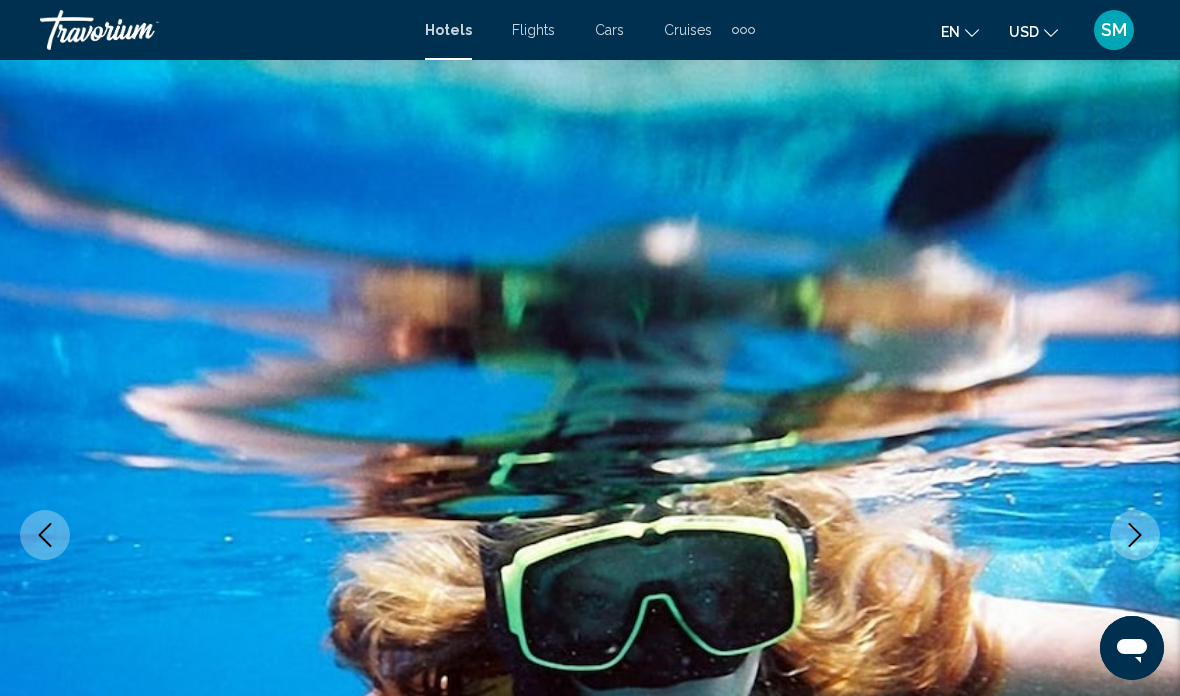 click at bounding box center [1135, 535] 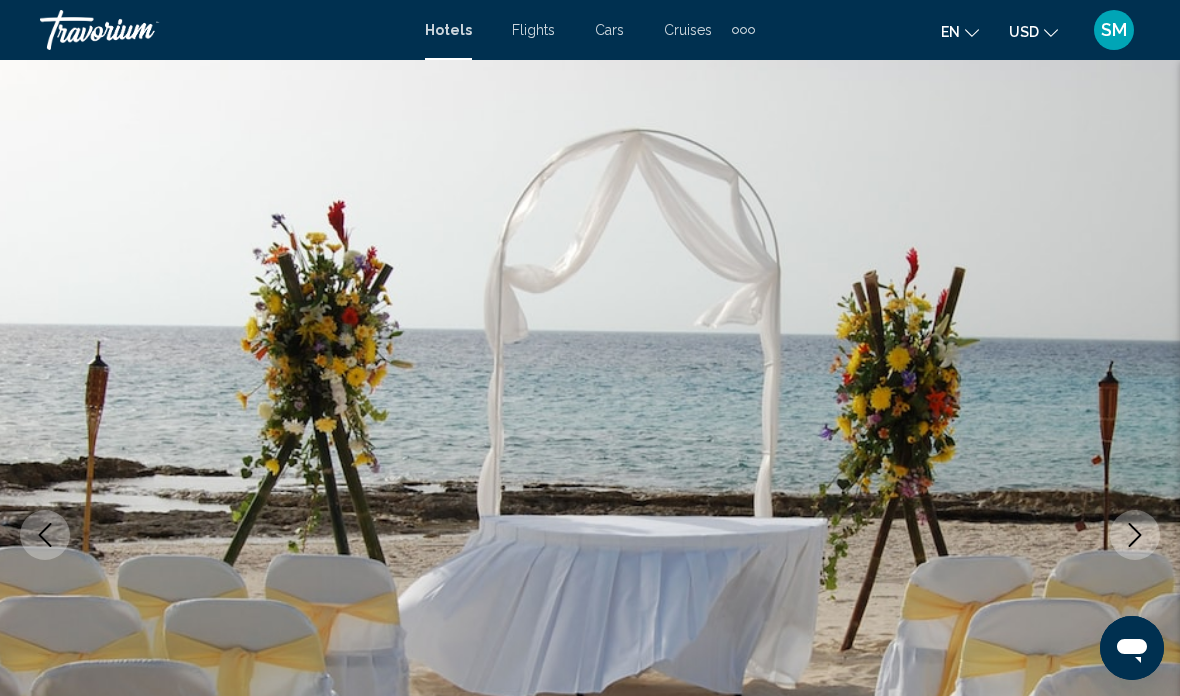 click 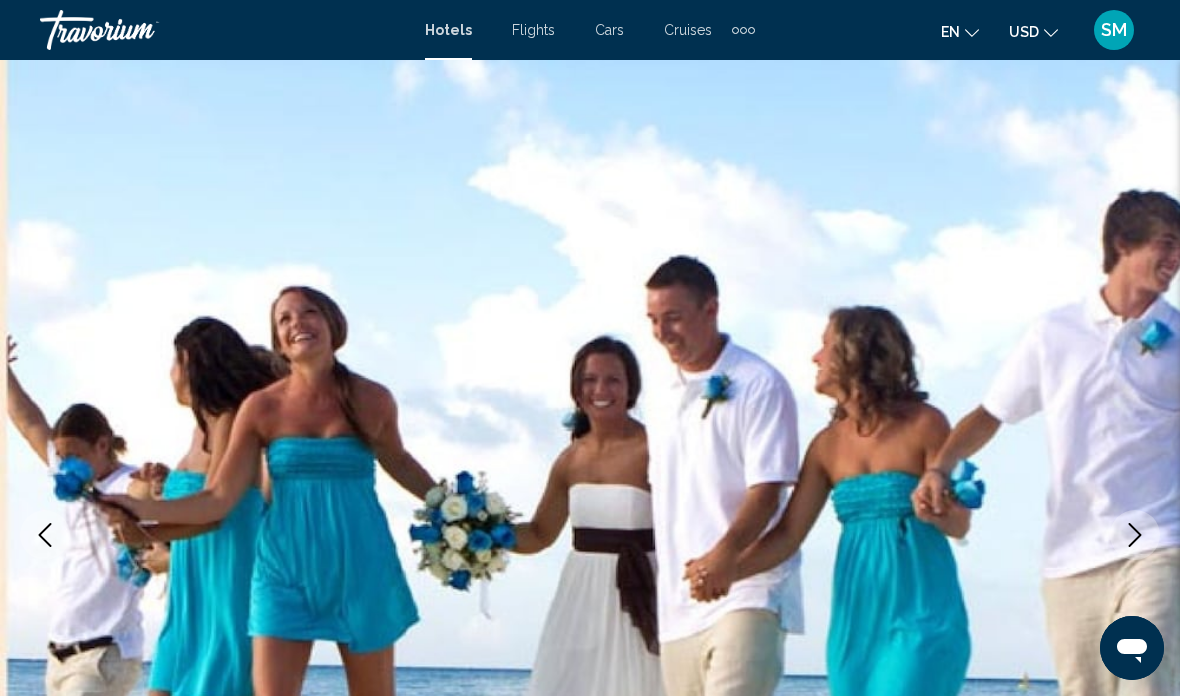 click at bounding box center [1135, 535] 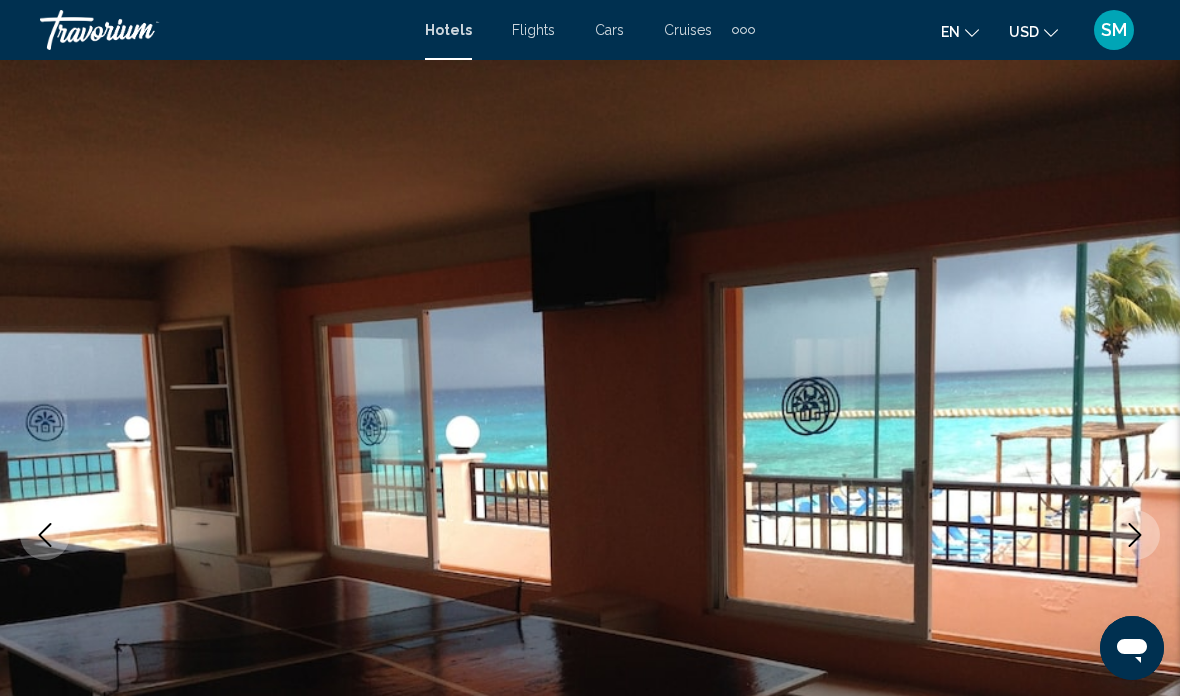click at bounding box center [1135, 535] 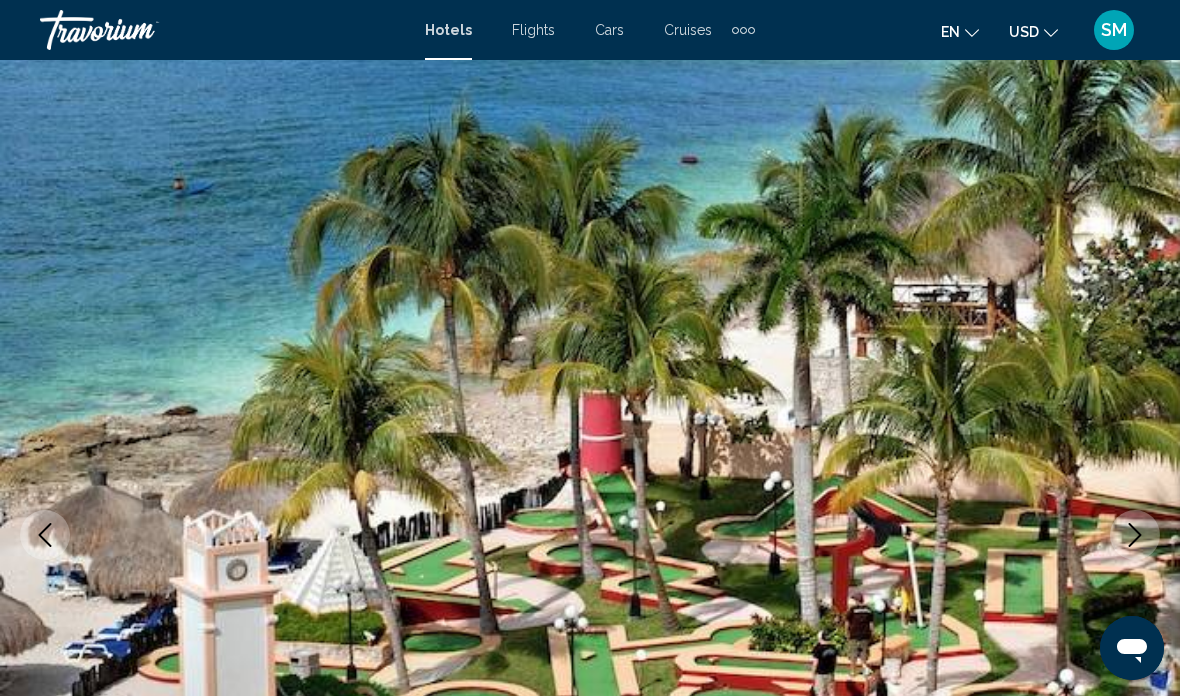 click at bounding box center [590, 535] 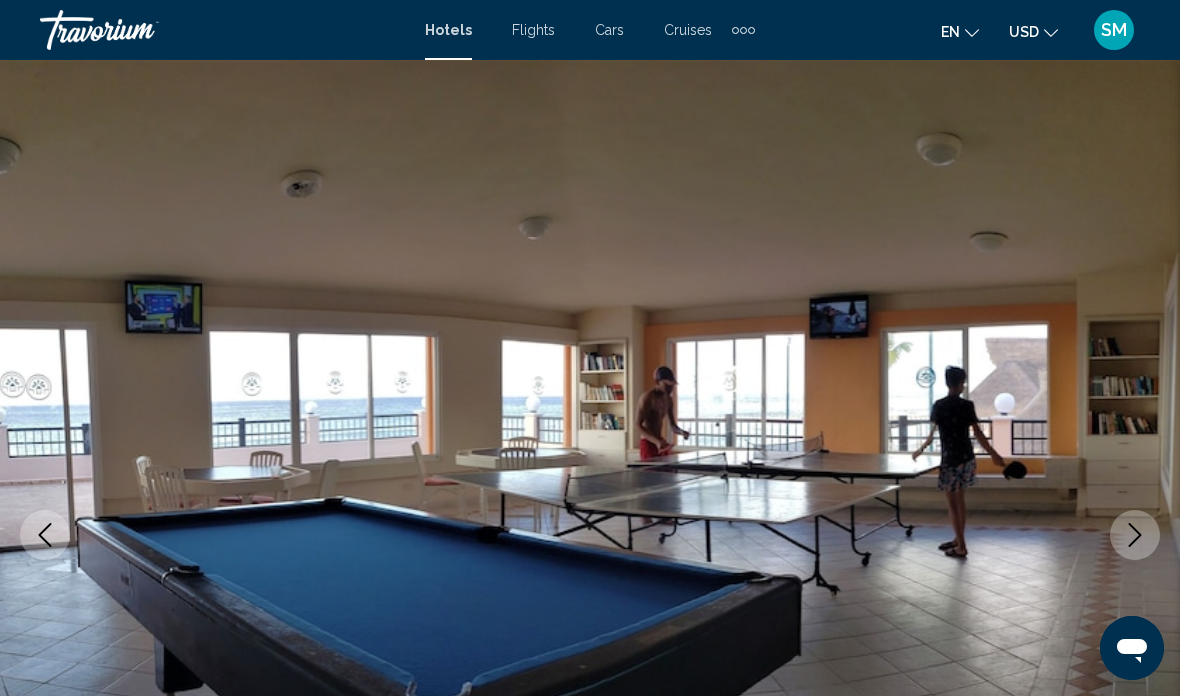 click at bounding box center [1135, 535] 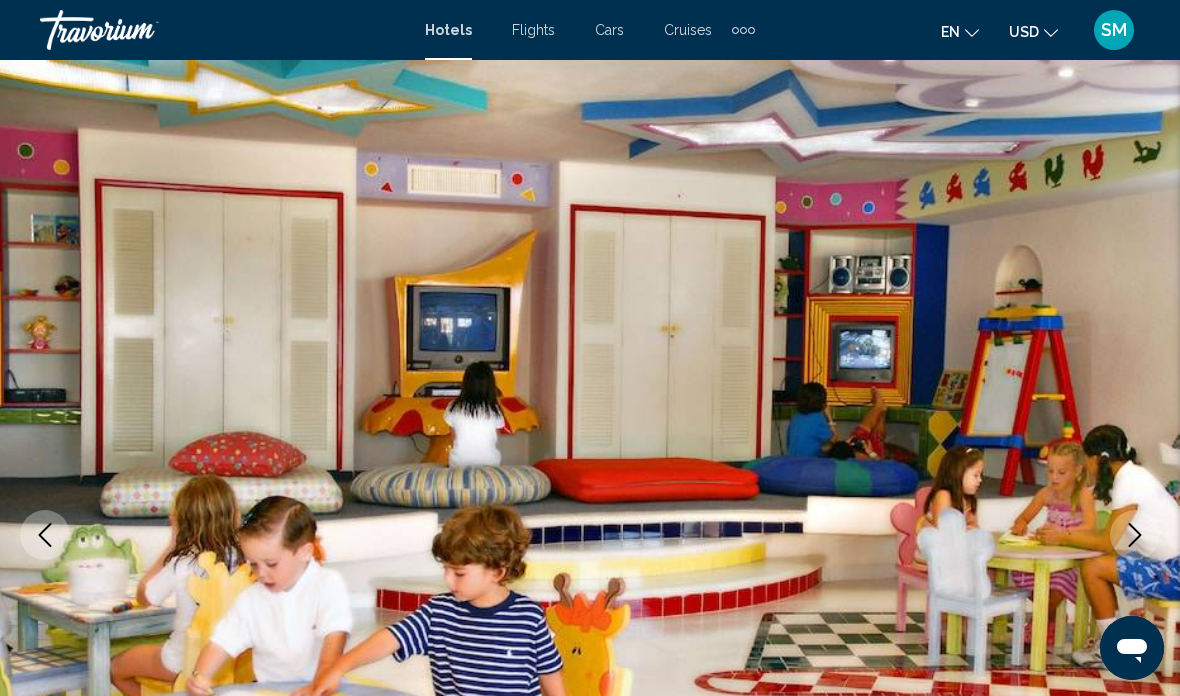 click at bounding box center (1135, 535) 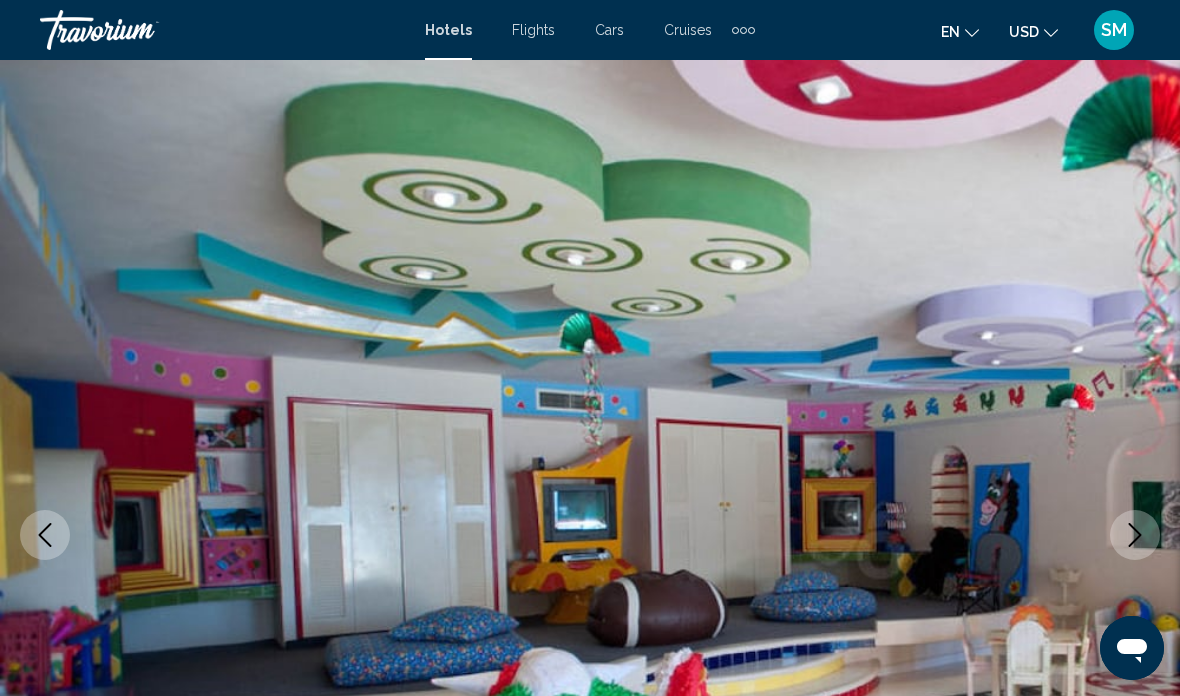 click at bounding box center [1135, 535] 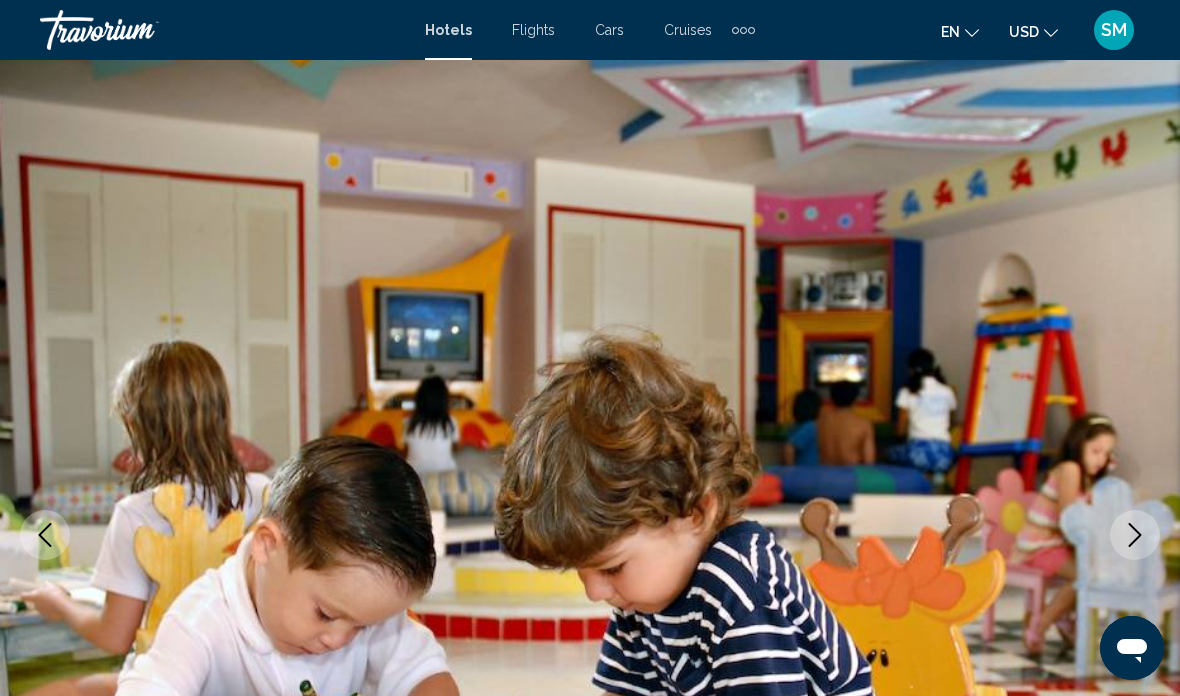 click at bounding box center (1135, 535) 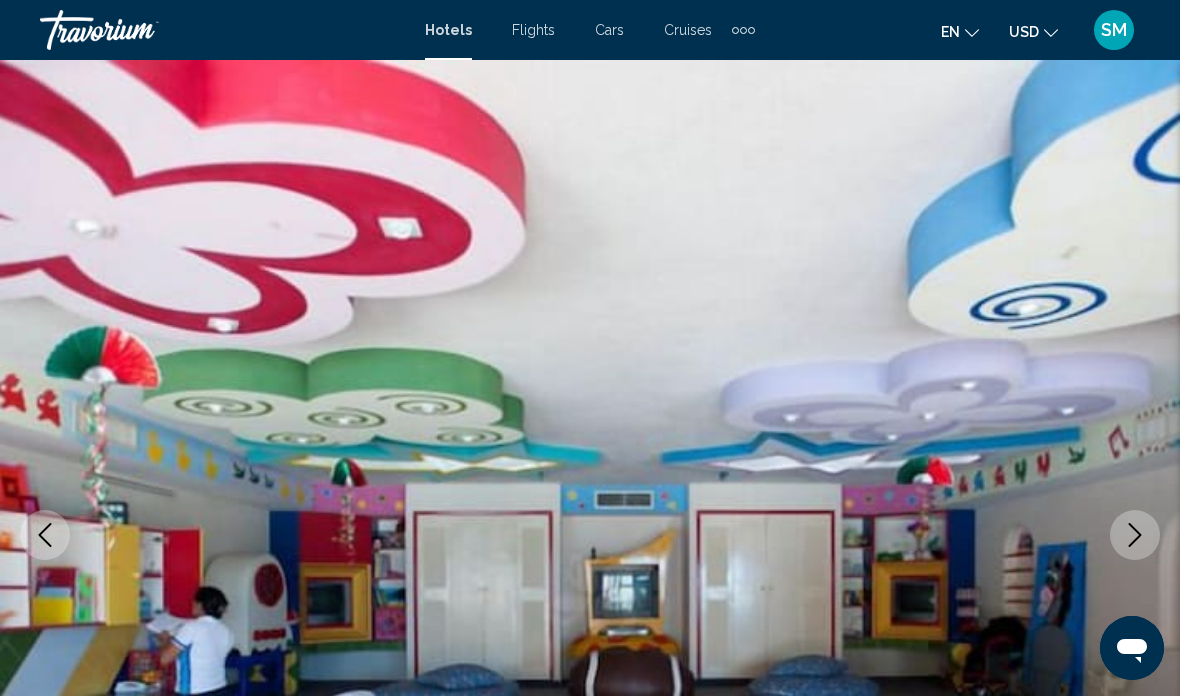 click at bounding box center (1135, 535) 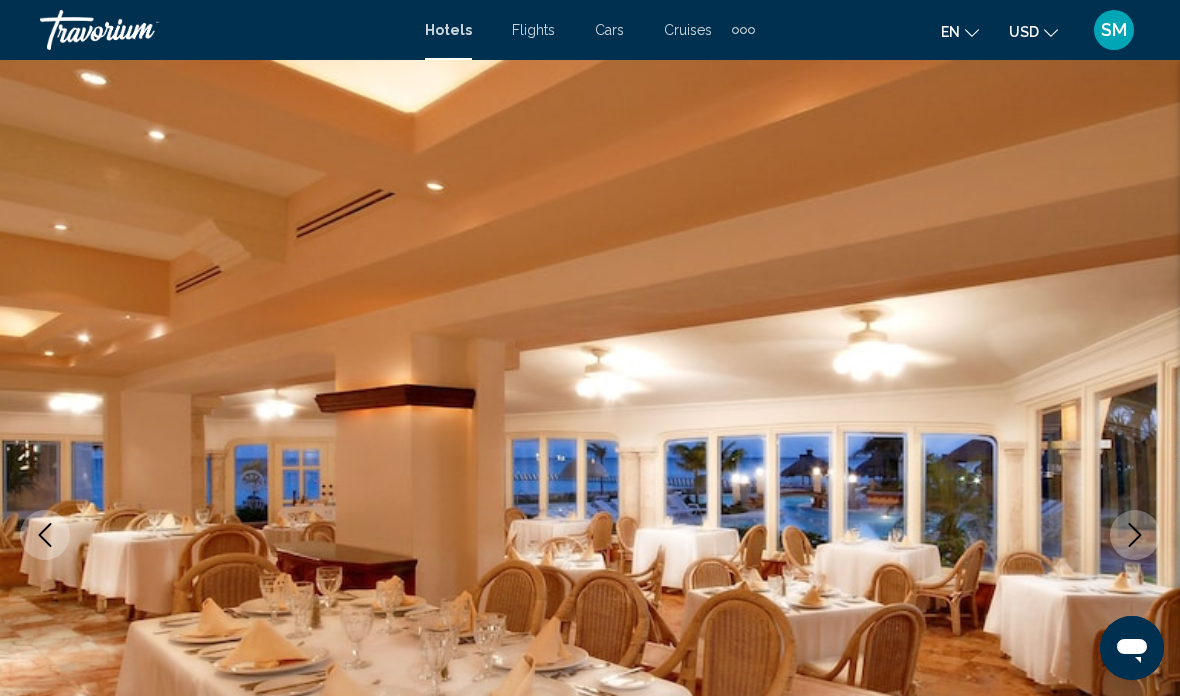 click 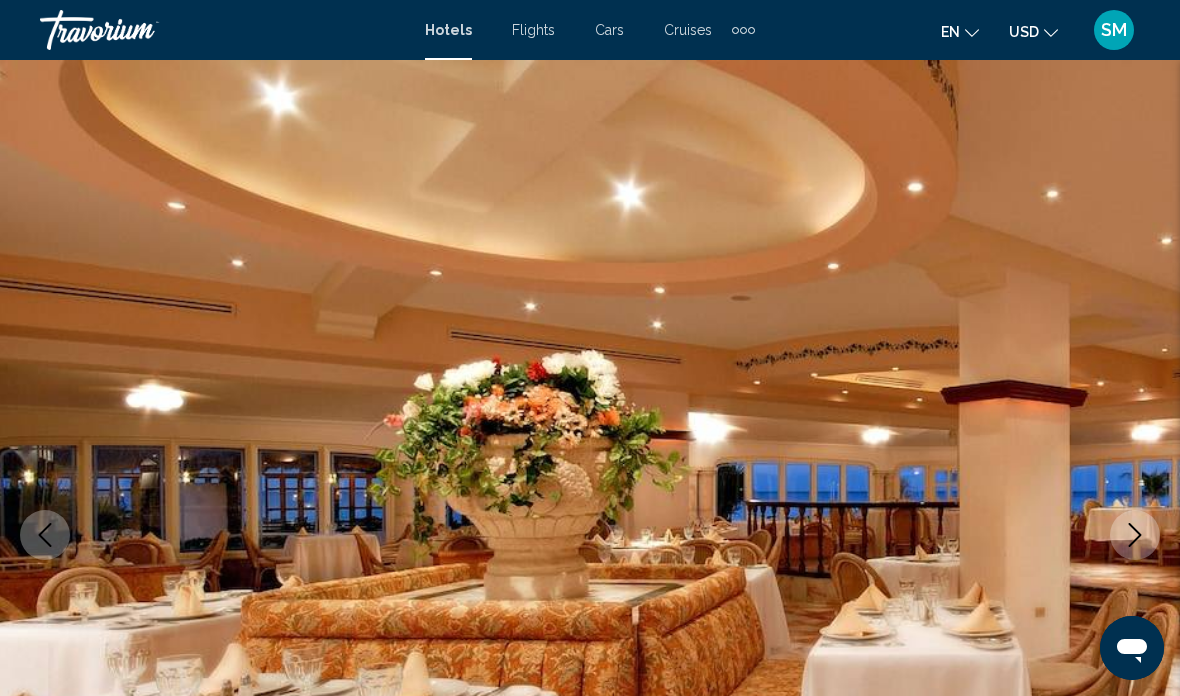 click 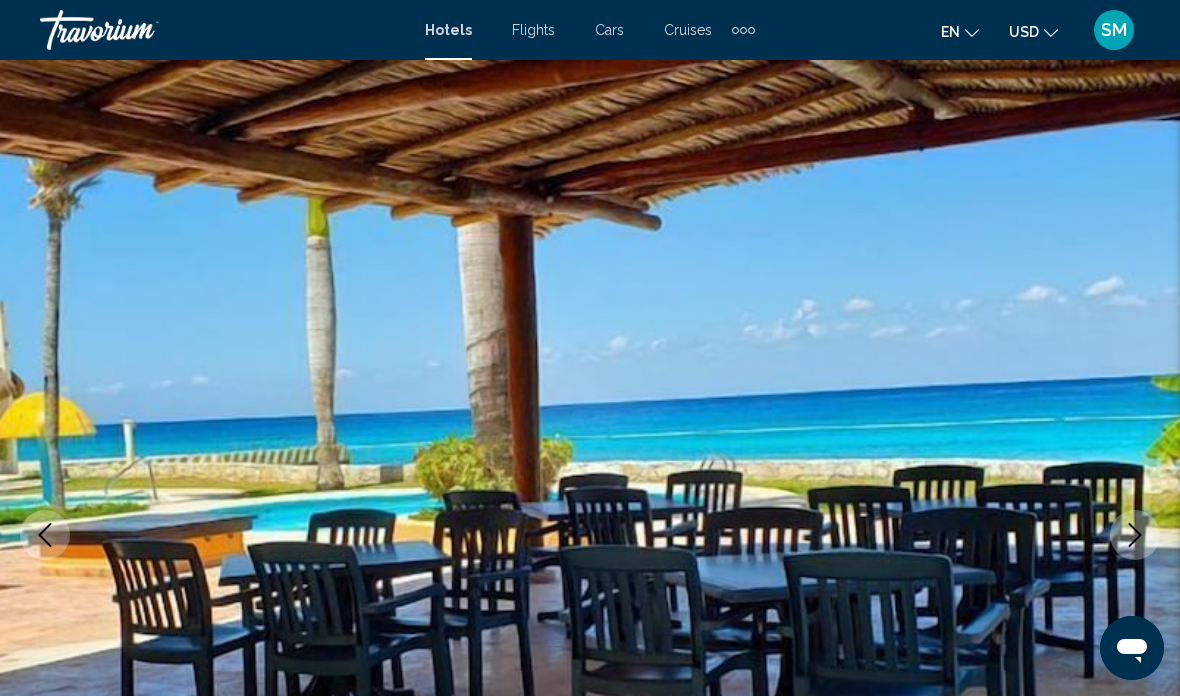 click 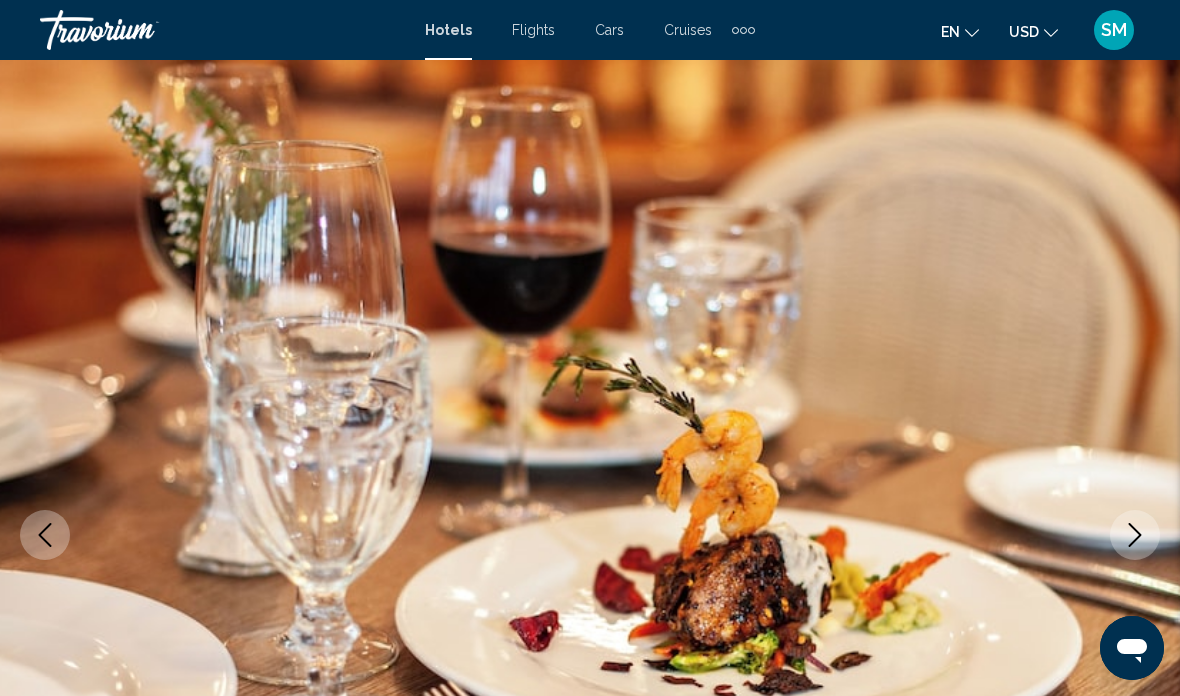 click at bounding box center [1135, 535] 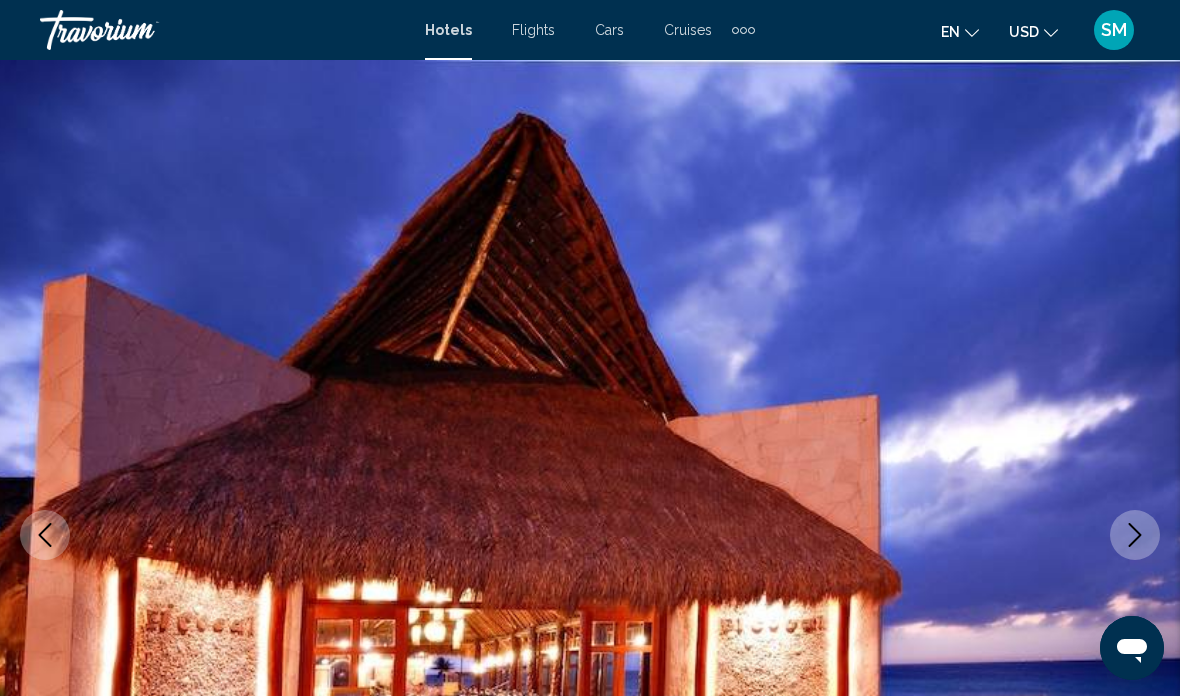 click at bounding box center (1135, 535) 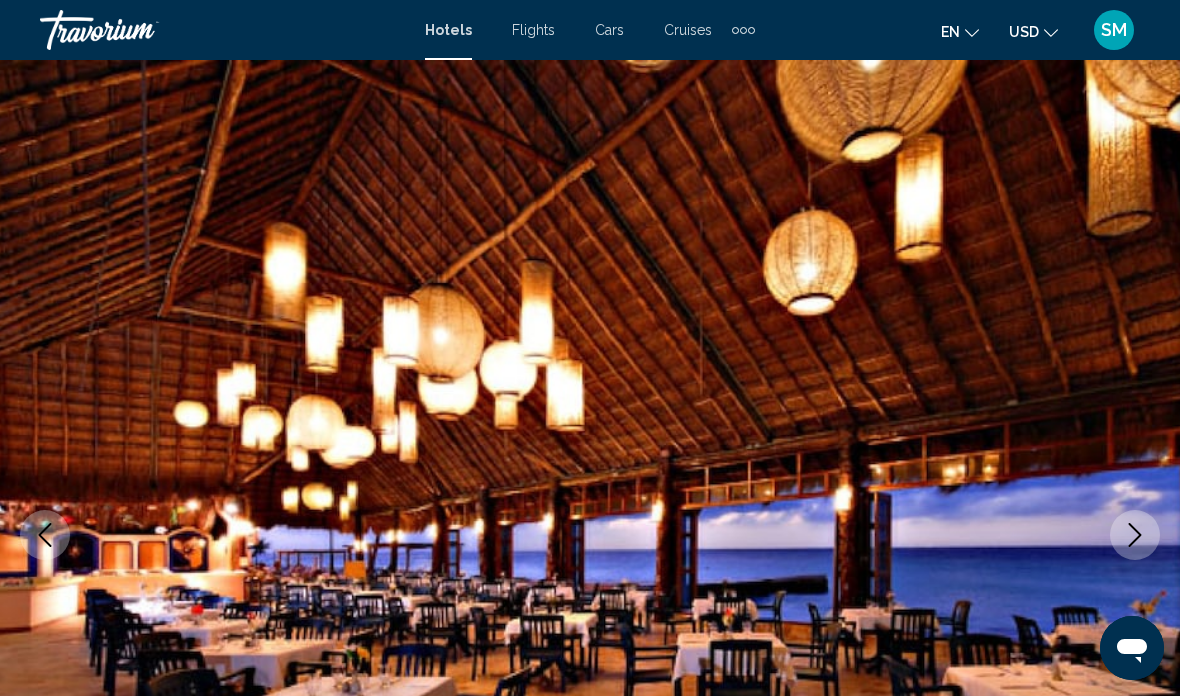 click at bounding box center (1135, 535) 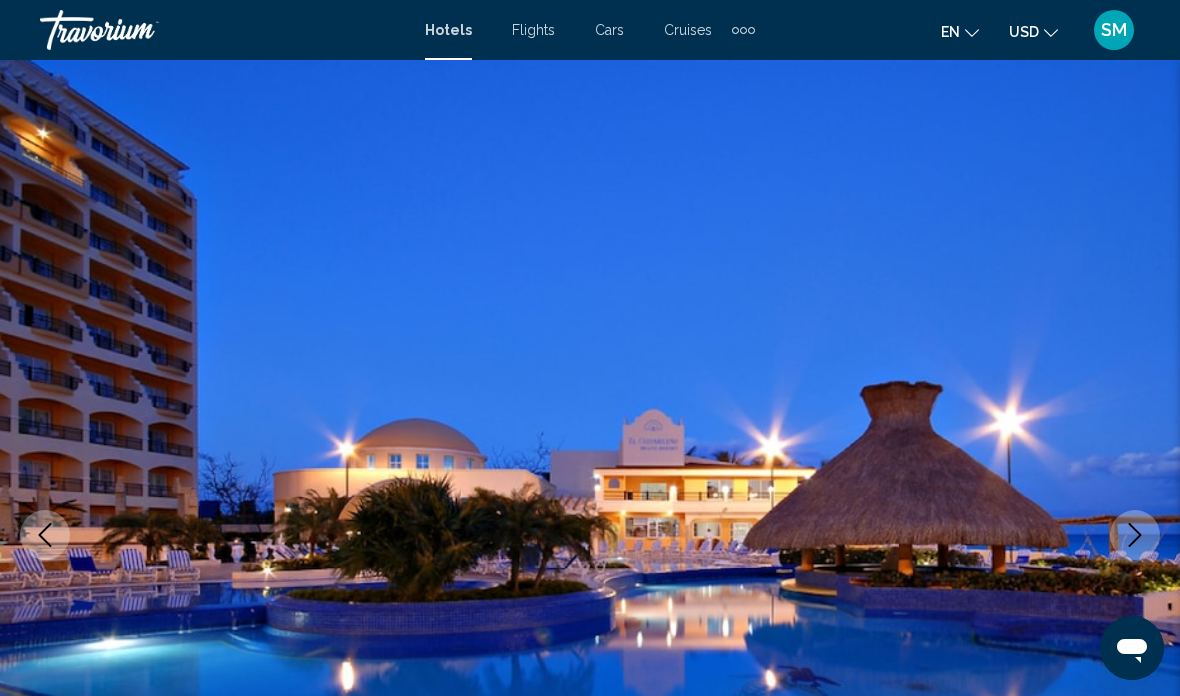 click at bounding box center (1135, 535) 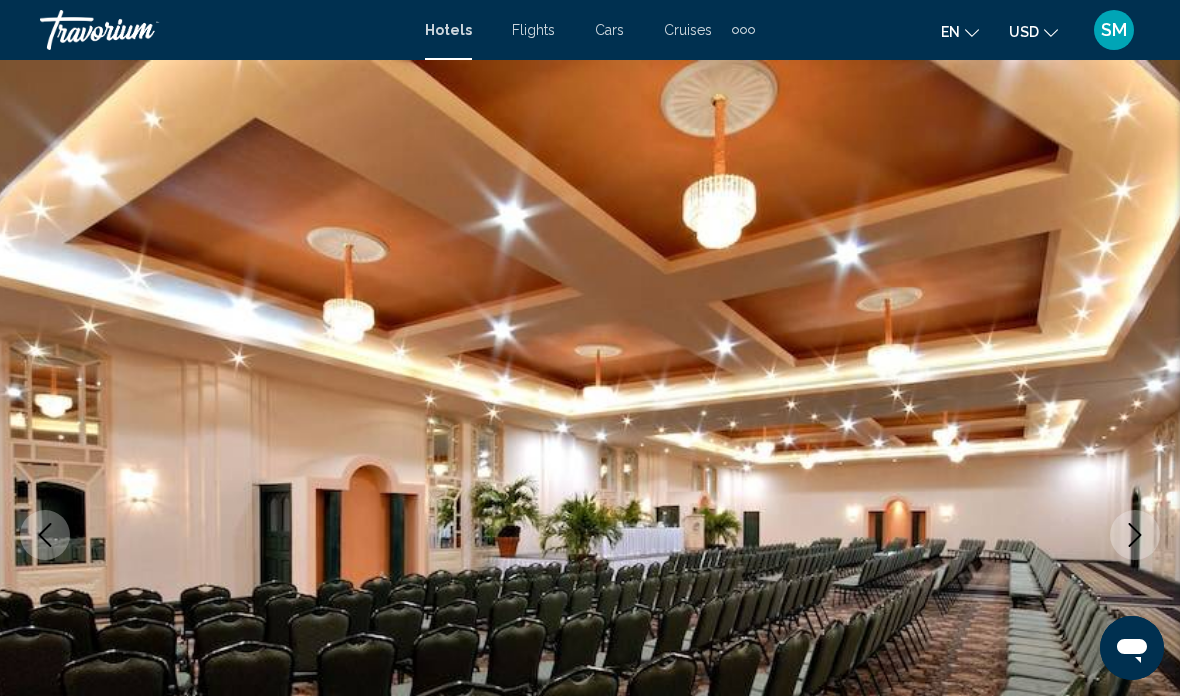 click at bounding box center [1135, 535] 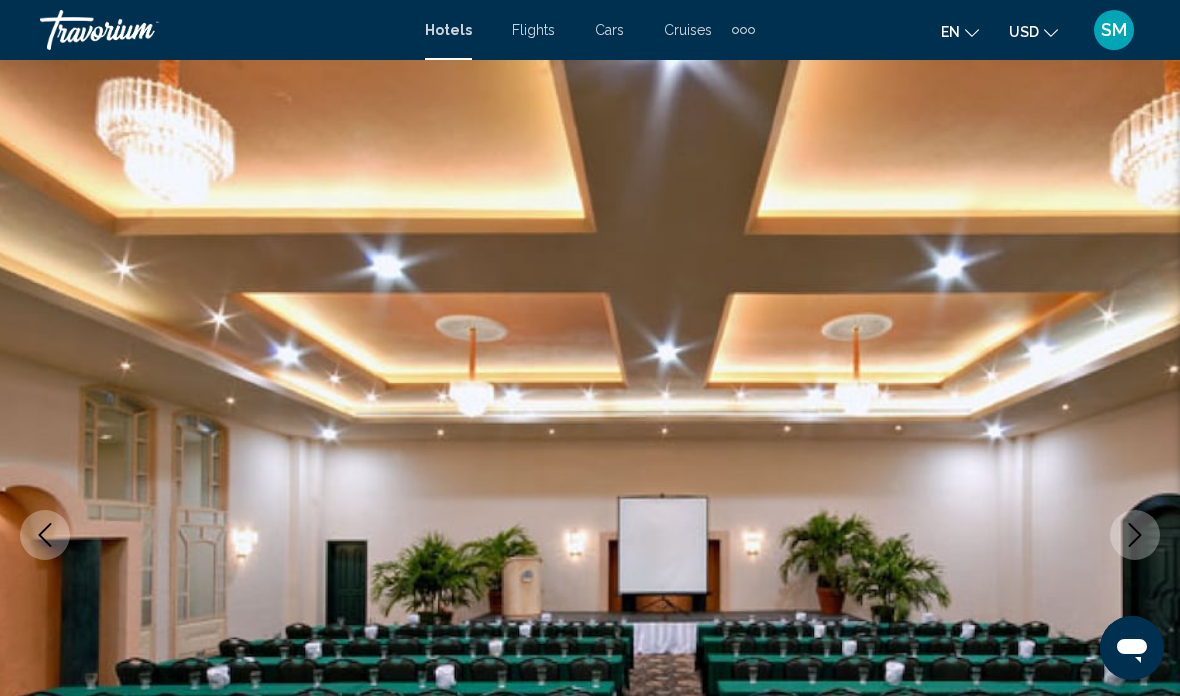 click at bounding box center [1135, 535] 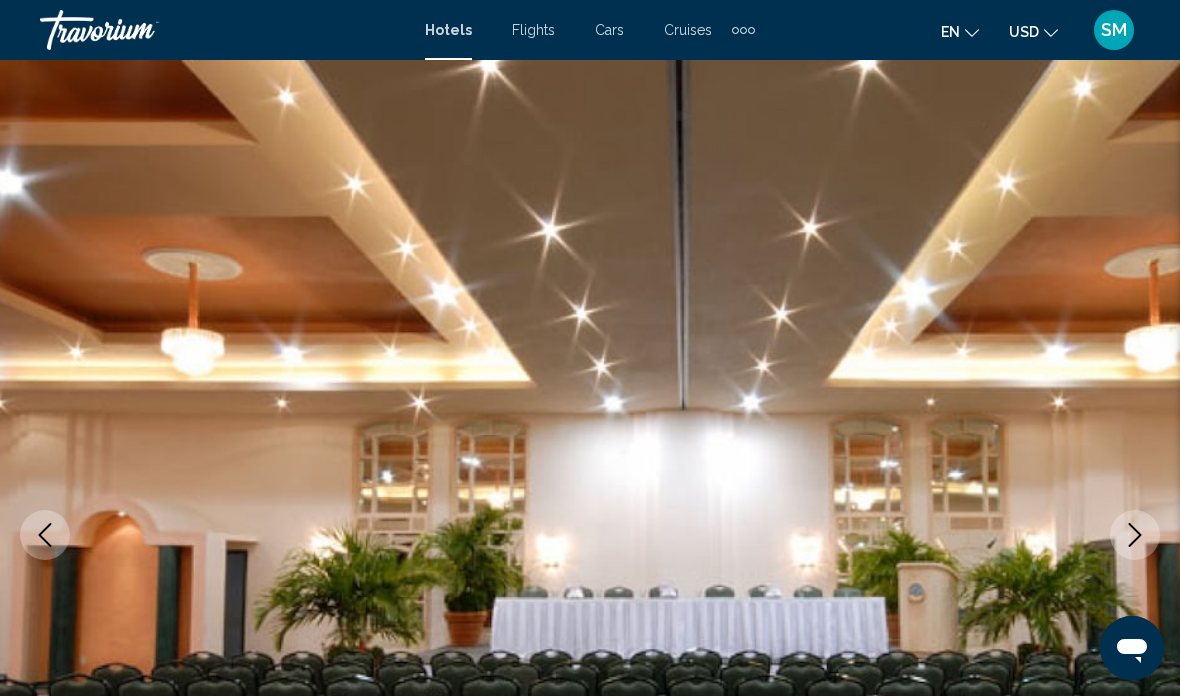 click at bounding box center [1135, 535] 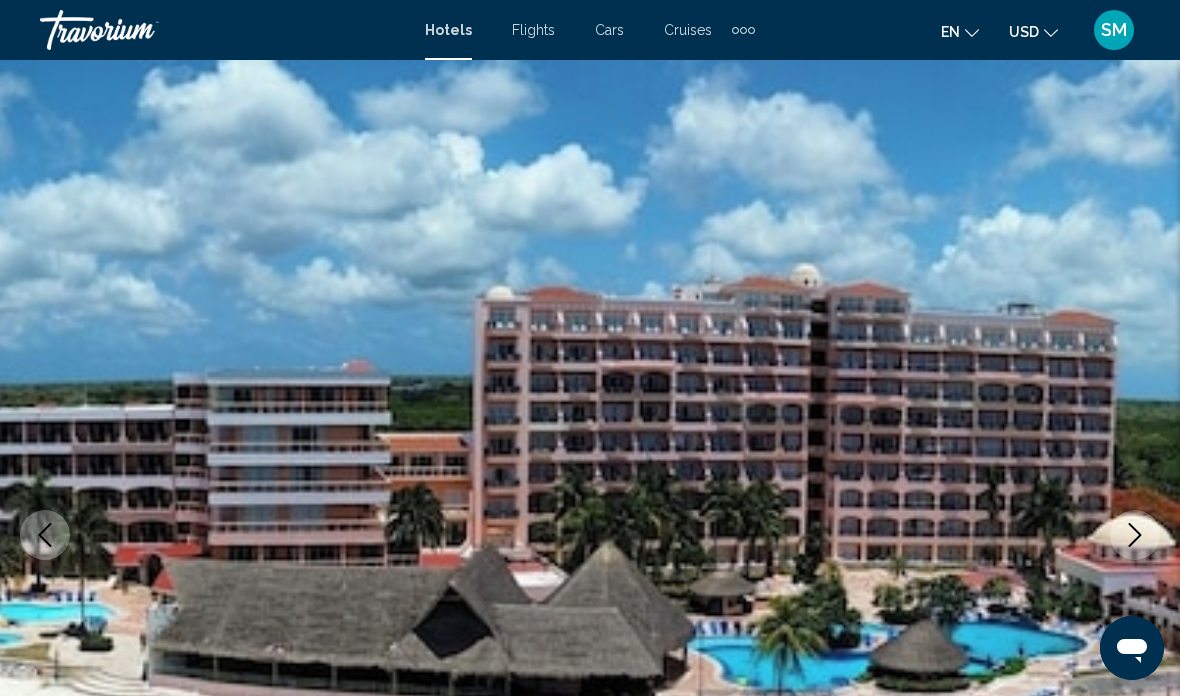 click at bounding box center [1135, 535] 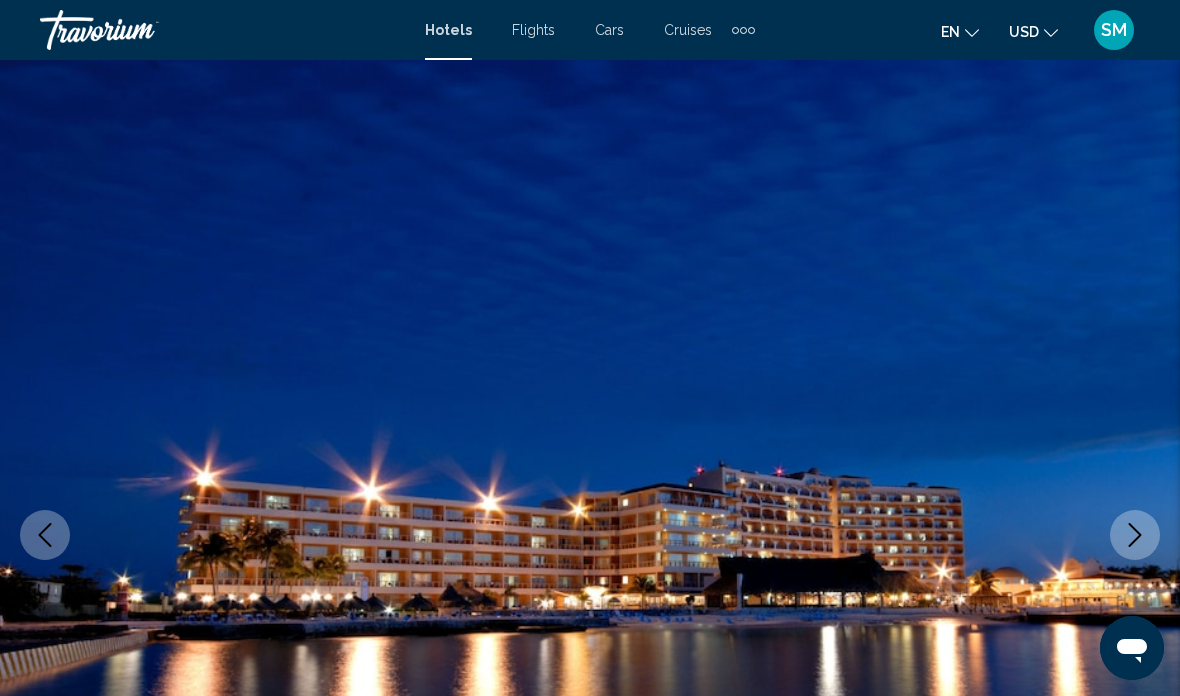 click at bounding box center [1135, 535] 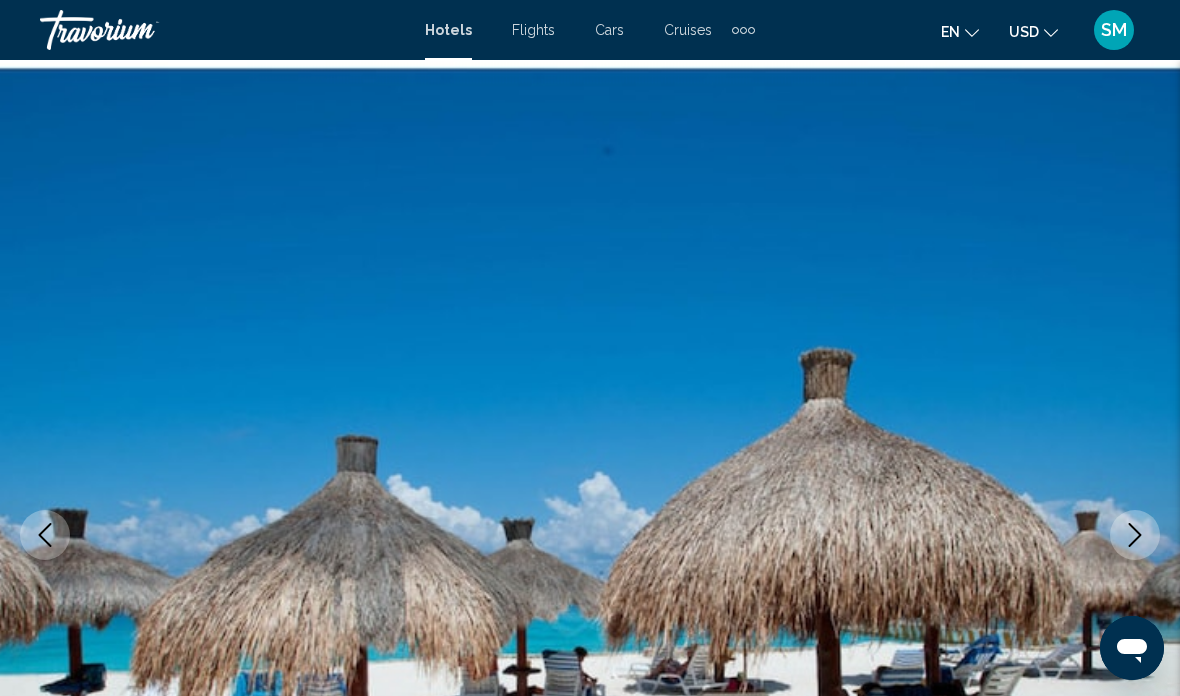 click at bounding box center [1135, 535] 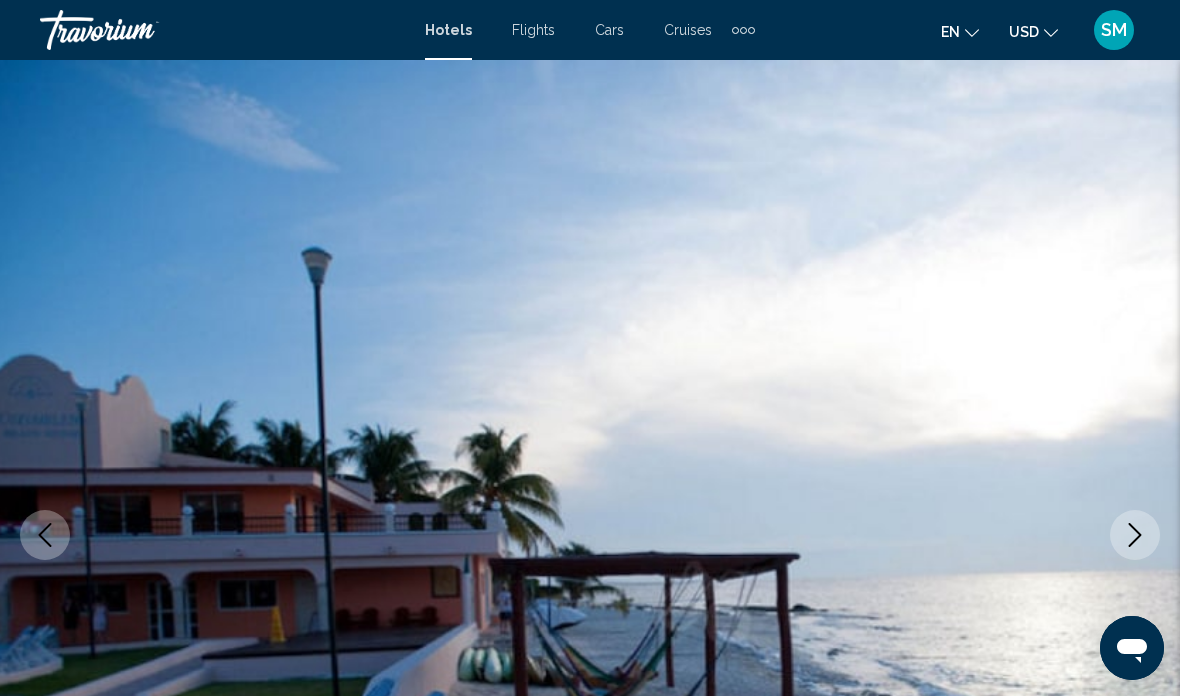 click 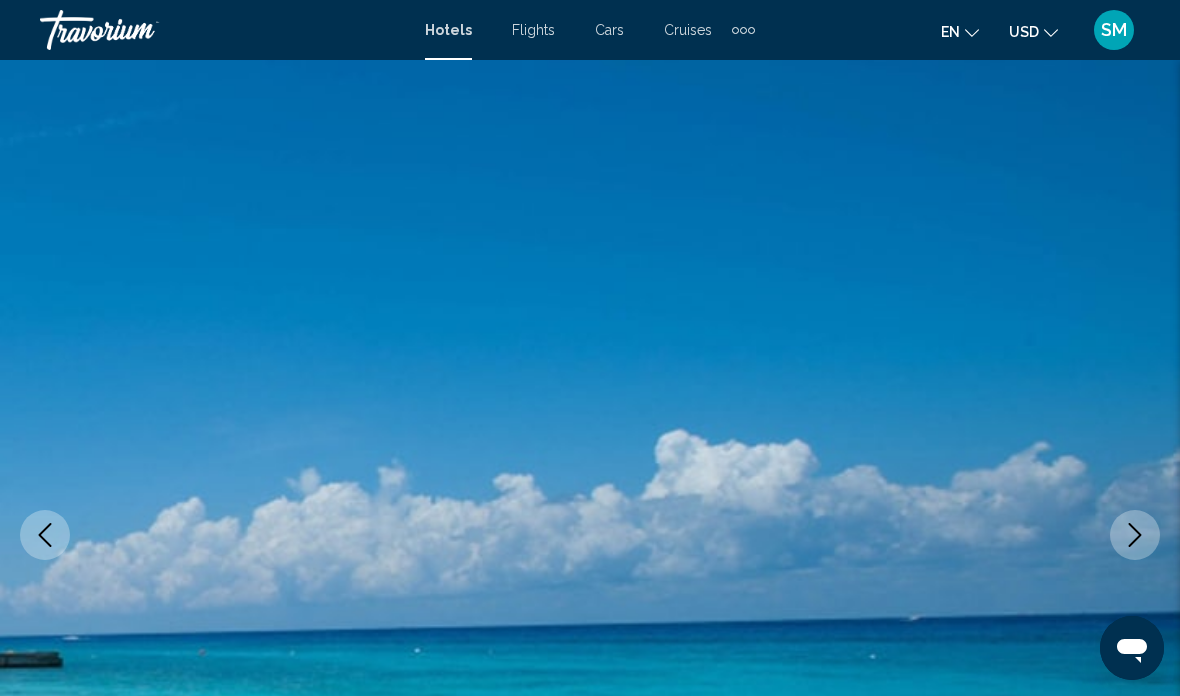 click at bounding box center (1135, 535) 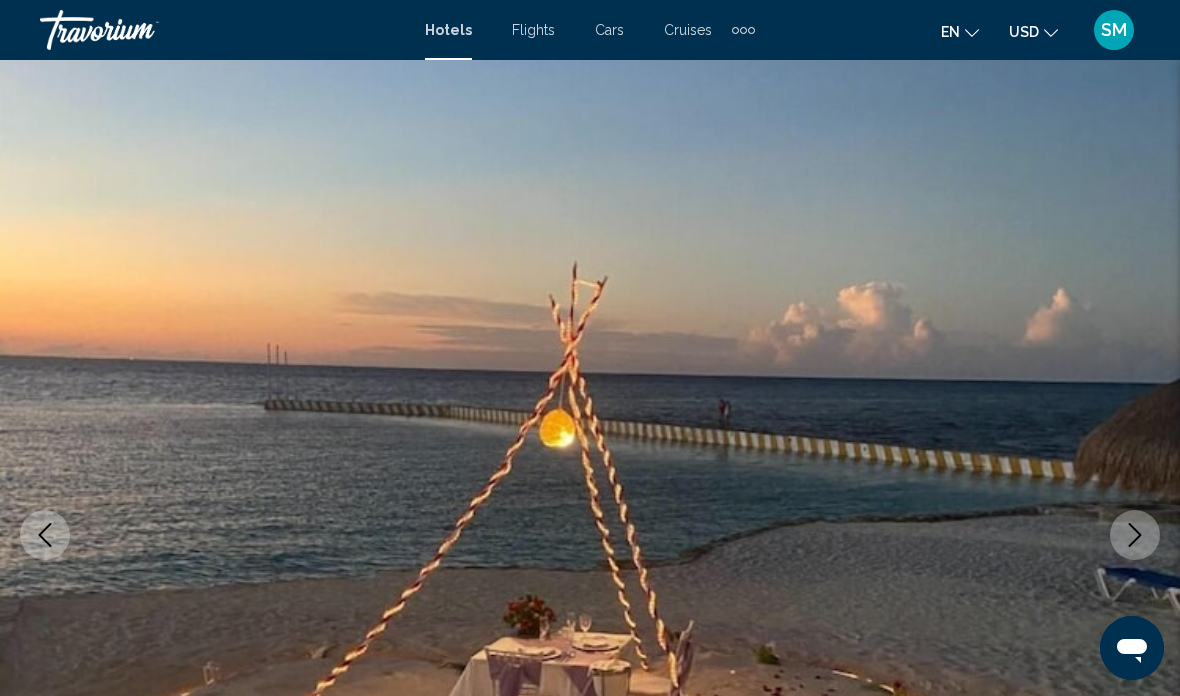 click 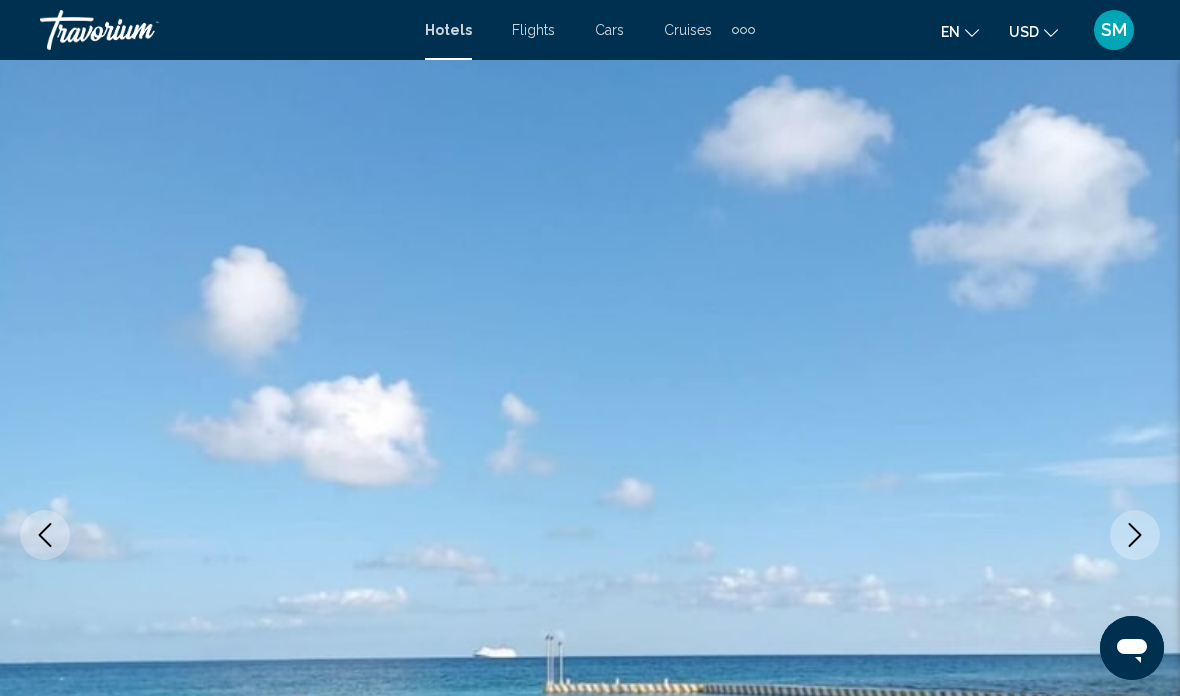 click 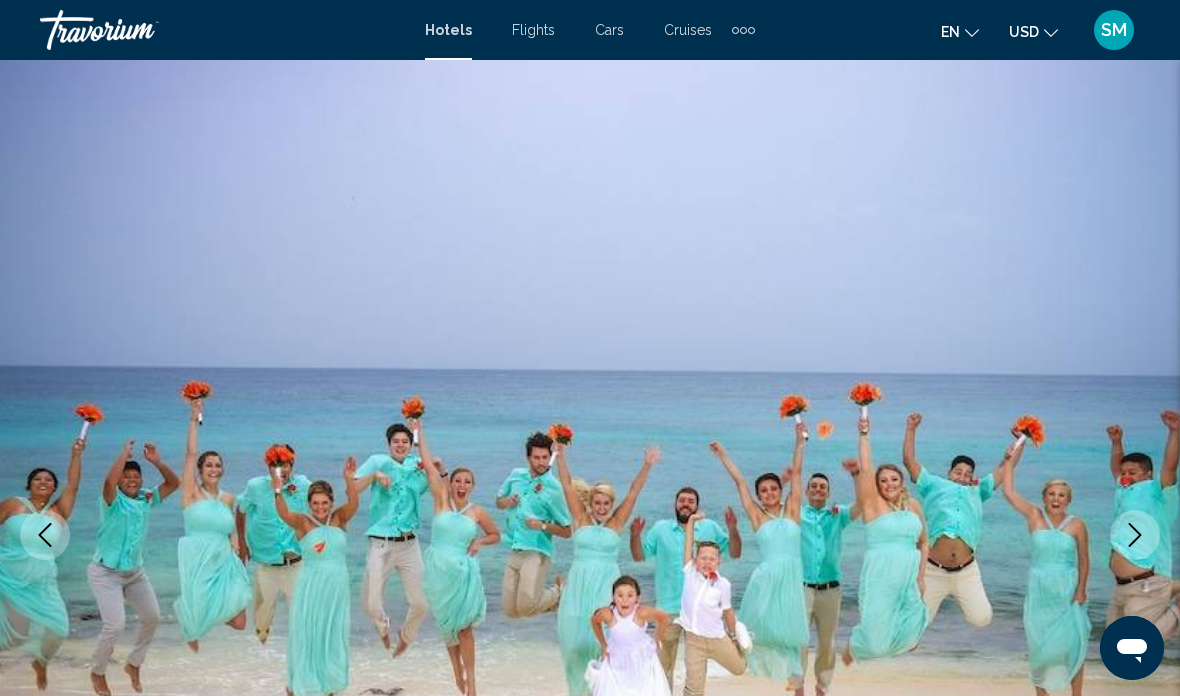 click 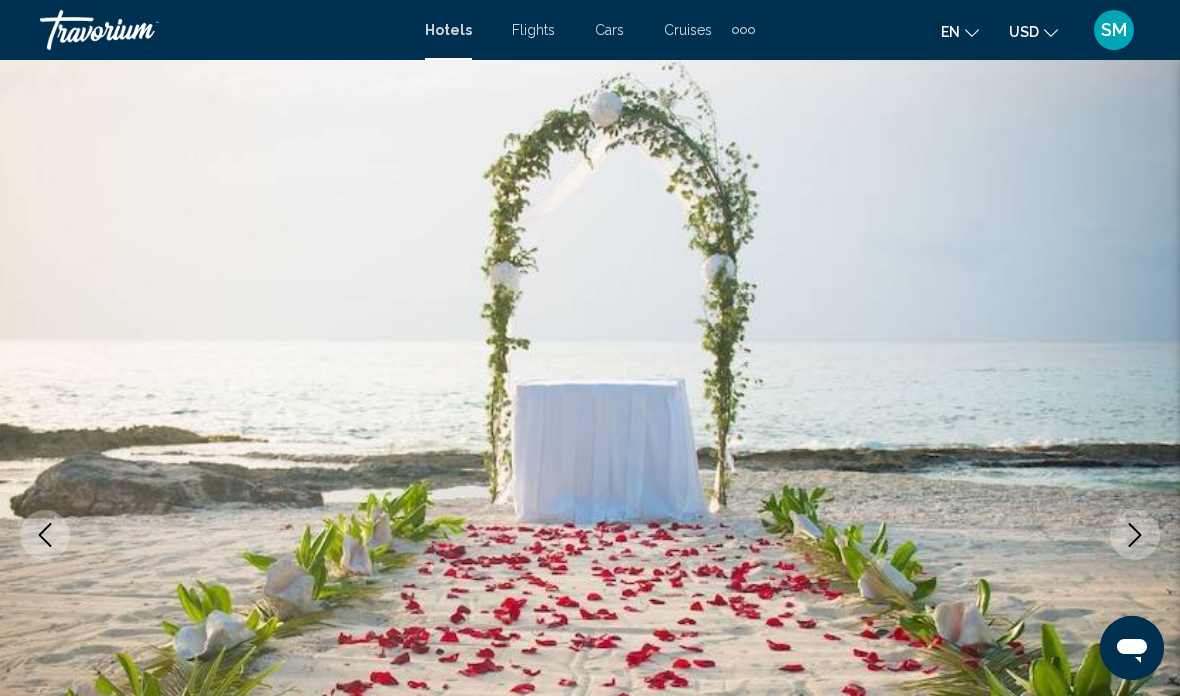 click 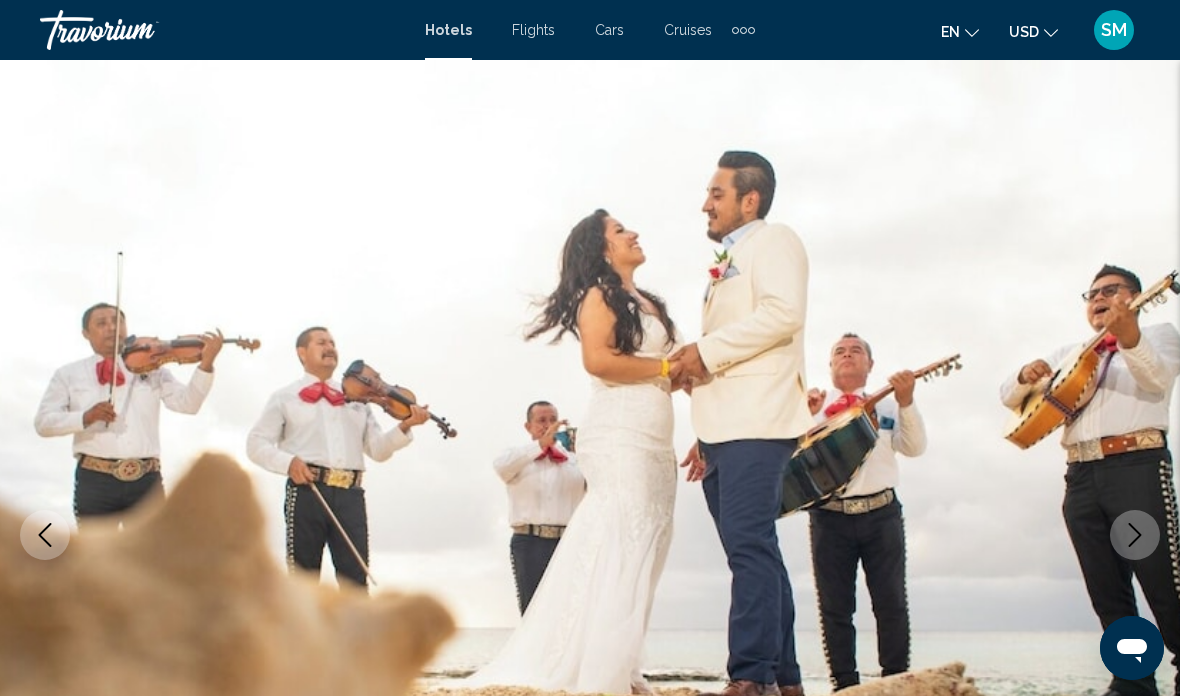 click at bounding box center [1135, 535] 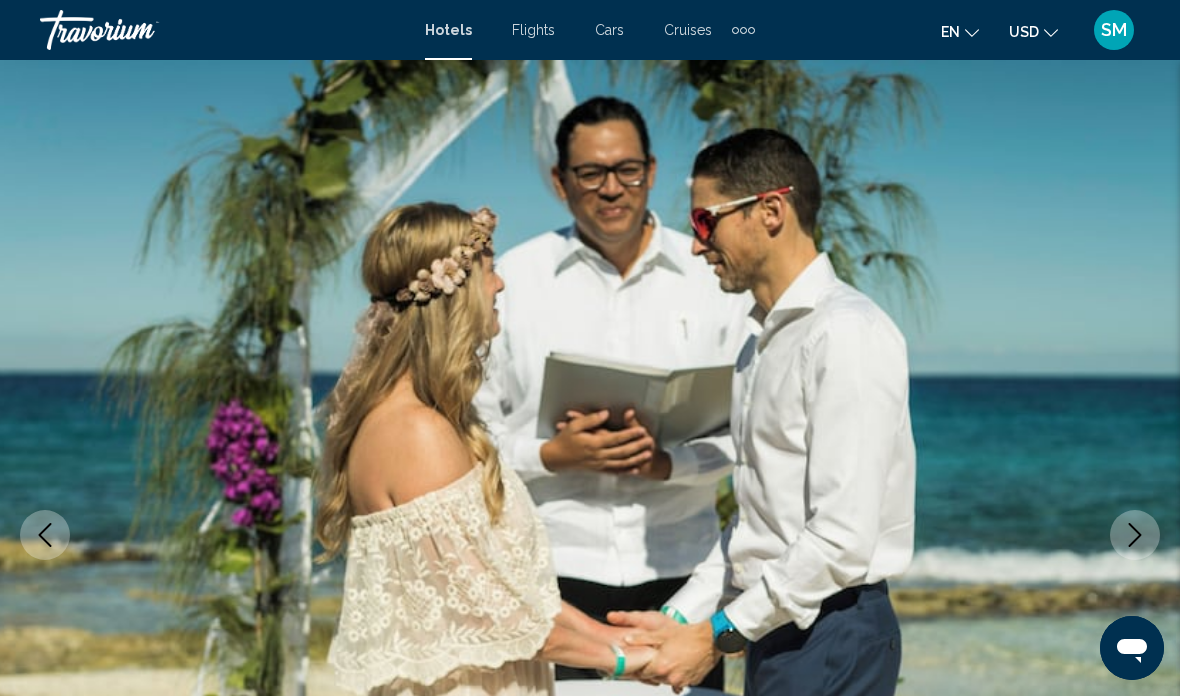 click 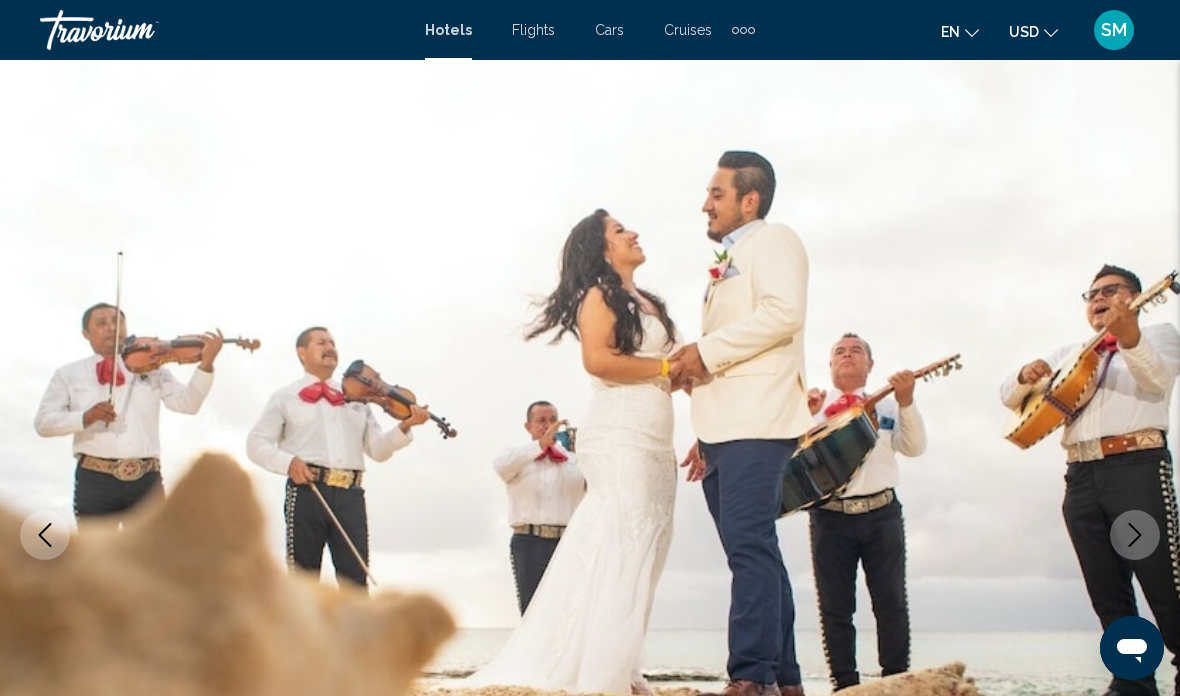 click at bounding box center [1135, 535] 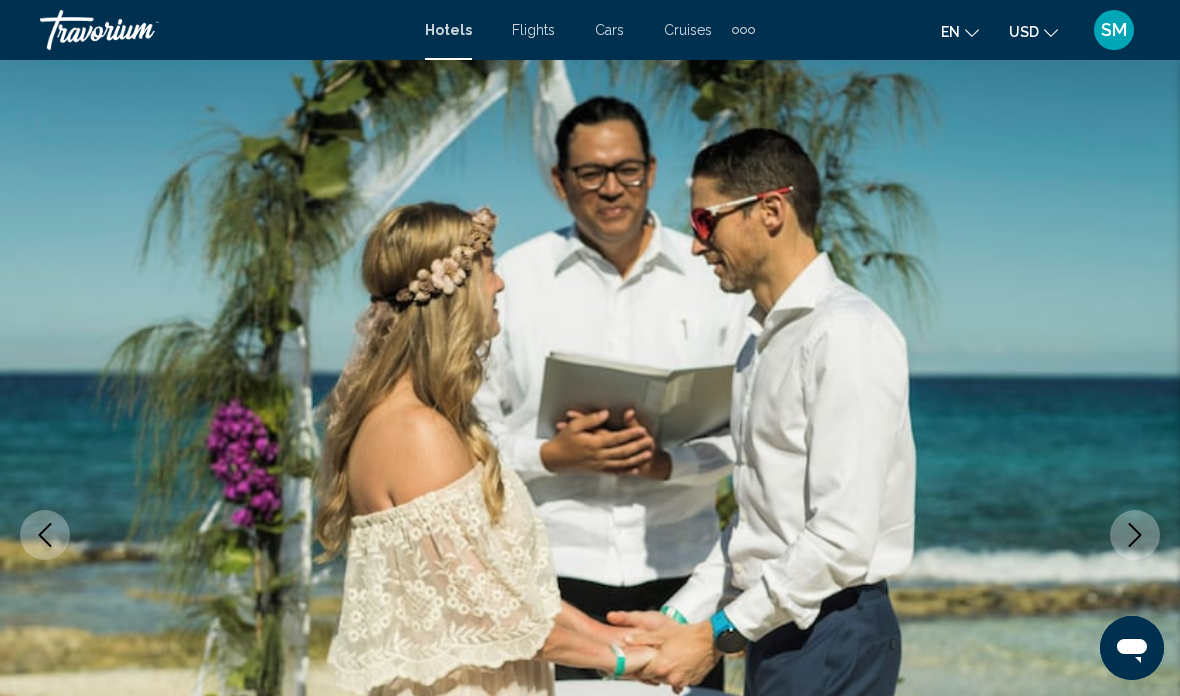 click at bounding box center [1135, 535] 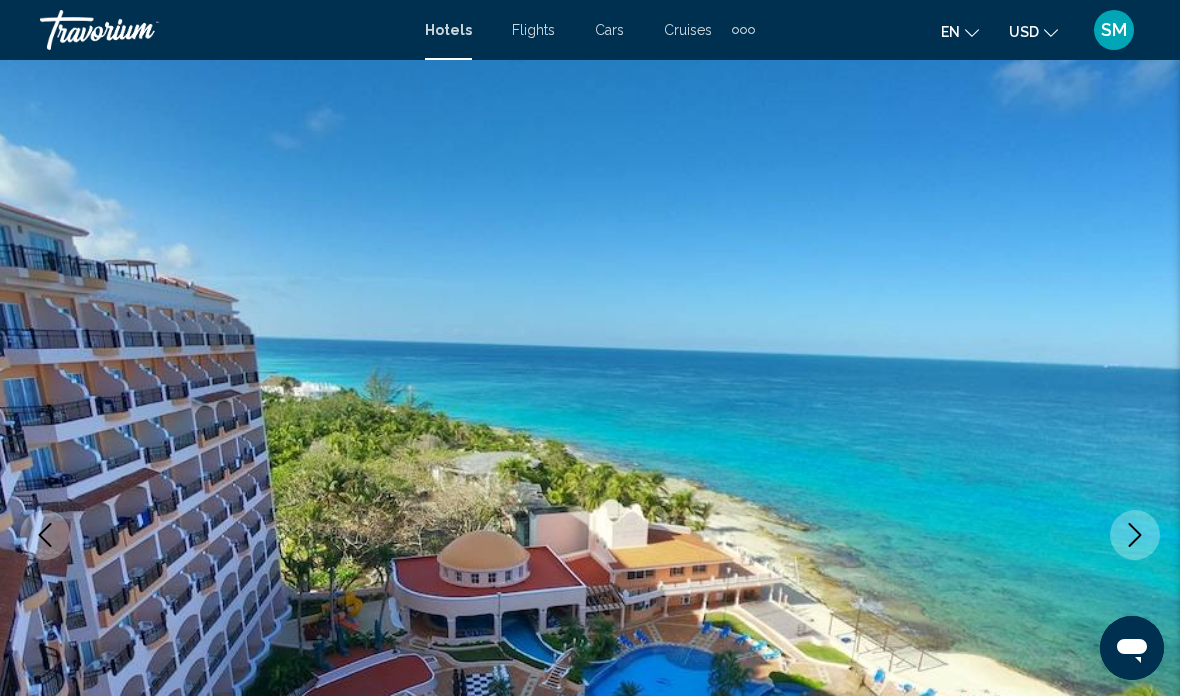 click 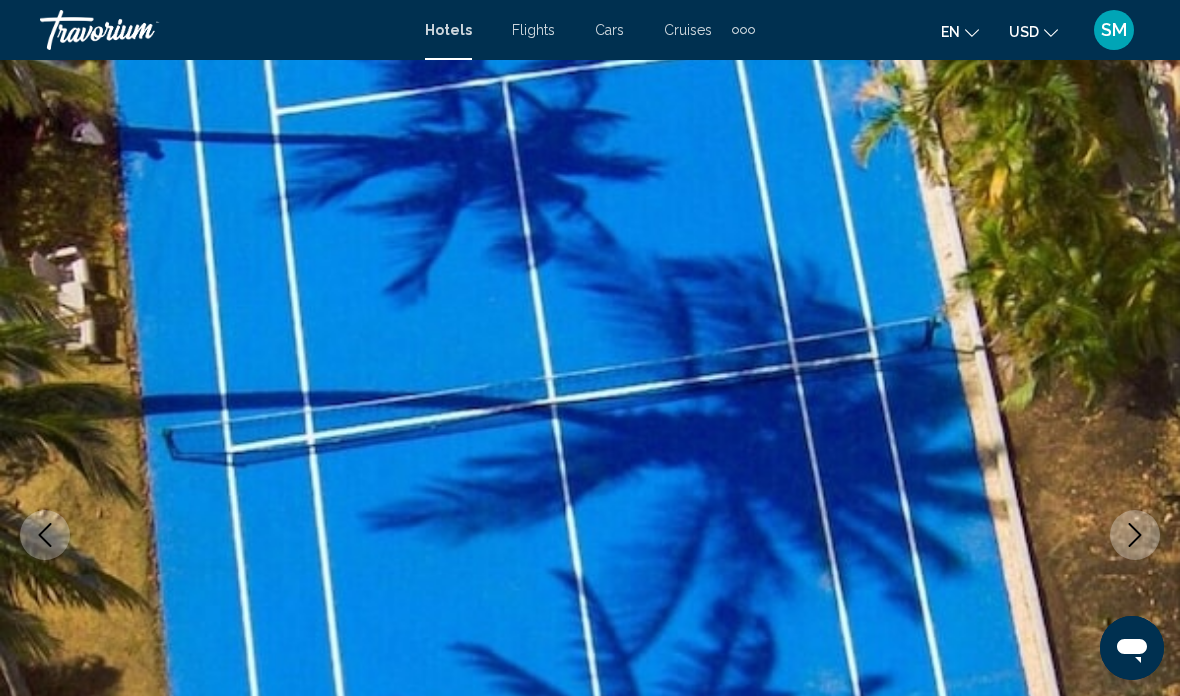 click at bounding box center (1135, 535) 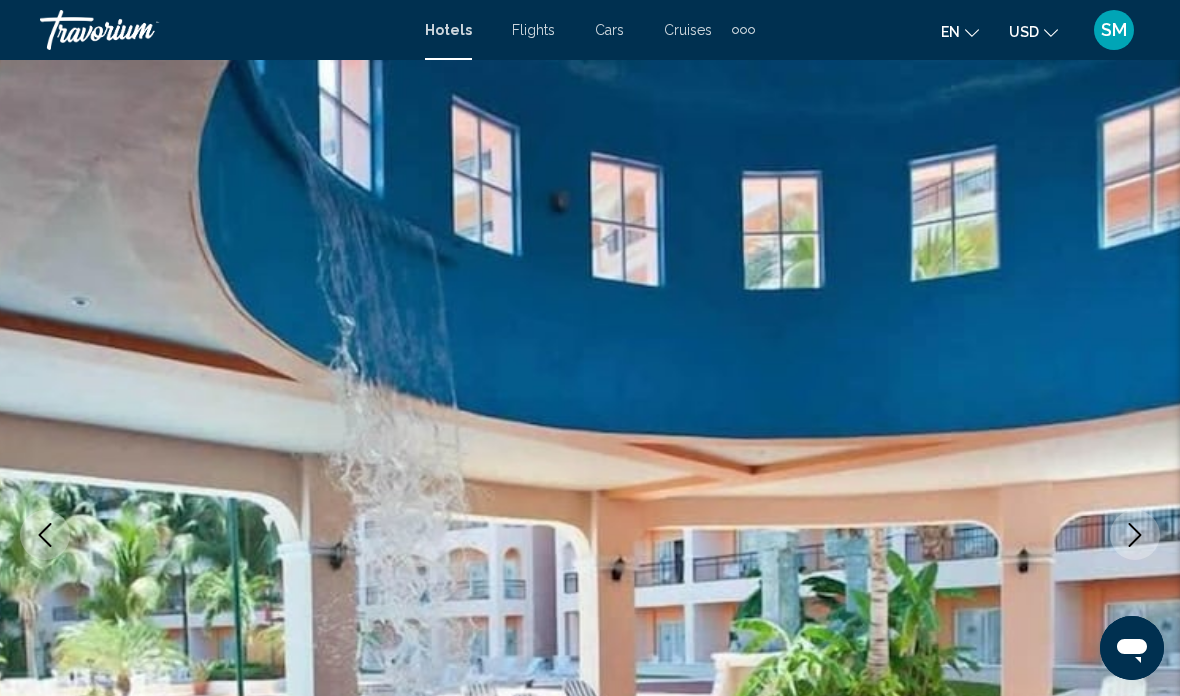 click 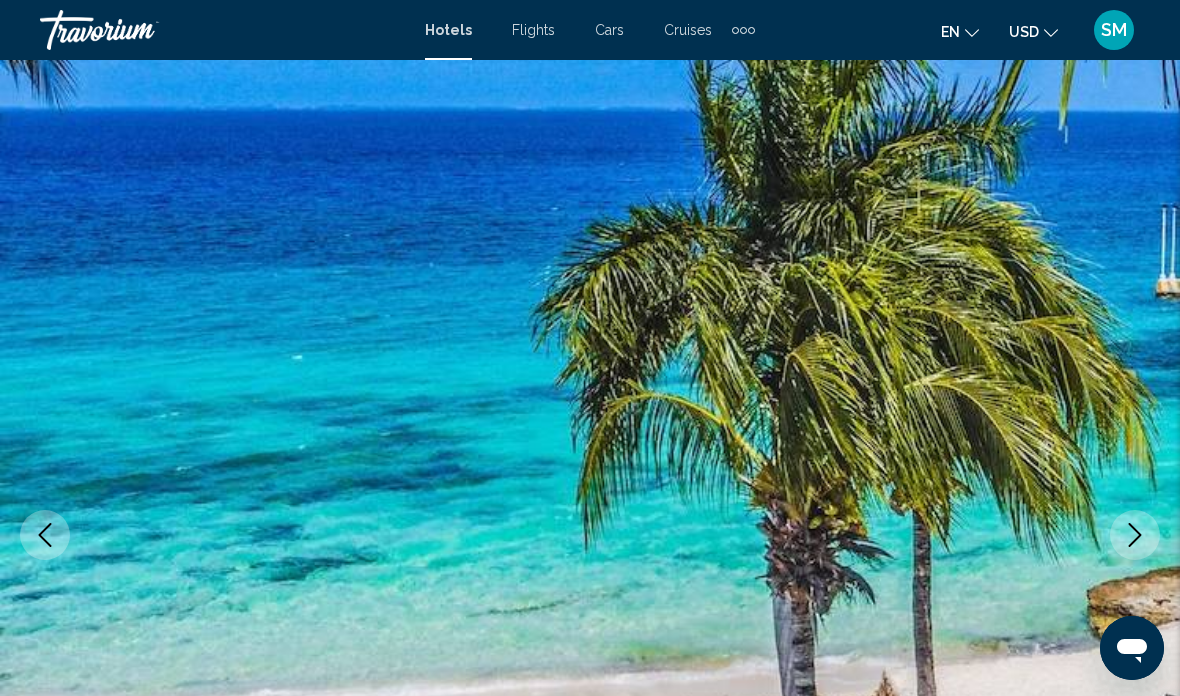 click 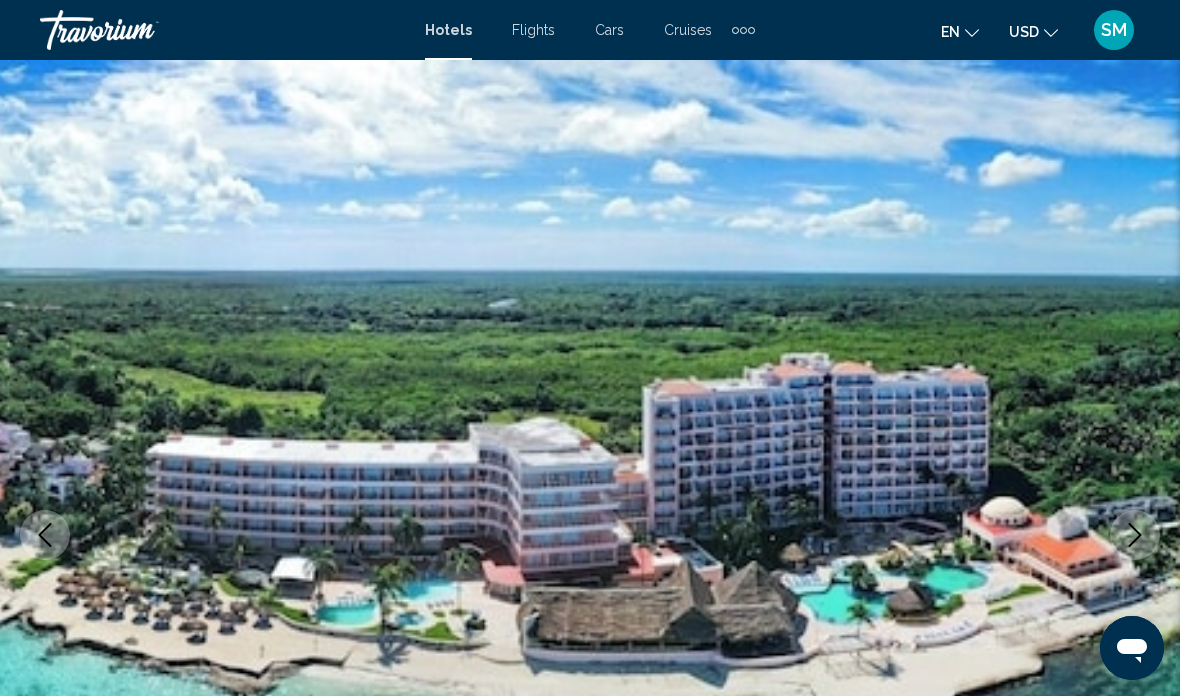 click 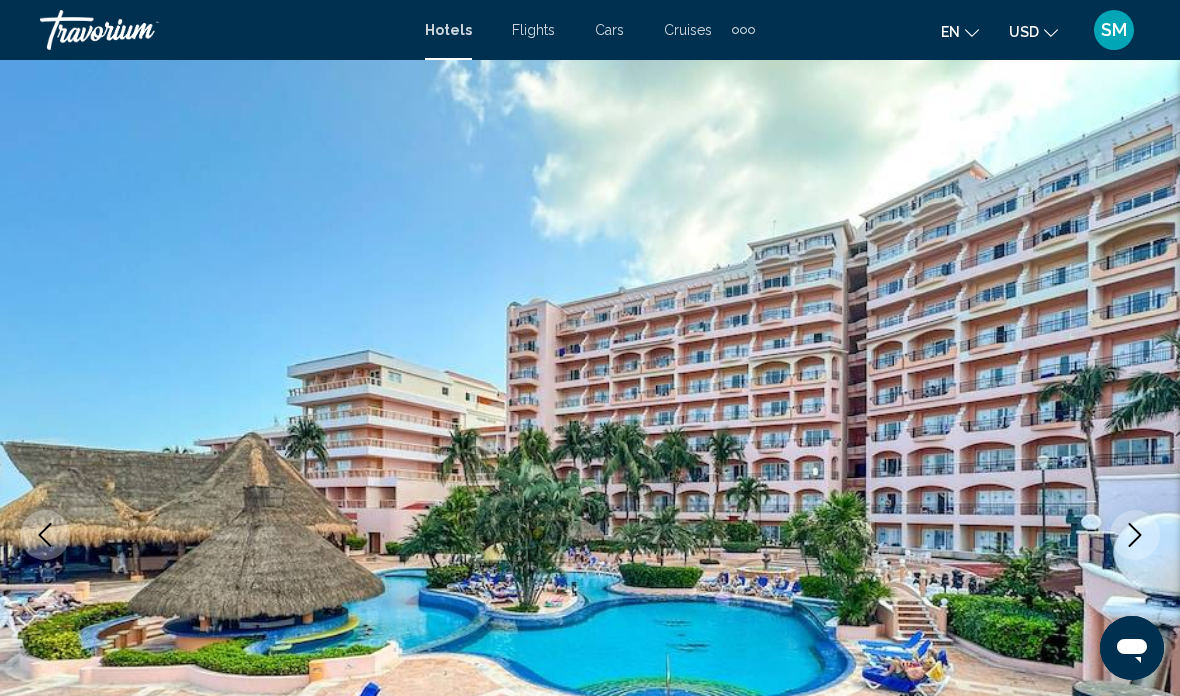 click at bounding box center [1135, 535] 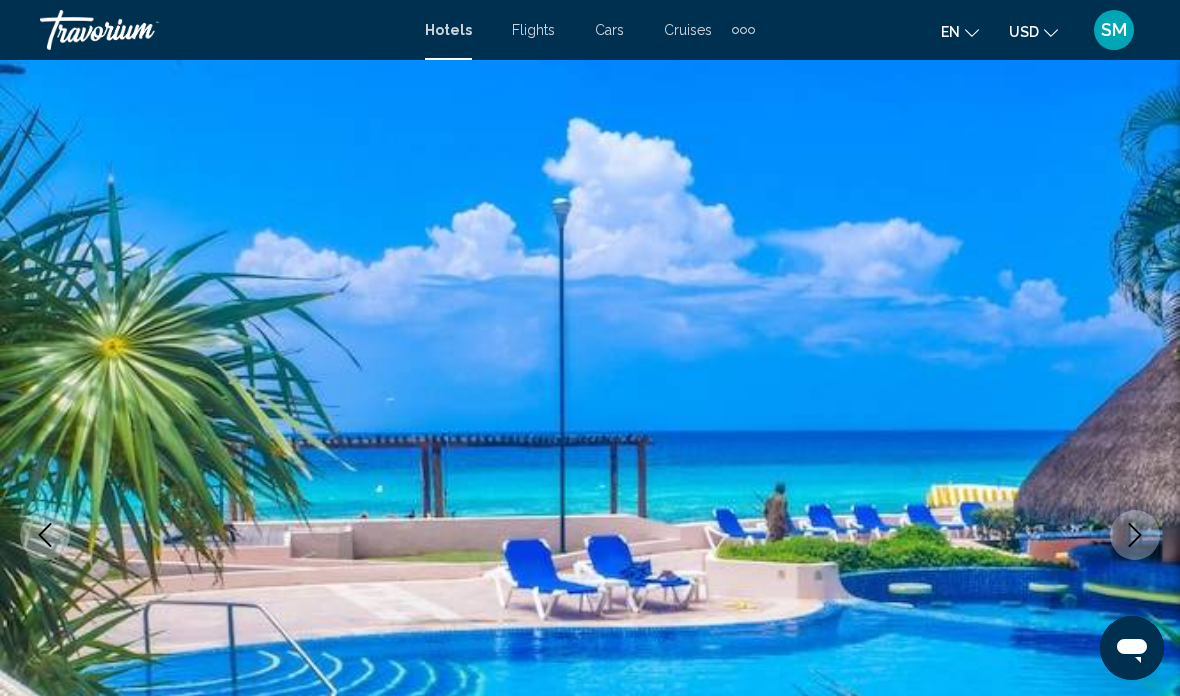 click at bounding box center (1135, 535) 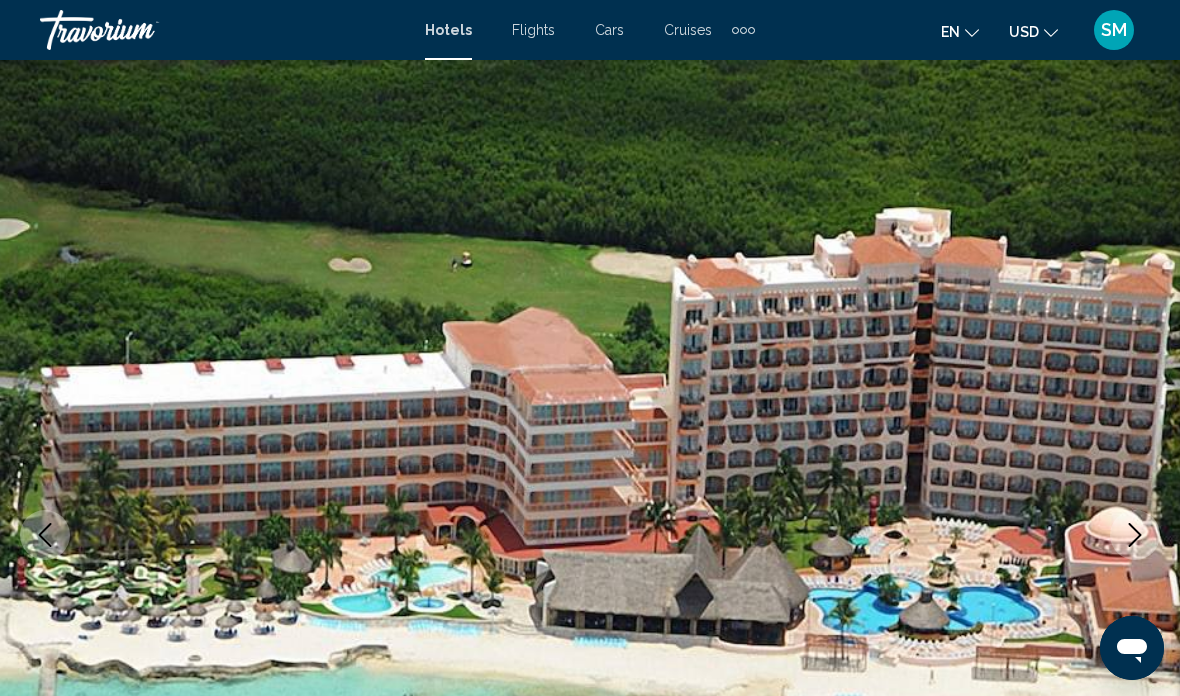 click 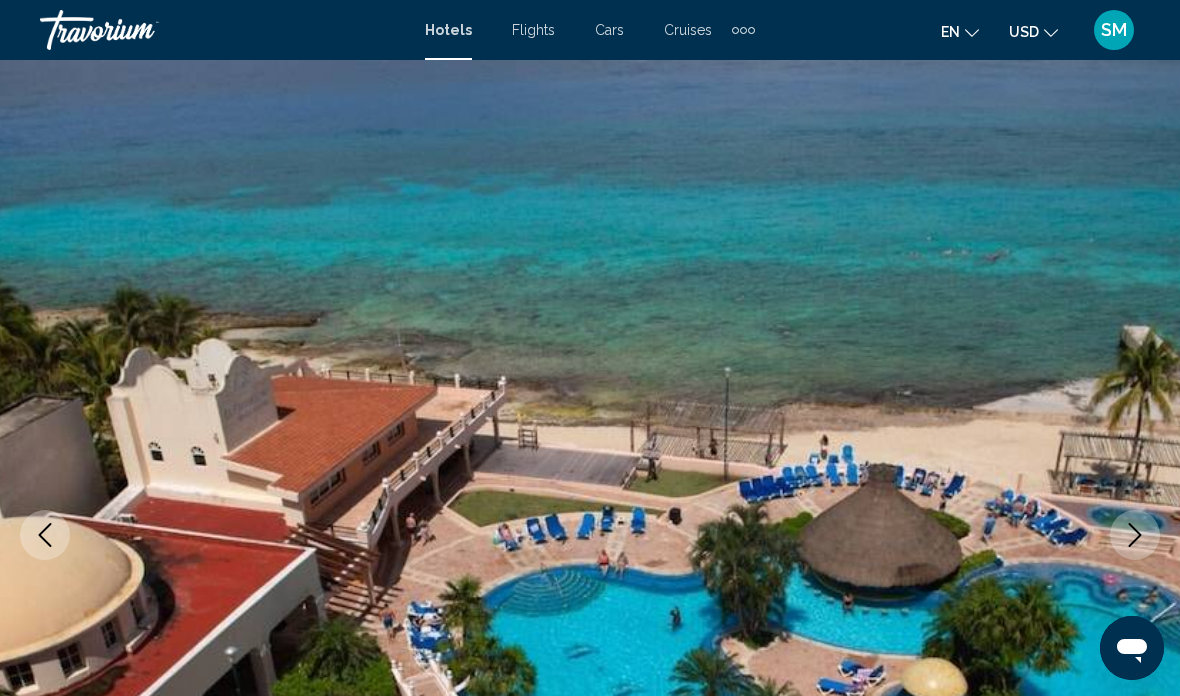 click 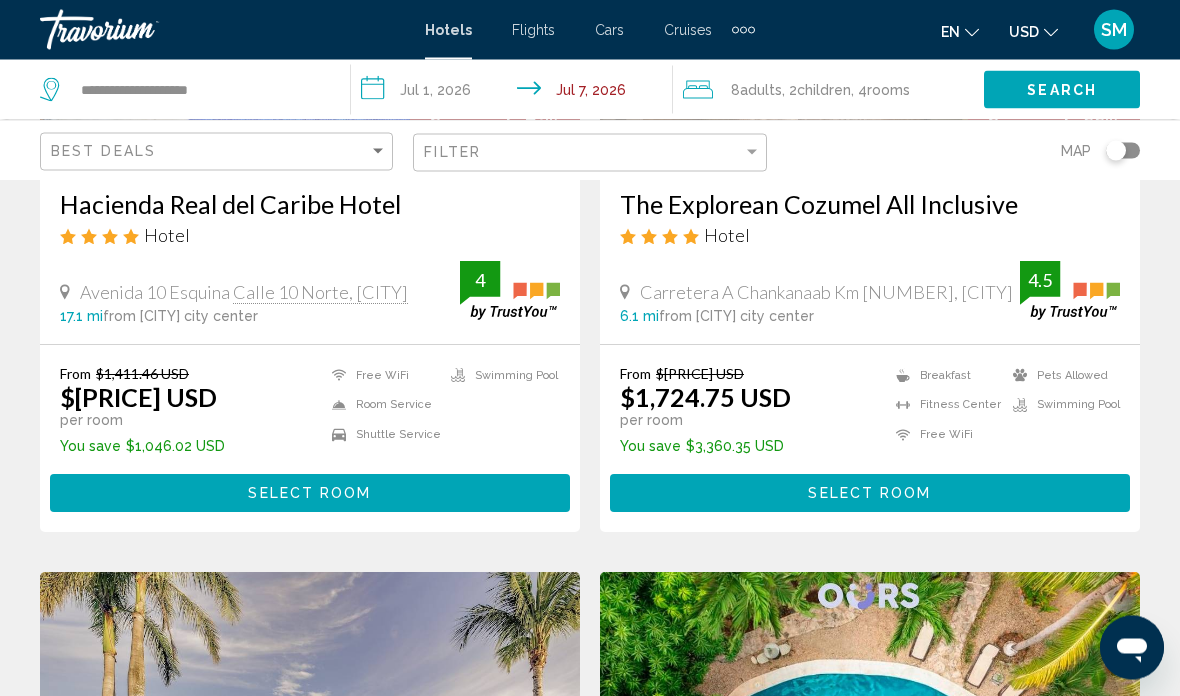 scroll, scrollTop: 0, scrollLeft: 0, axis: both 